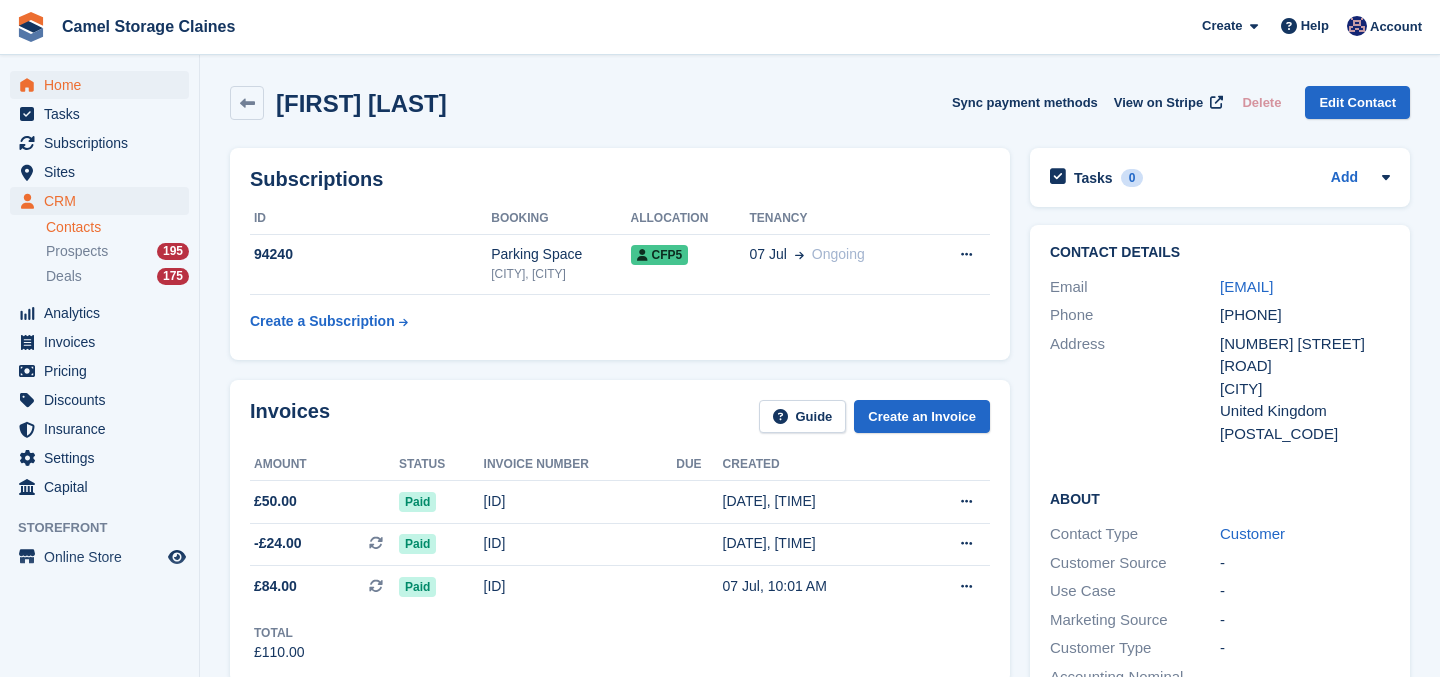 scroll, scrollTop: 248, scrollLeft: 0, axis: vertical 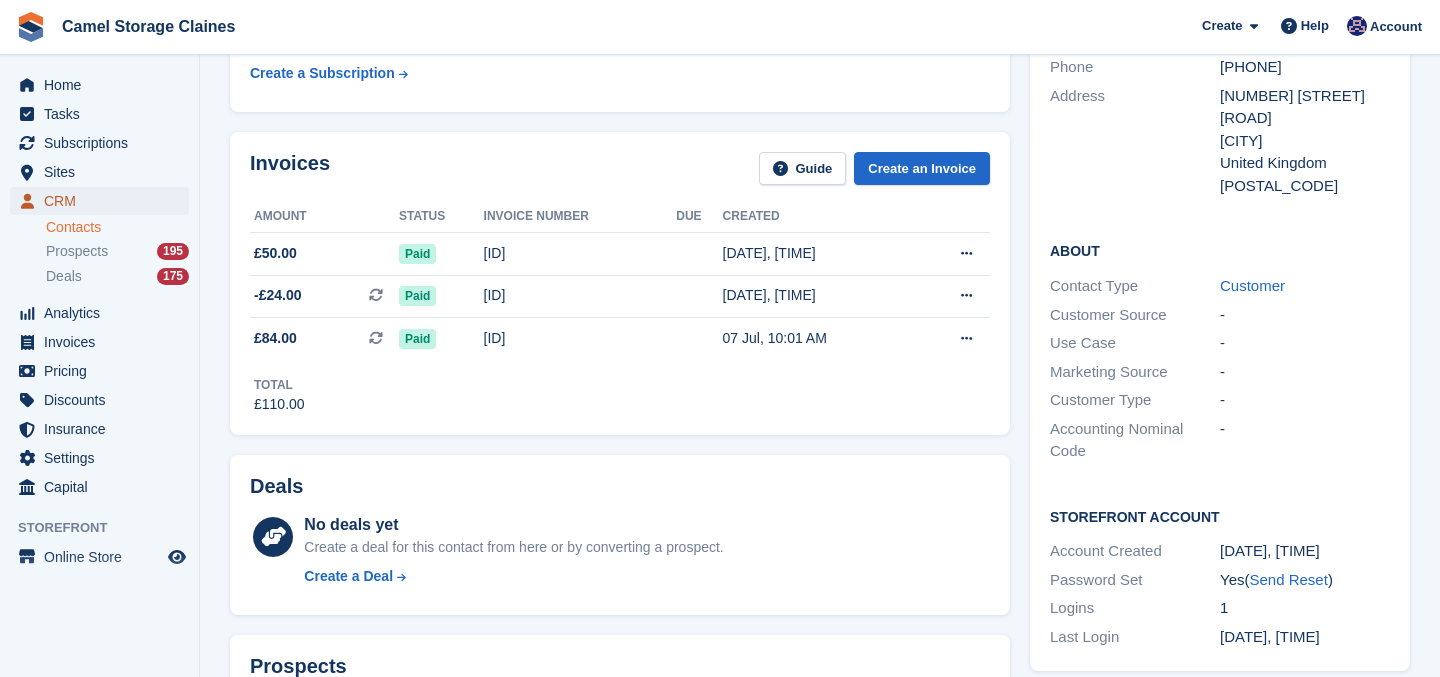 click on "CRM" at bounding box center (104, 201) 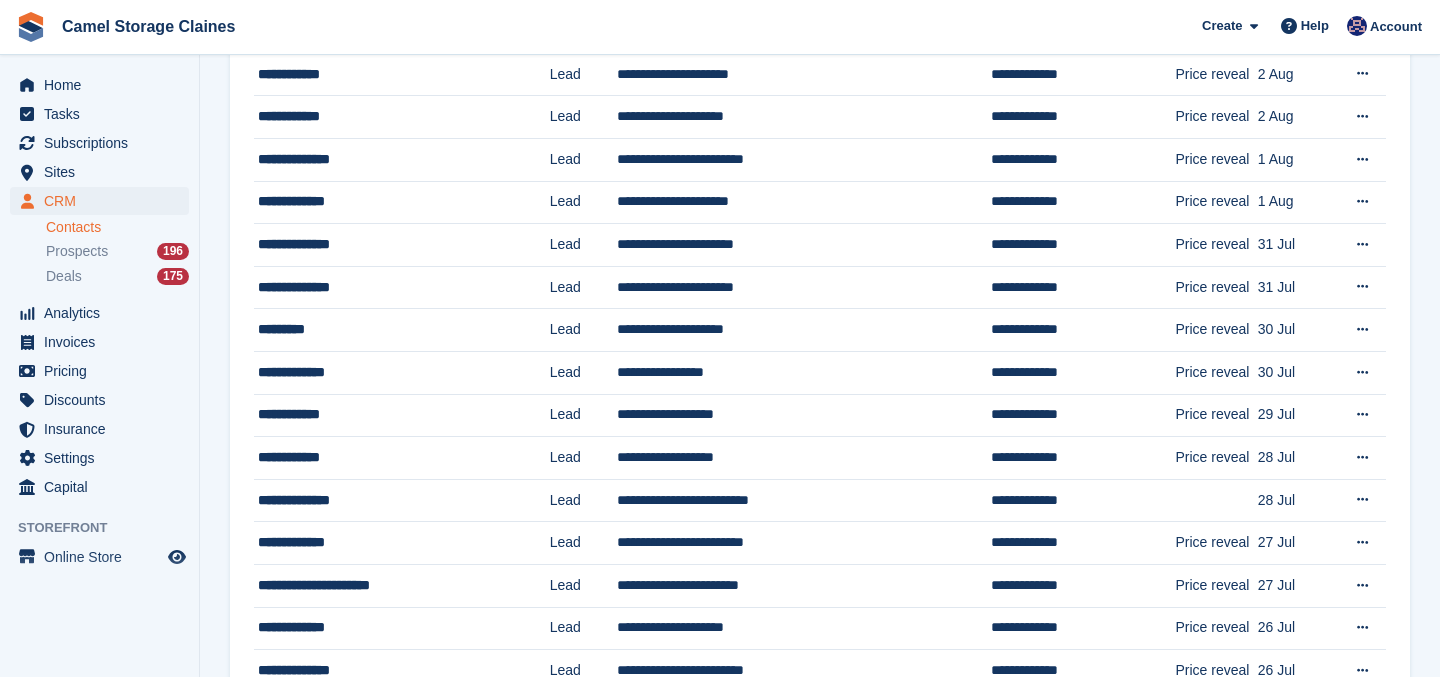 scroll, scrollTop: 0, scrollLeft: 0, axis: both 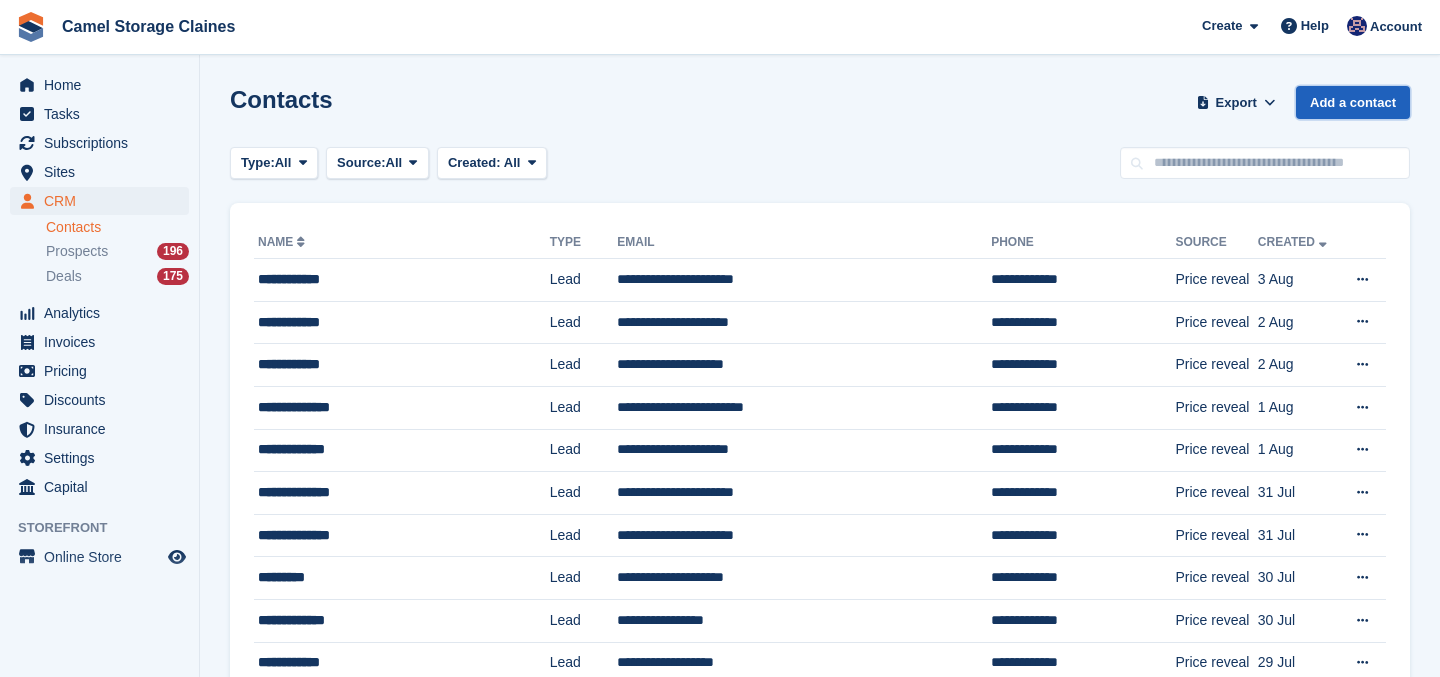 click on "Add a contact" at bounding box center (1353, 102) 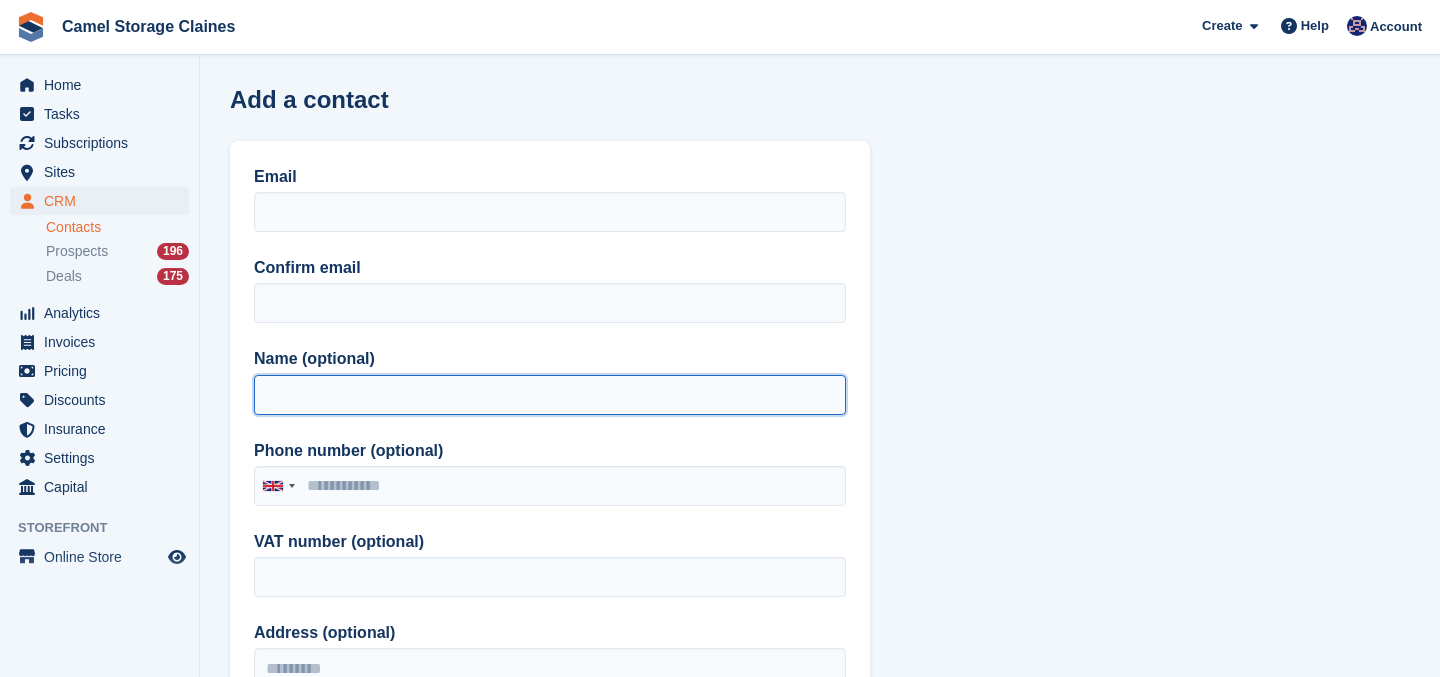 click on "Name (optional)" at bounding box center [550, 395] 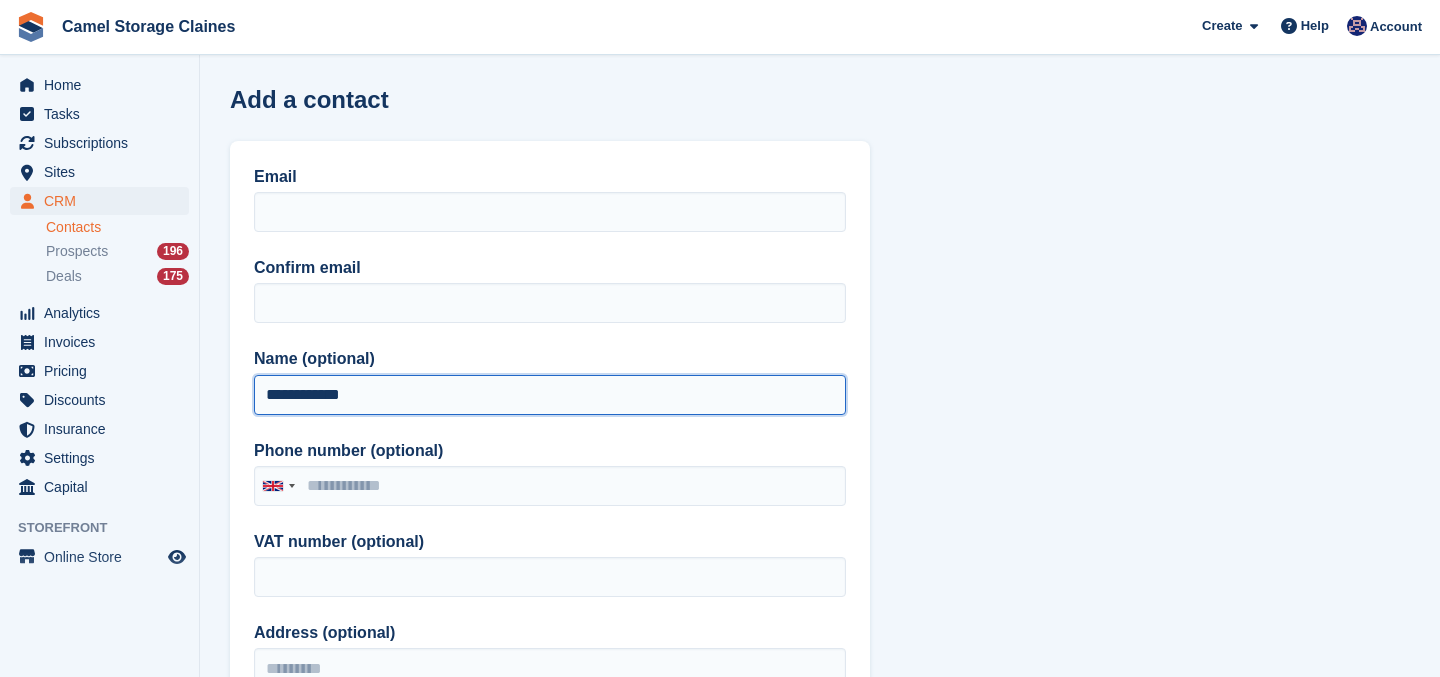 type on "**********" 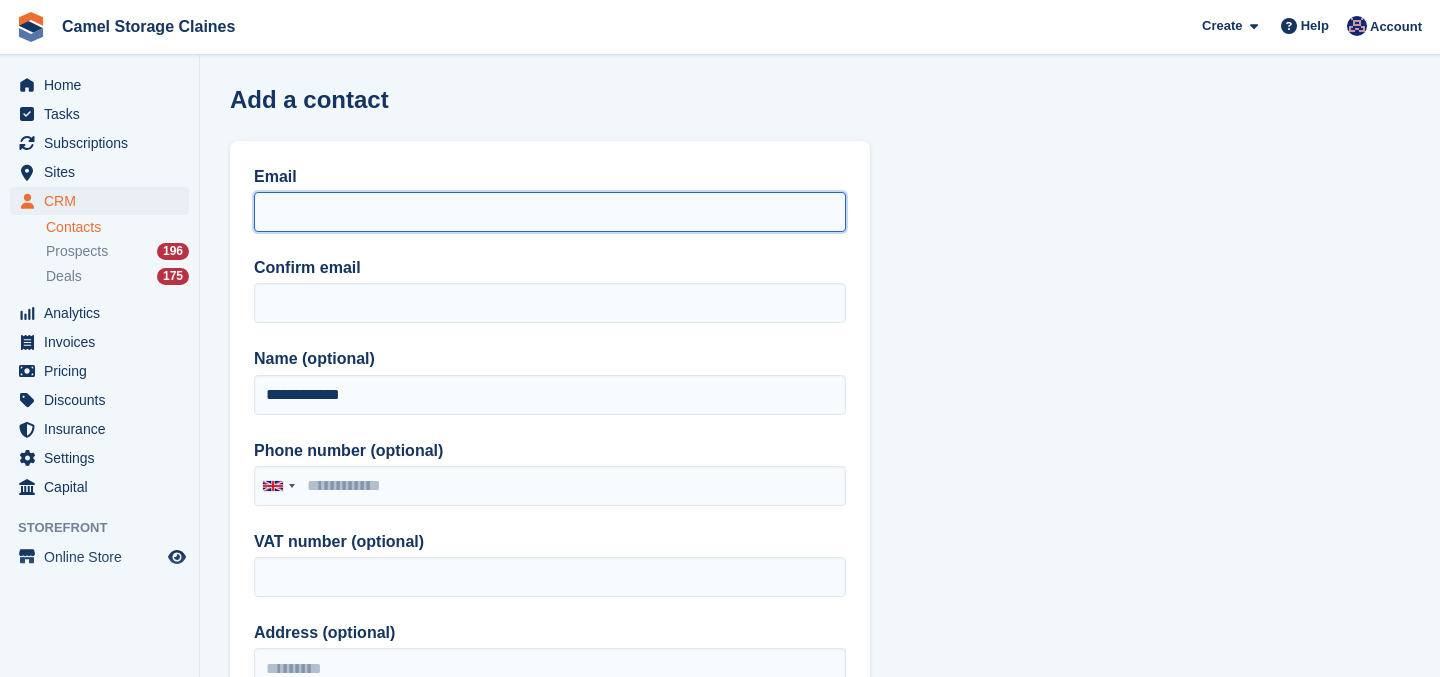 click on "Email" at bounding box center [550, 212] 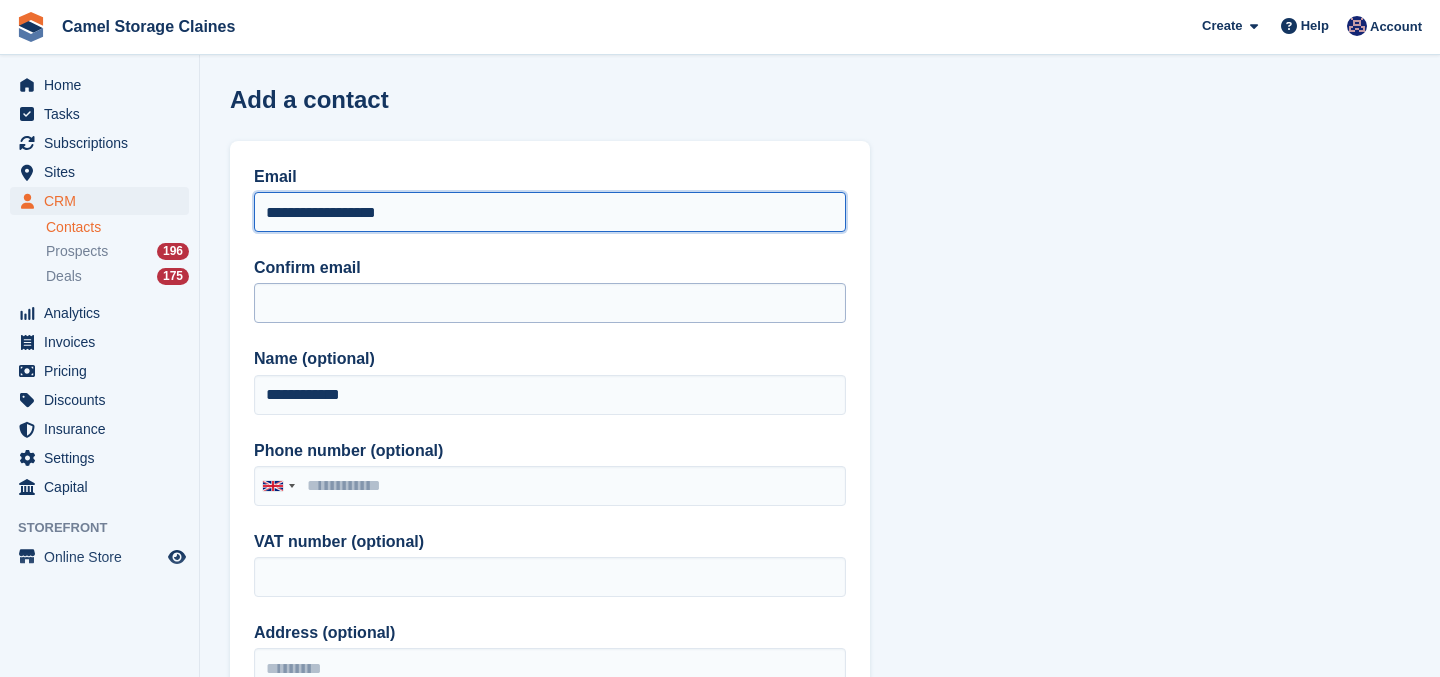 type on "**********" 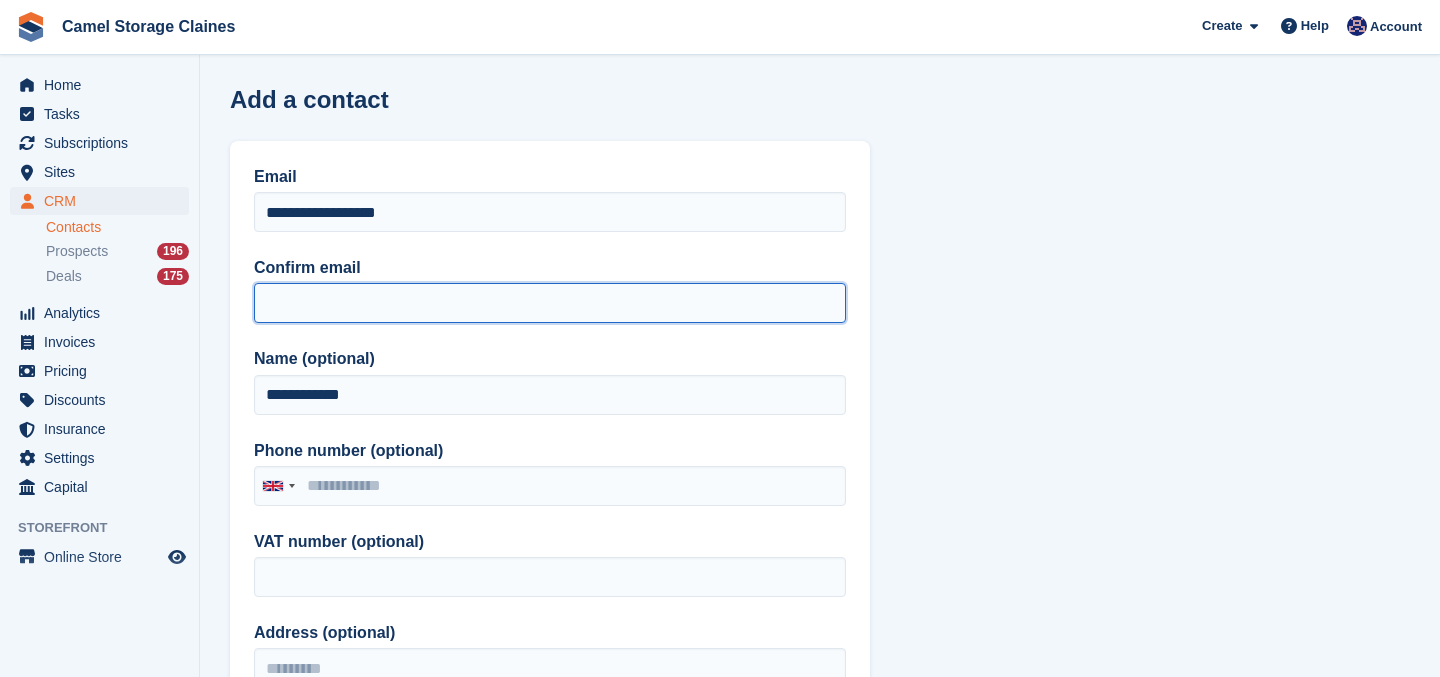 click on "Confirm email" at bounding box center (550, 303) 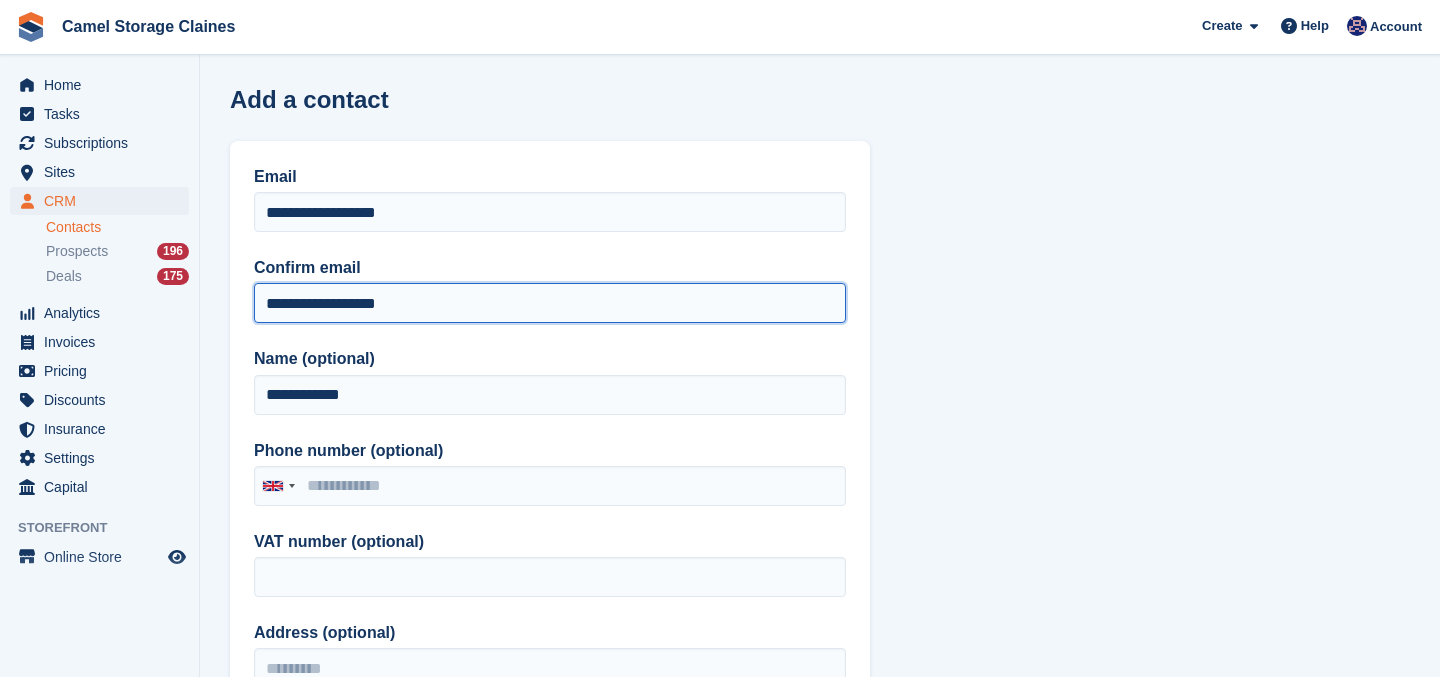 type on "**********" 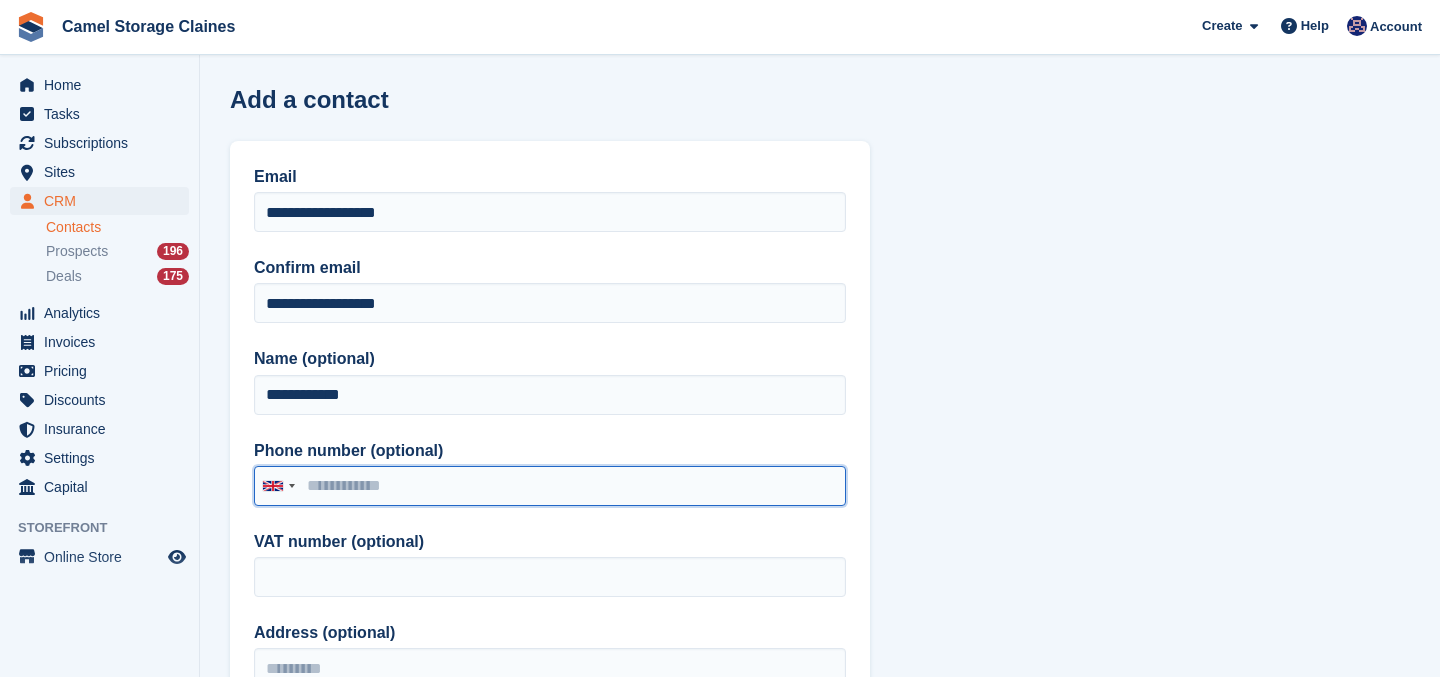click on "Phone number (optional)" at bounding box center [550, 486] 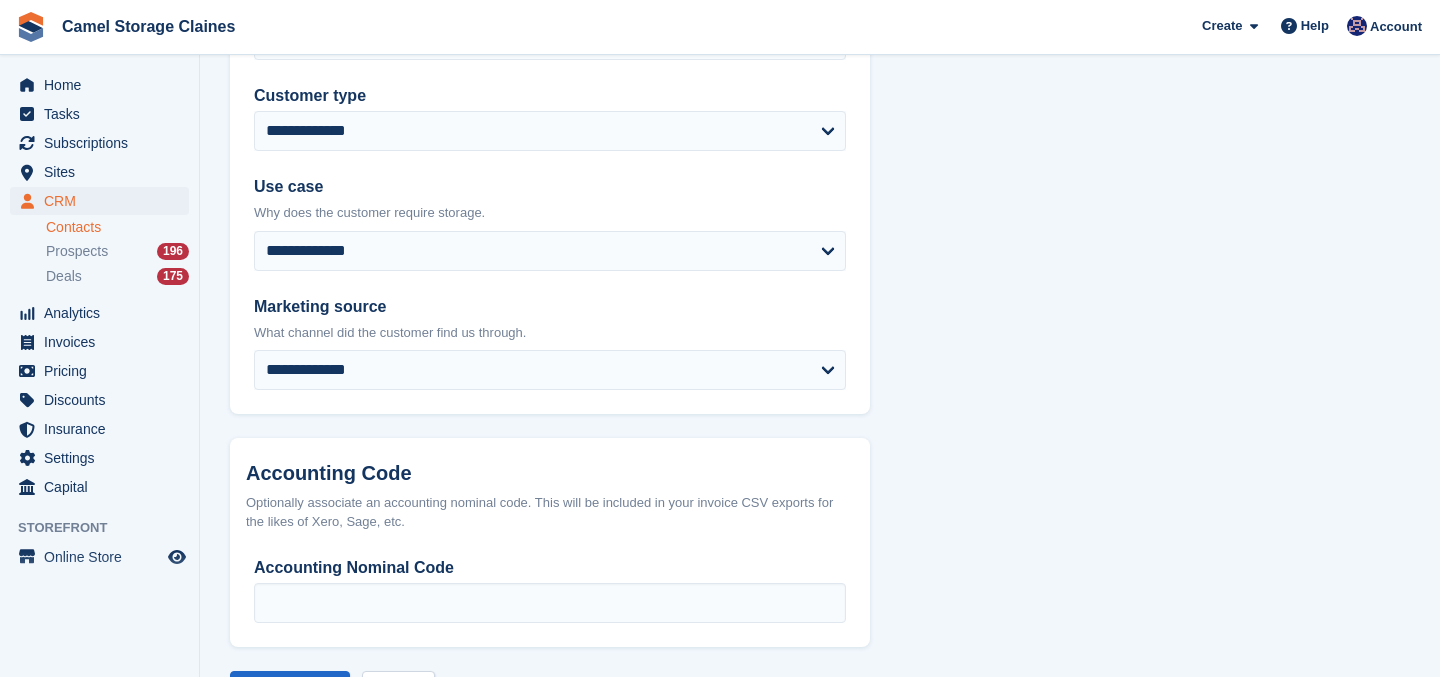 scroll, scrollTop: 1086, scrollLeft: 0, axis: vertical 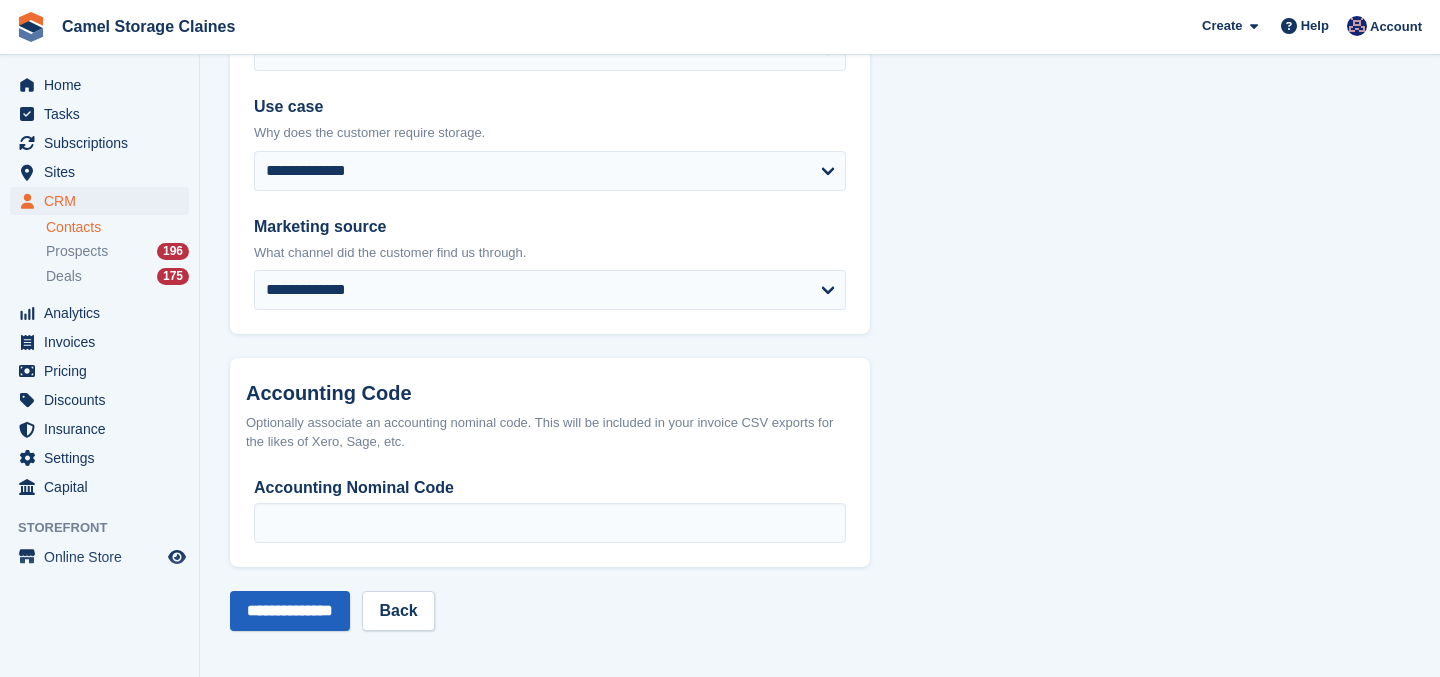 type on "**********" 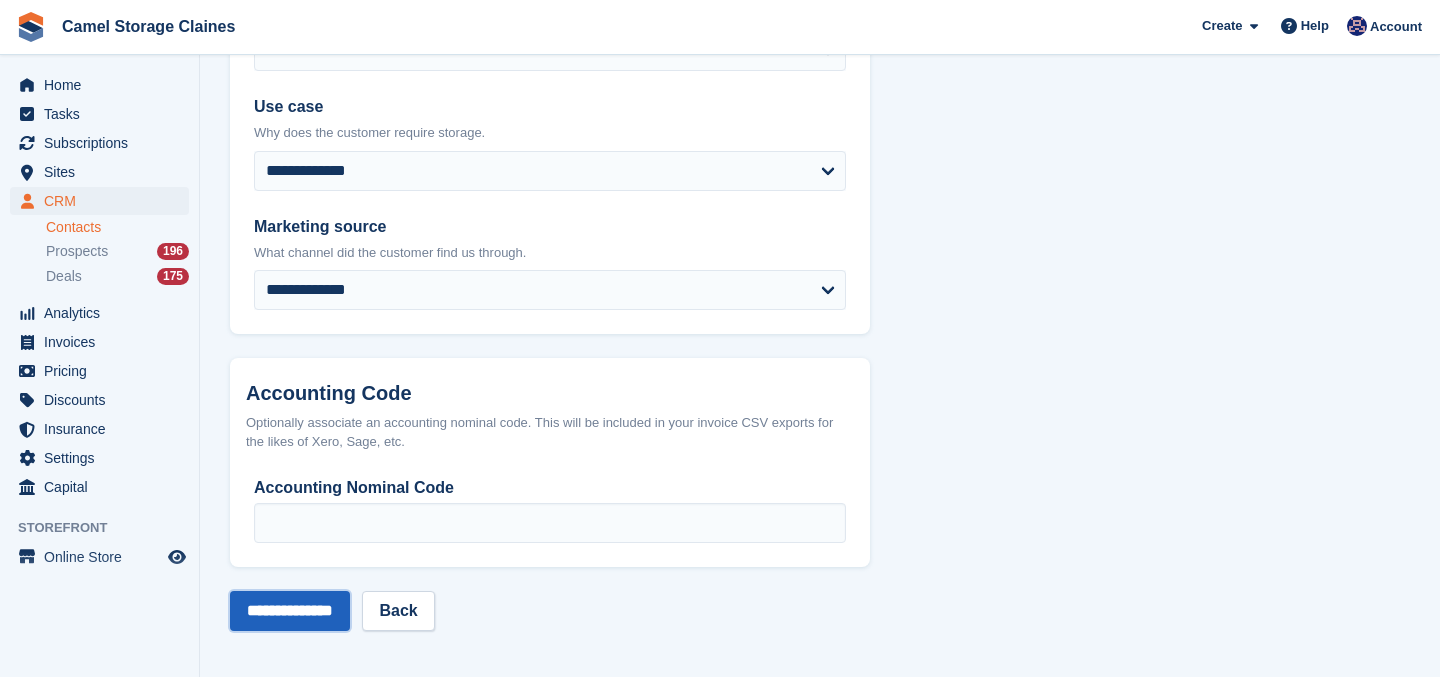 click on "**********" at bounding box center [290, 611] 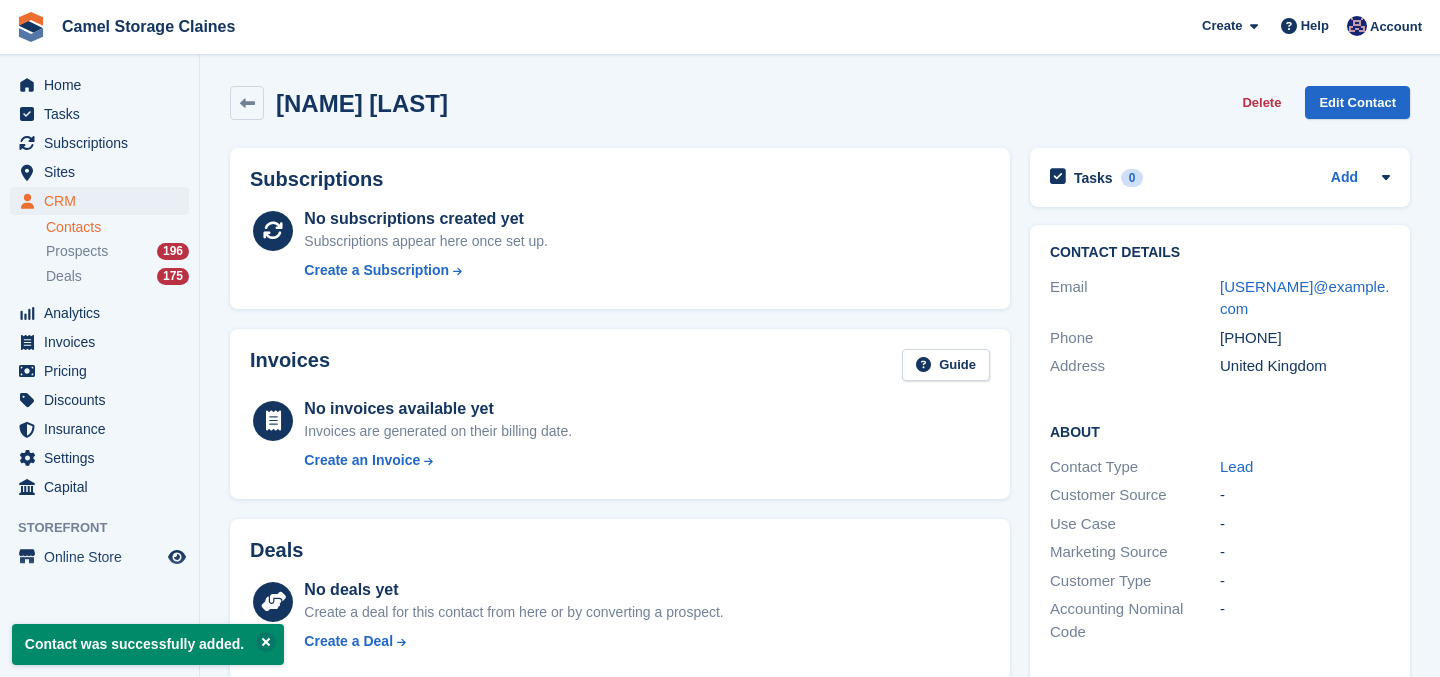 scroll, scrollTop: 0, scrollLeft: 0, axis: both 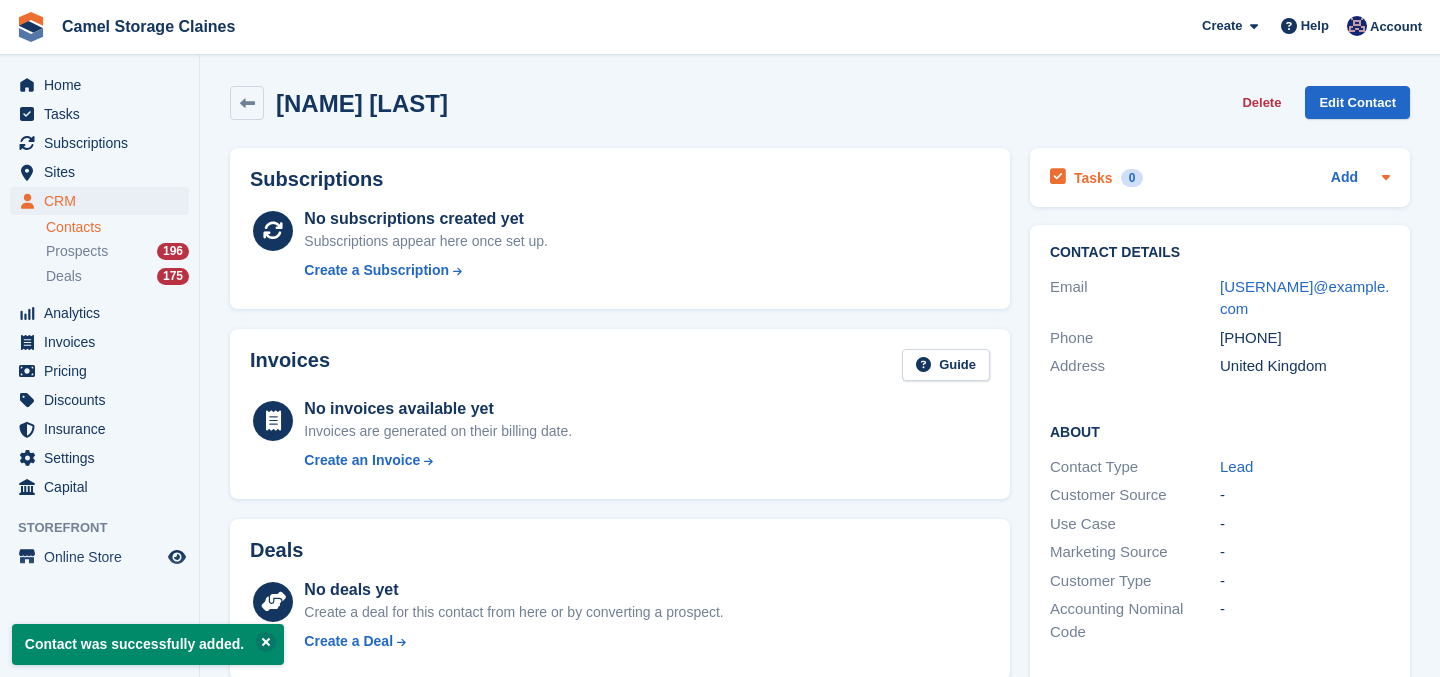 click on "Tasks" at bounding box center (1093, 178) 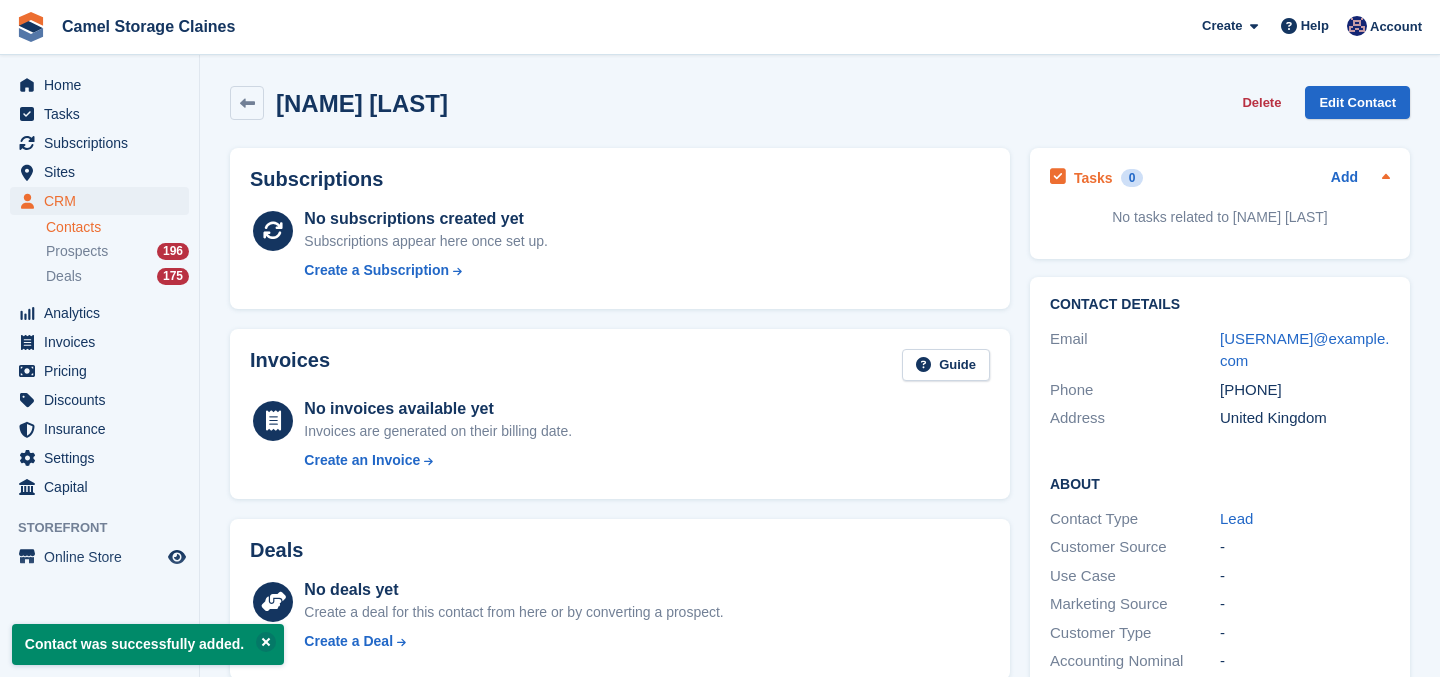 click at bounding box center [1058, 177] 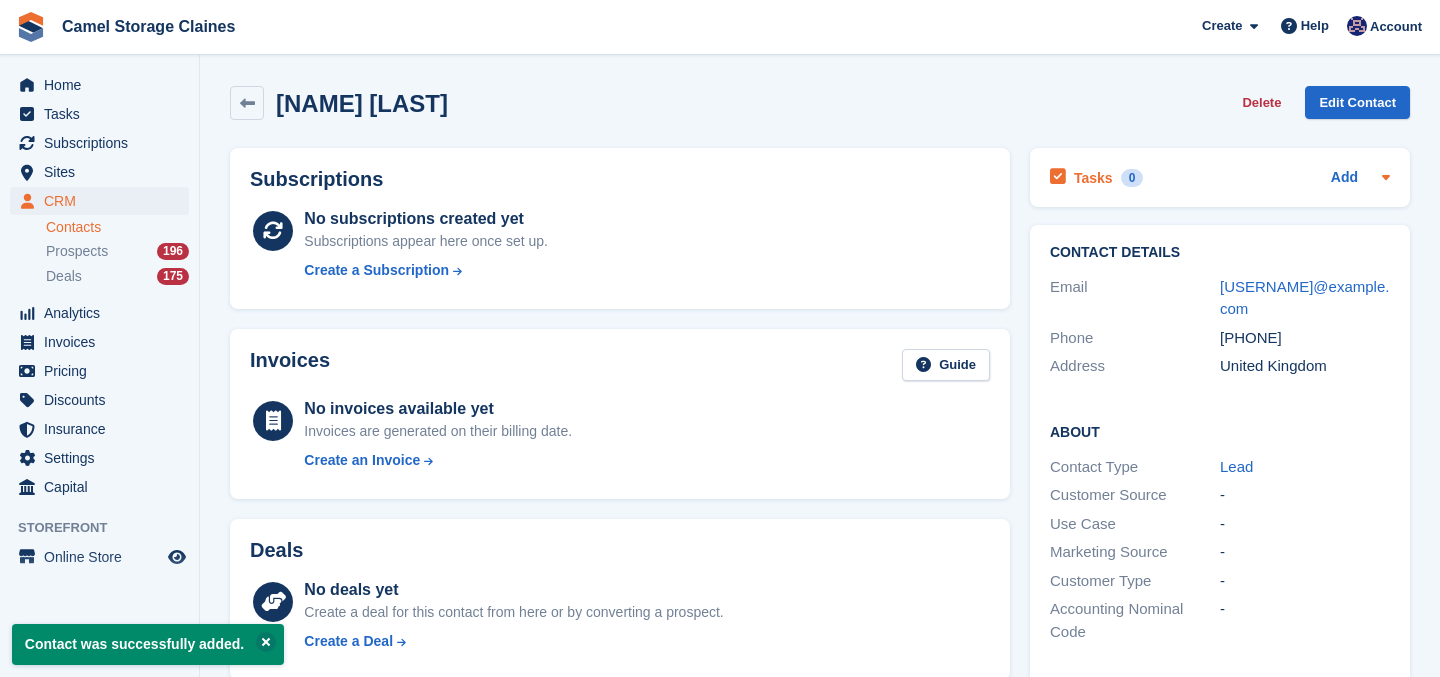 click on "Tasks" at bounding box center [1093, 178] 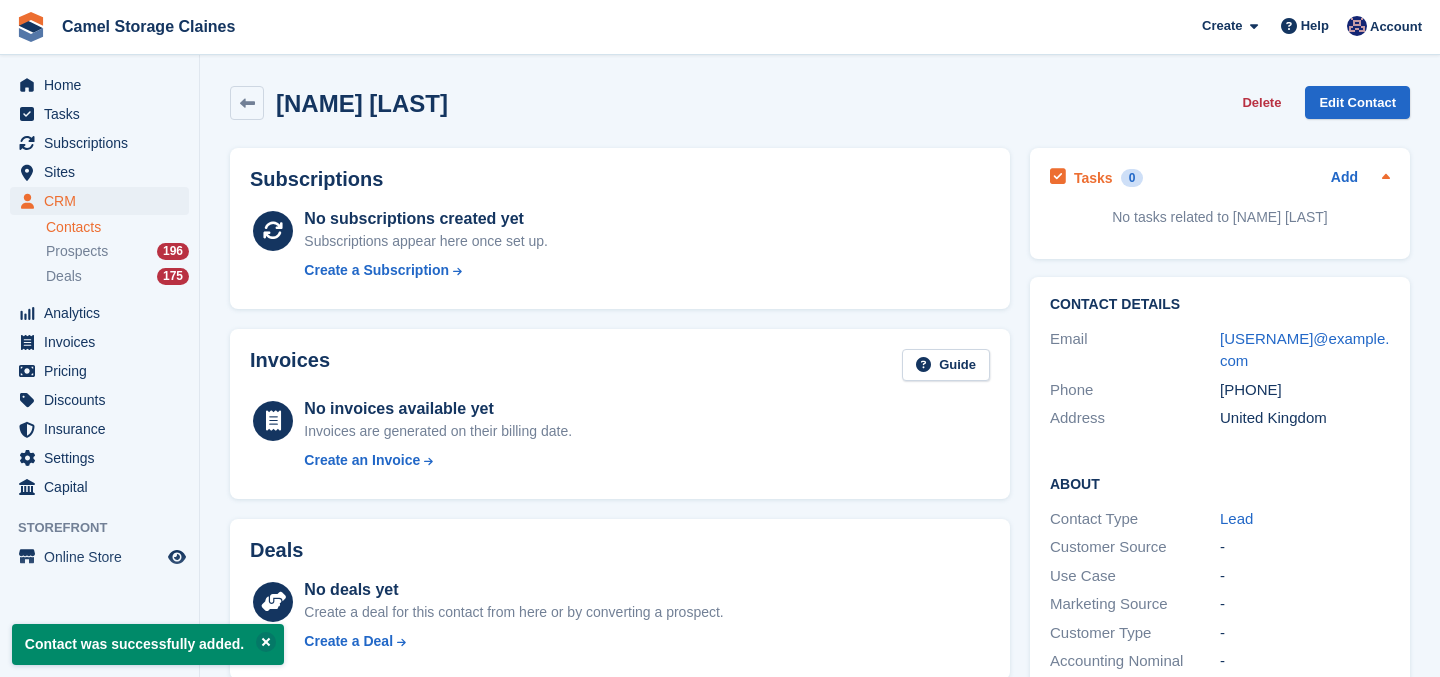 click on "Add" at bounding box center (1360, 178) 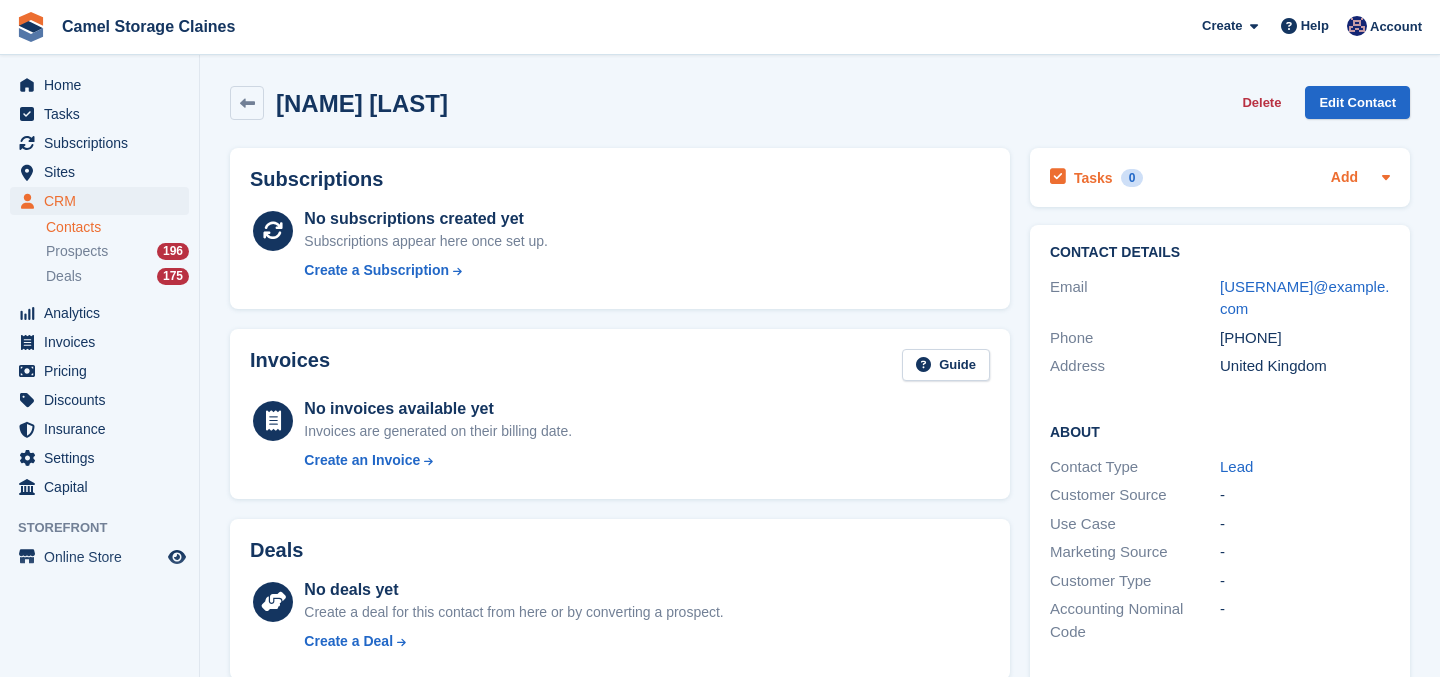 click on "Add" at bounding box center (1344, 178) 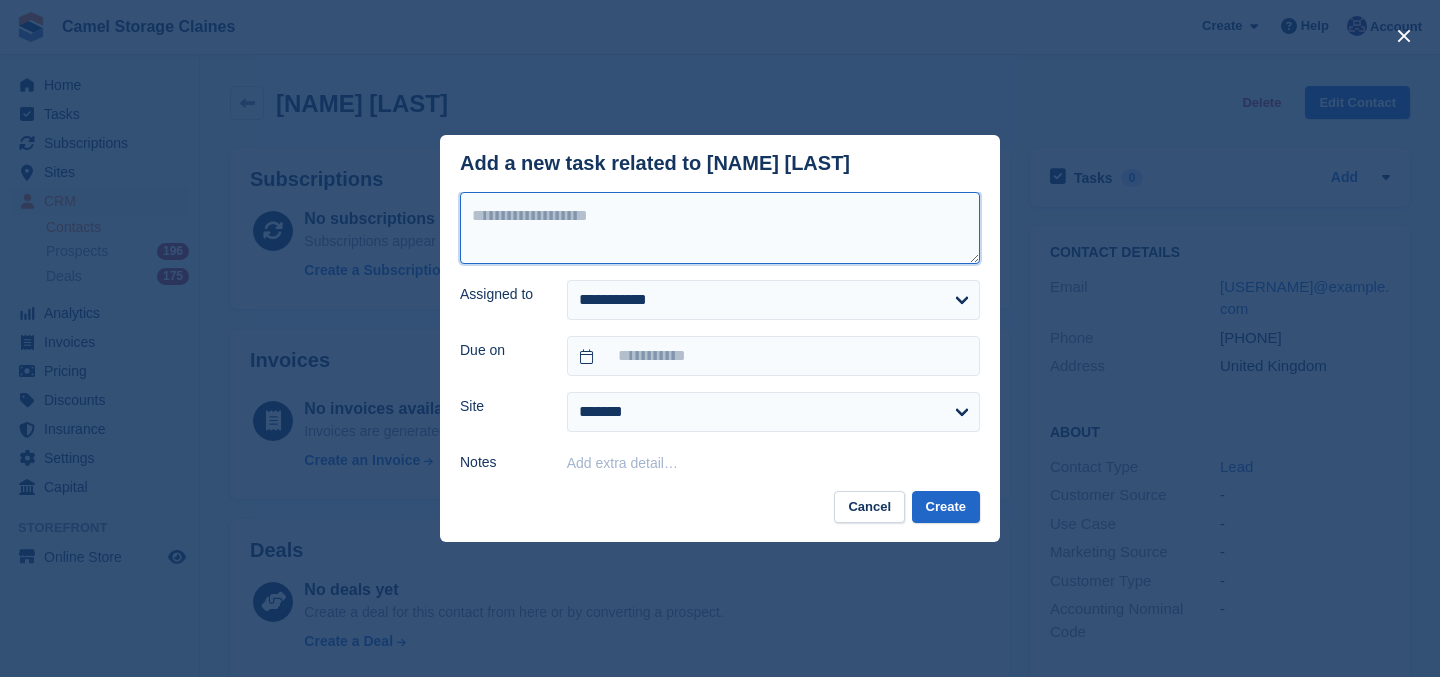 click at bounding box center [720, 228] 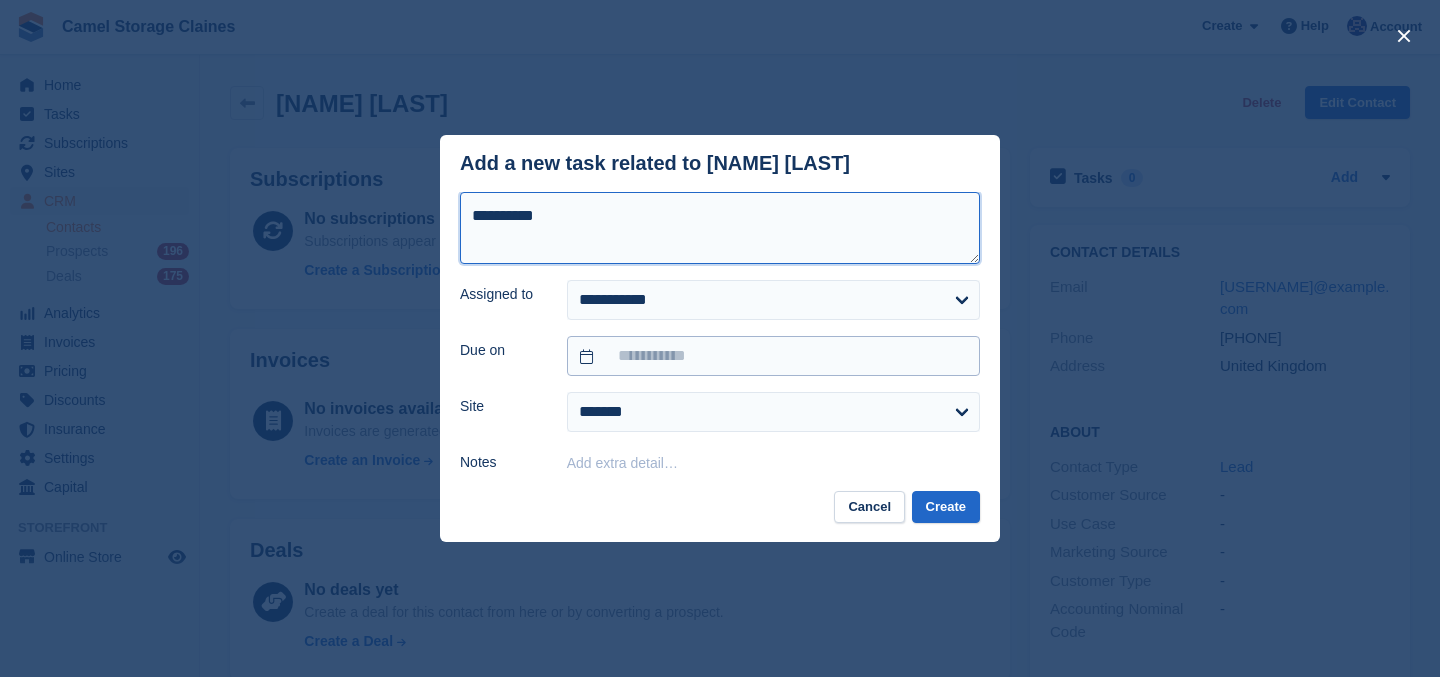 type on "**********" 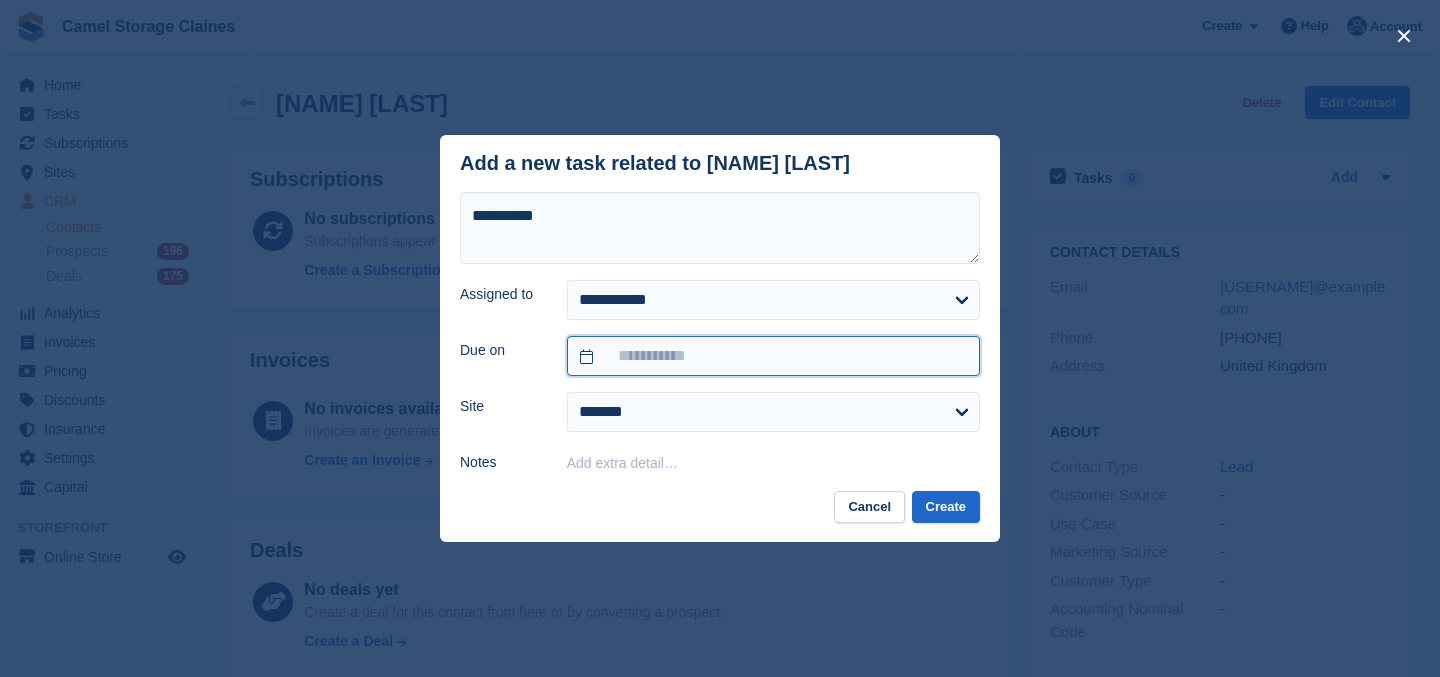 click at bounding box center [773, 356] 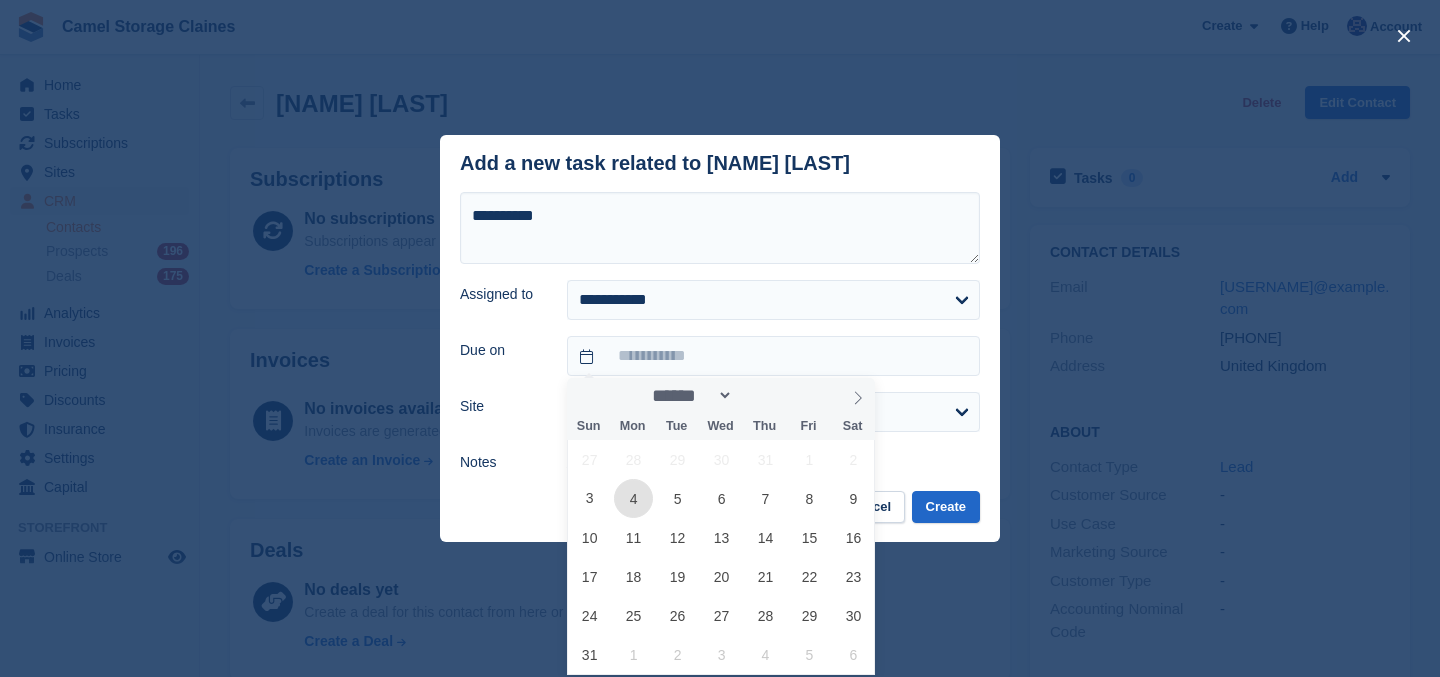 click on "4" at bounding box center [633, 498] 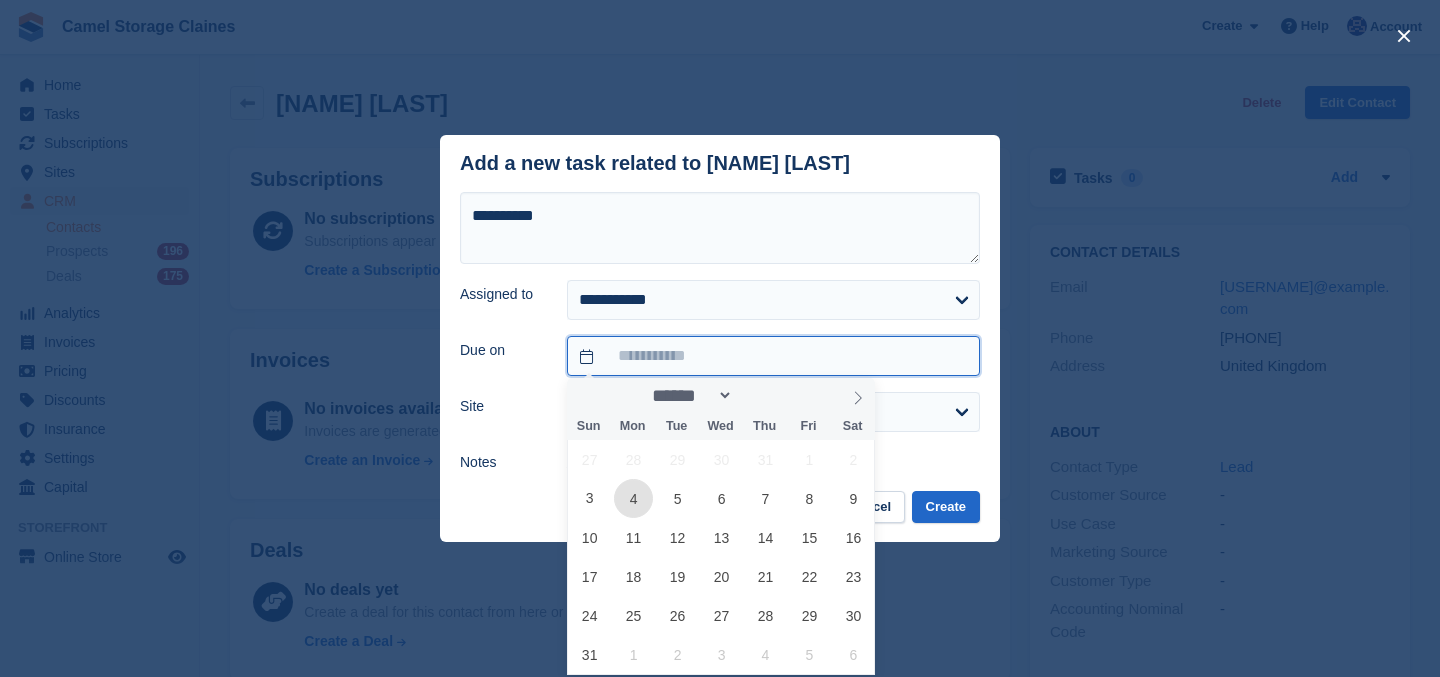 type on "**********" 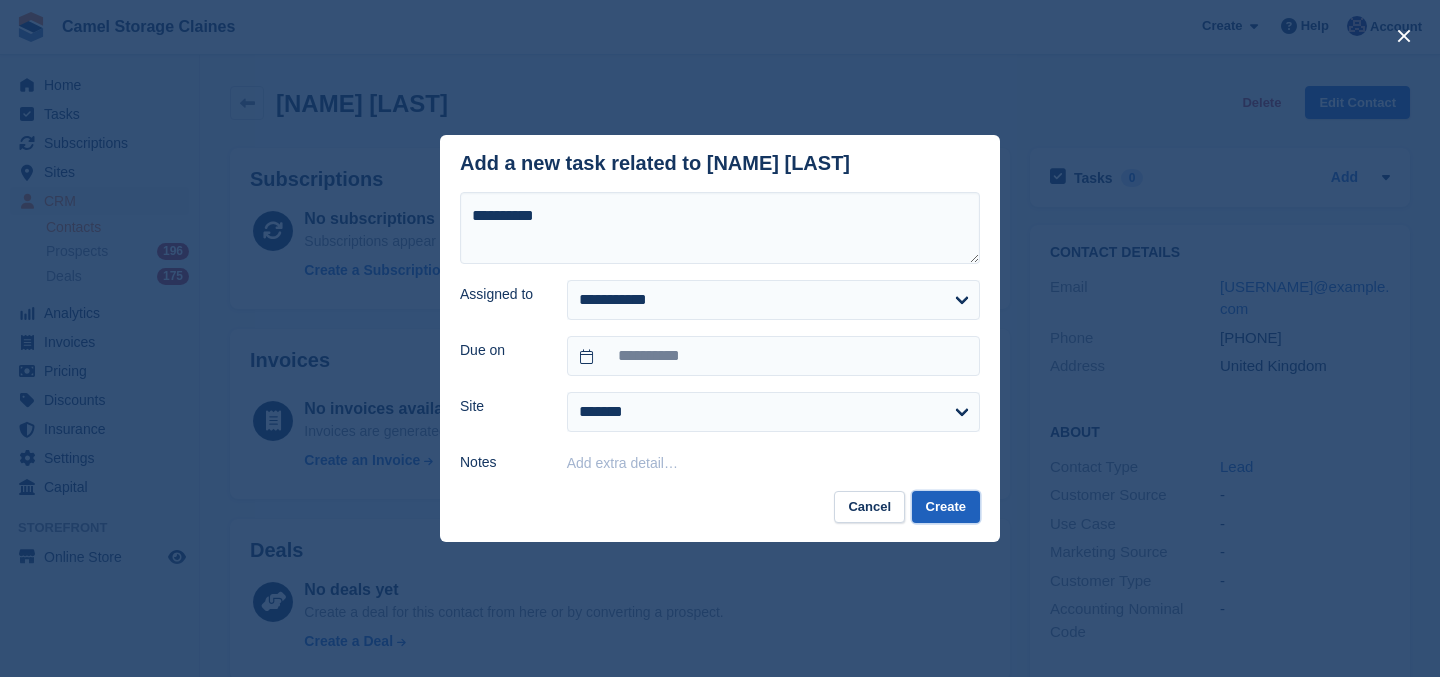 click on "Create" at bounding box center [946, 507] 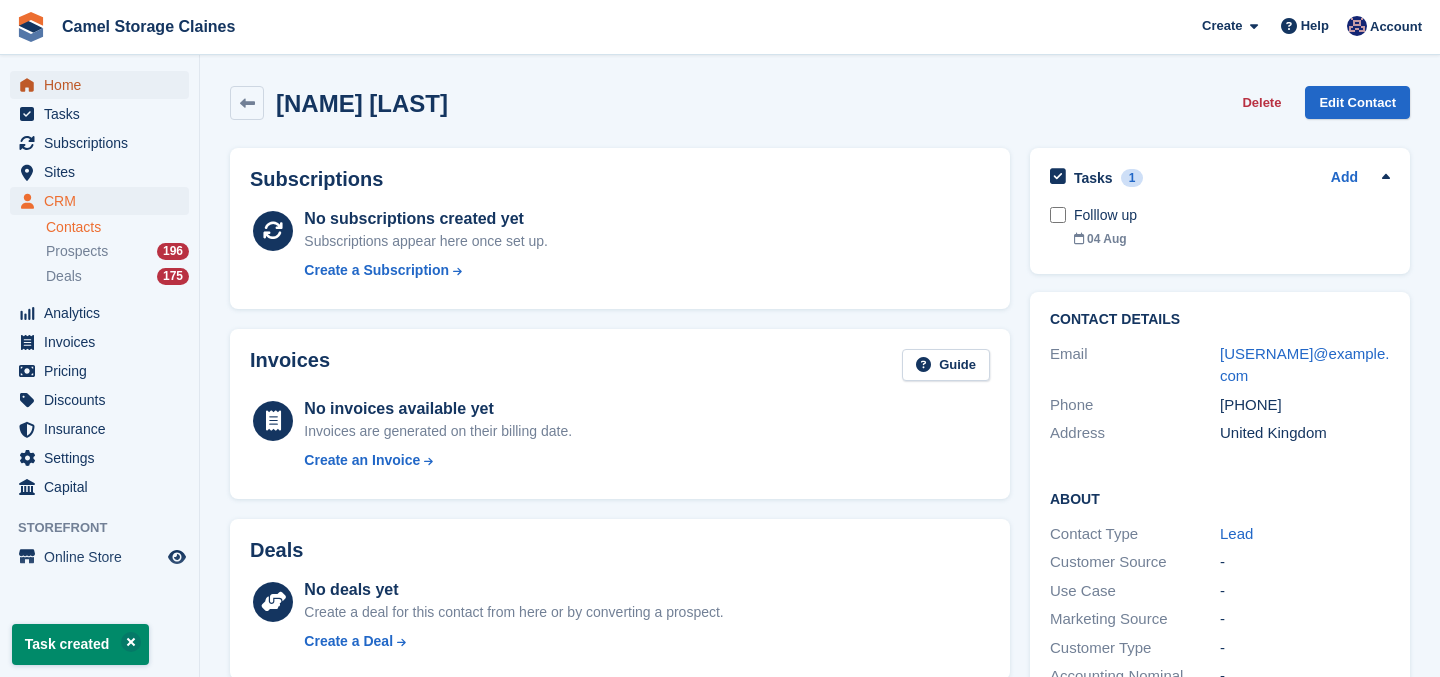 click on "Home" at bounding box center [104, 85] 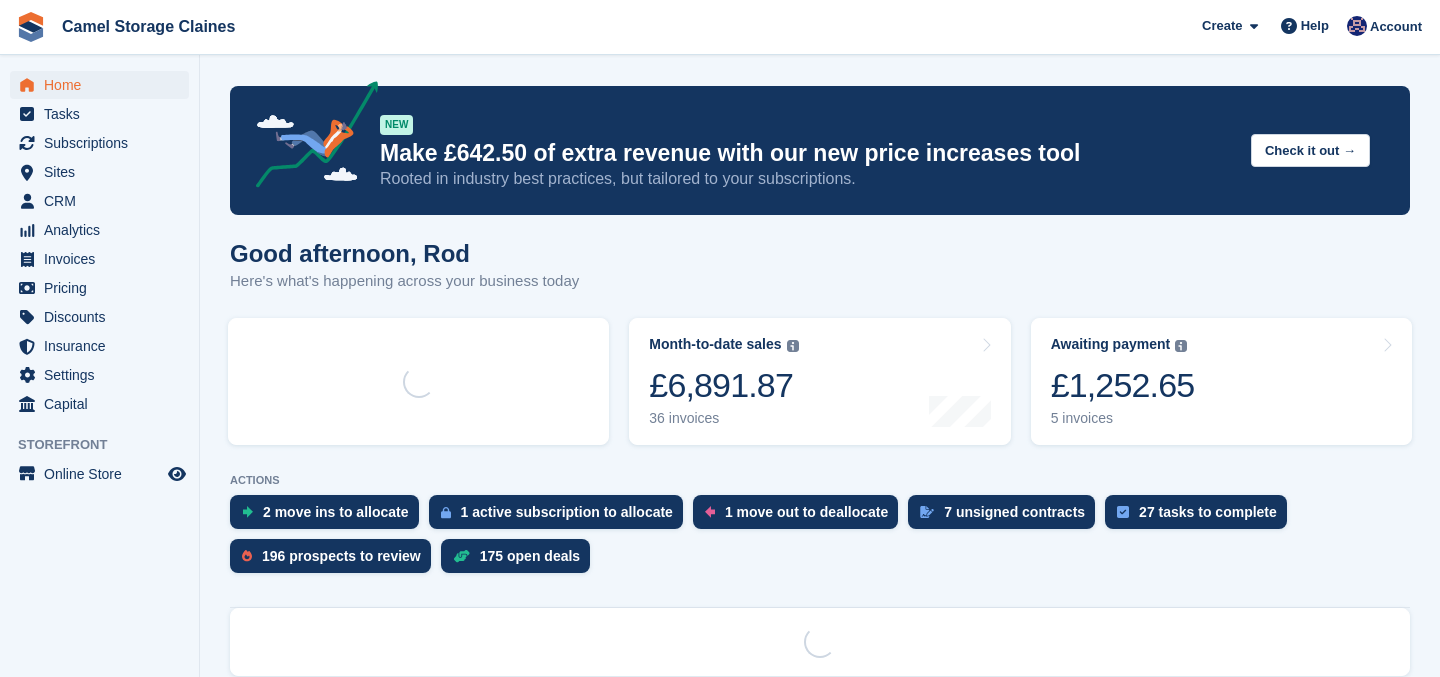 scroll, scrollTop: 0, scrollLeft: 0, axis: both 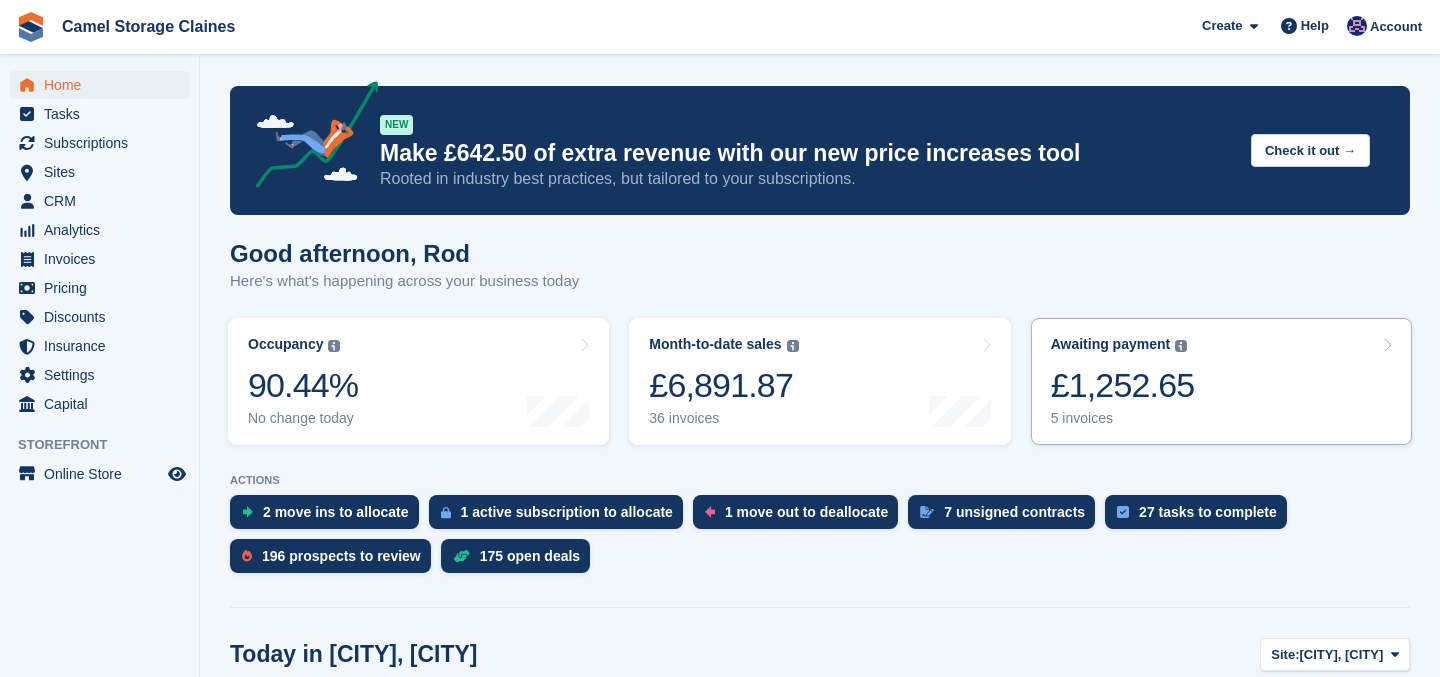 click on "£1,252.65" at bounding box center (1123, 385) 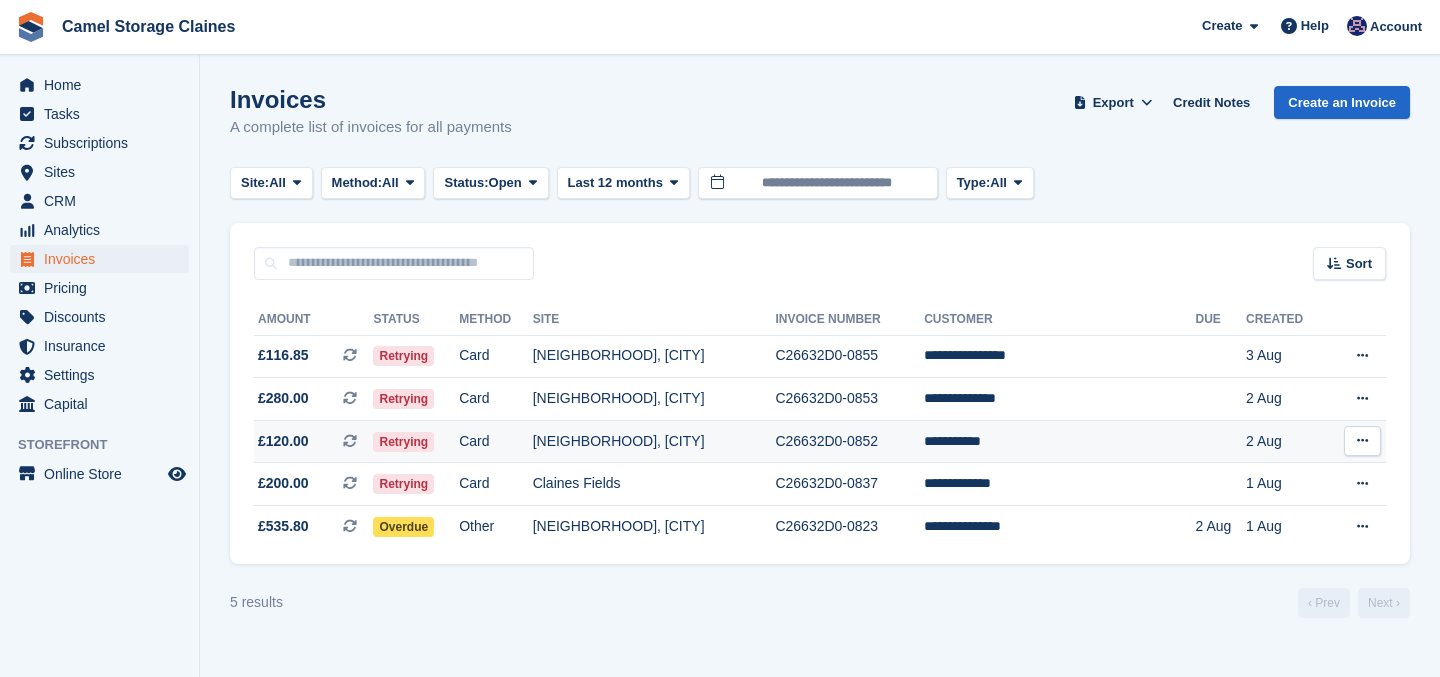scroll, scrollTop: 0, scrollLeft: 0, axis: both 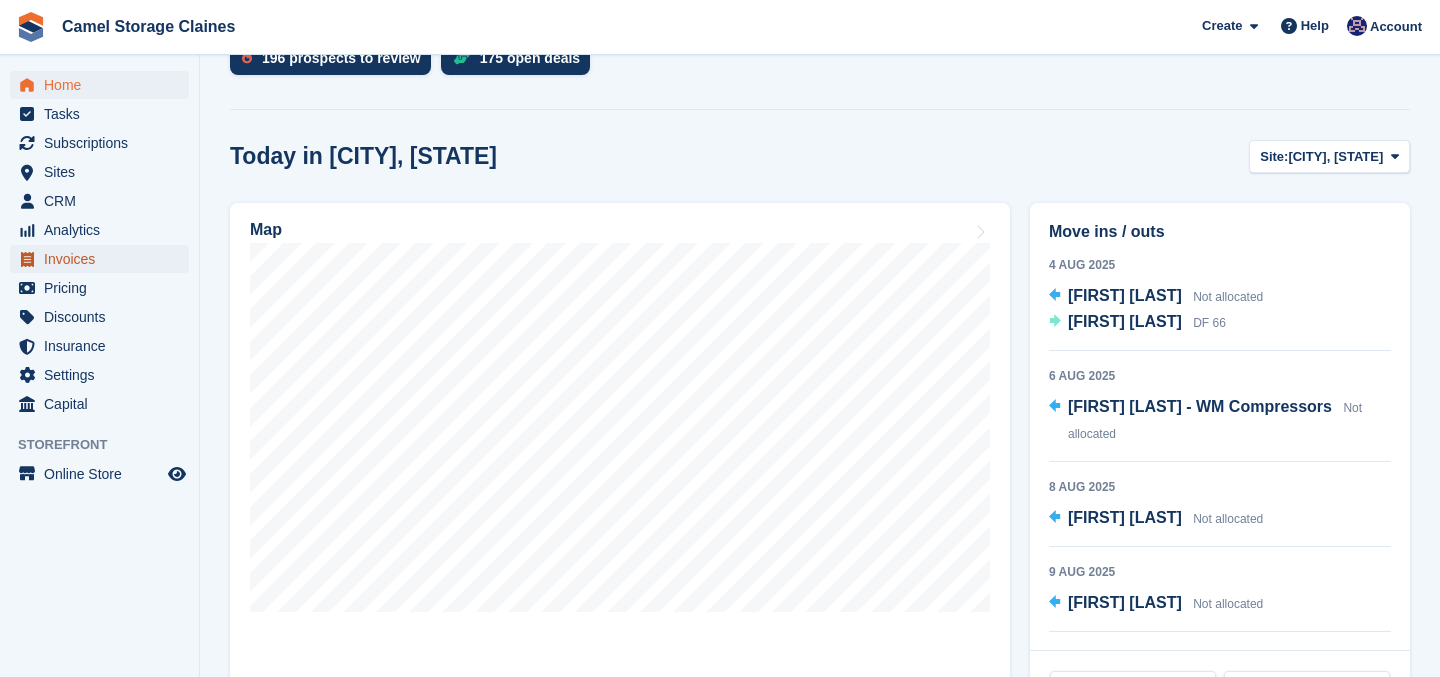 click on "Invoices" at bounding box center [104, 259] 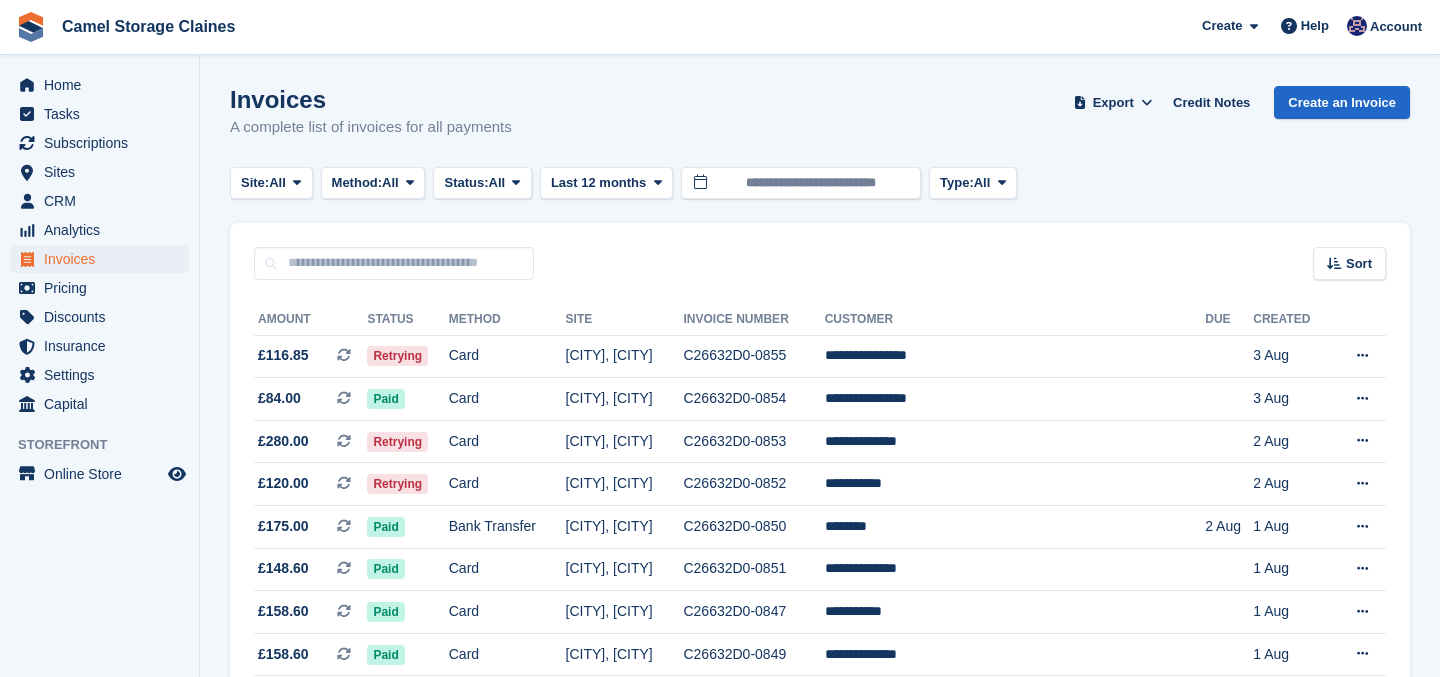 scroll, scrollTop: 0, scrollLeft: 0, axis: both 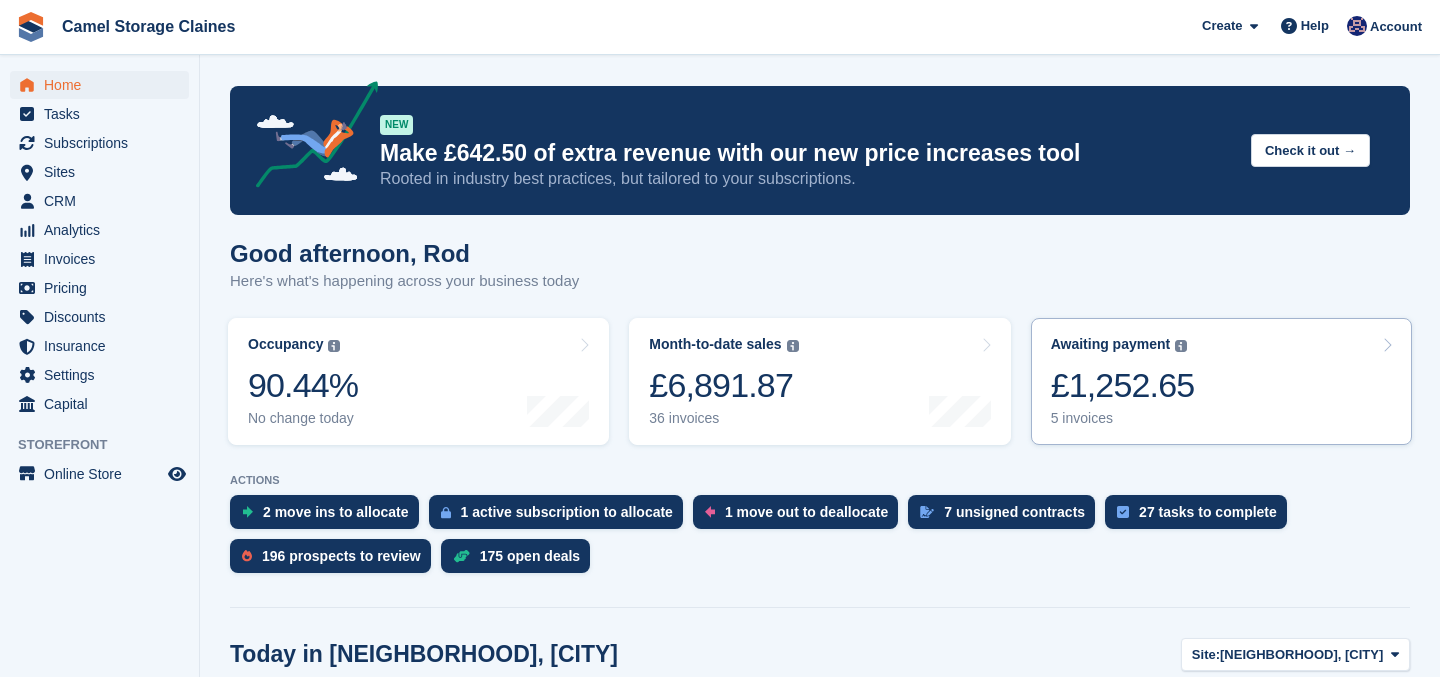 click on "£1,252.65" at bounding box center (1123, 385) 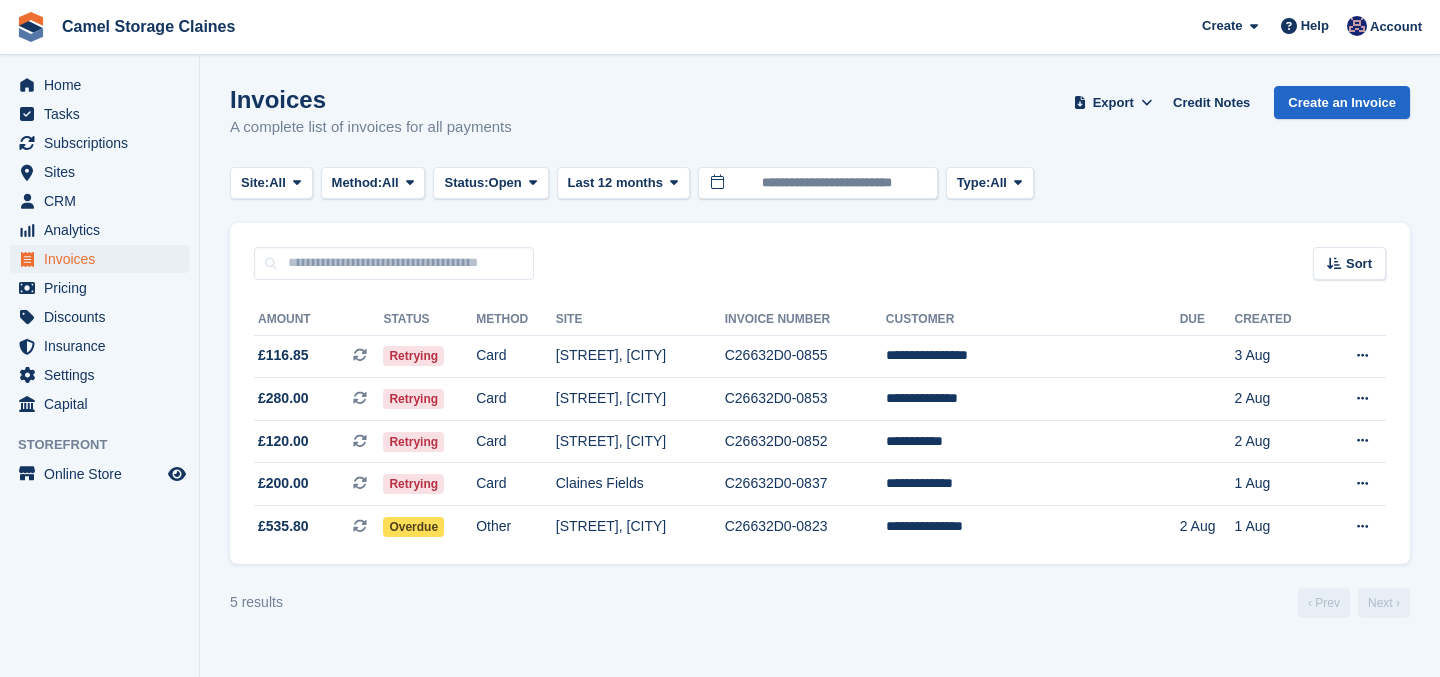 scroll, scrollTop: 0, scrollLeft: 0, axis: both 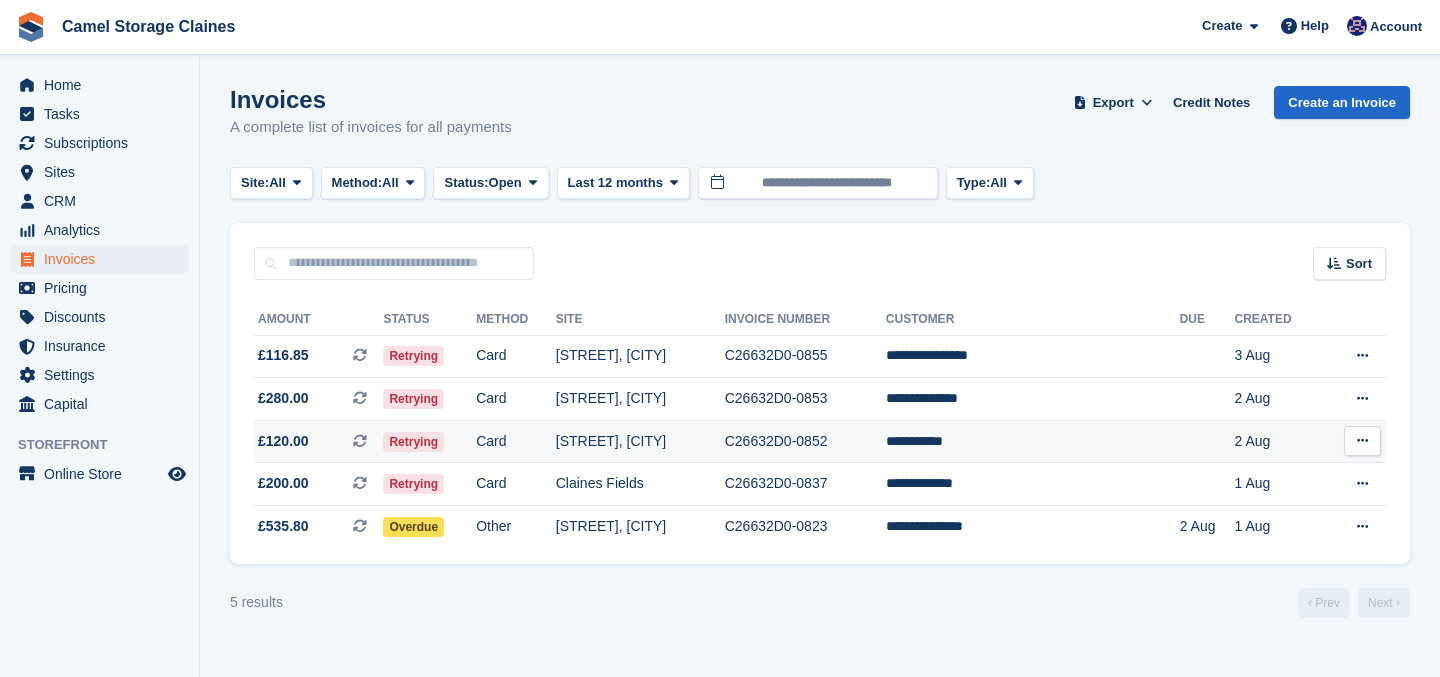 click on "**********" at bounding box center (1033, 441) 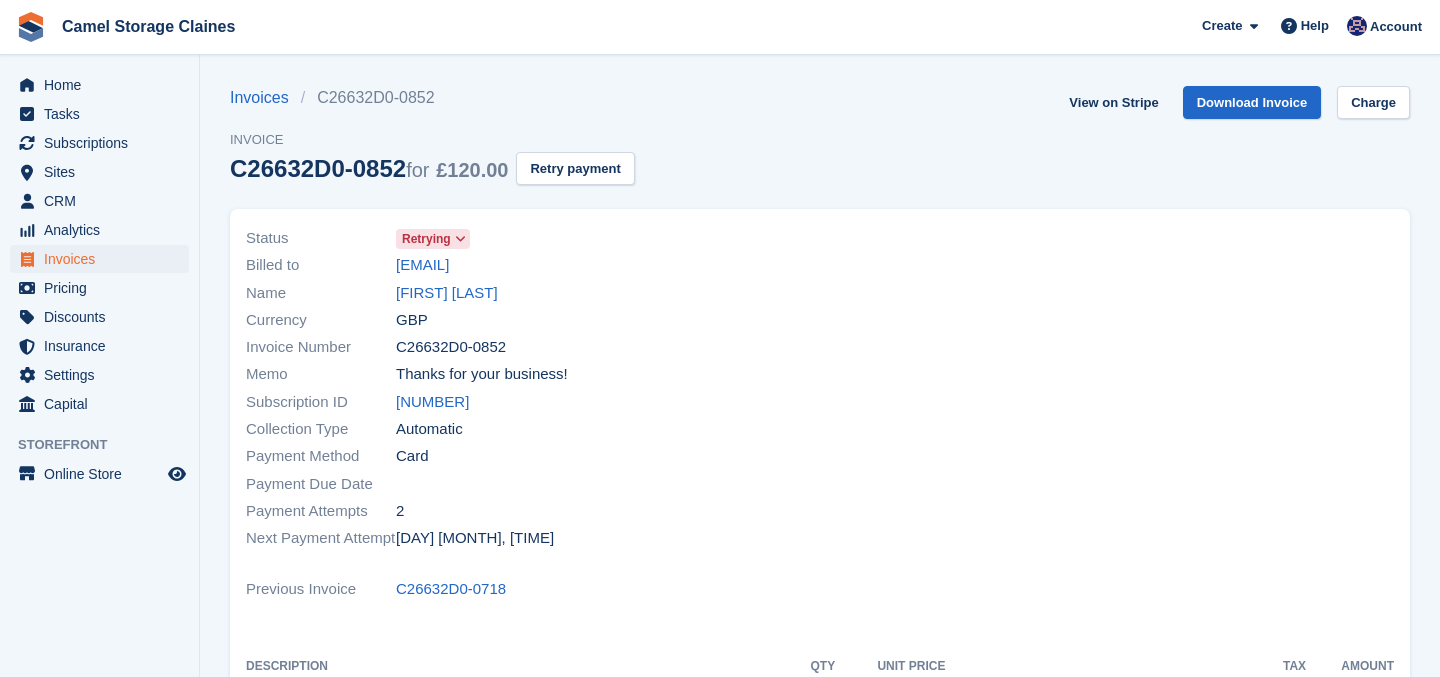 scroll, scrollTop: 0, scrollLeft: 0, axis: both 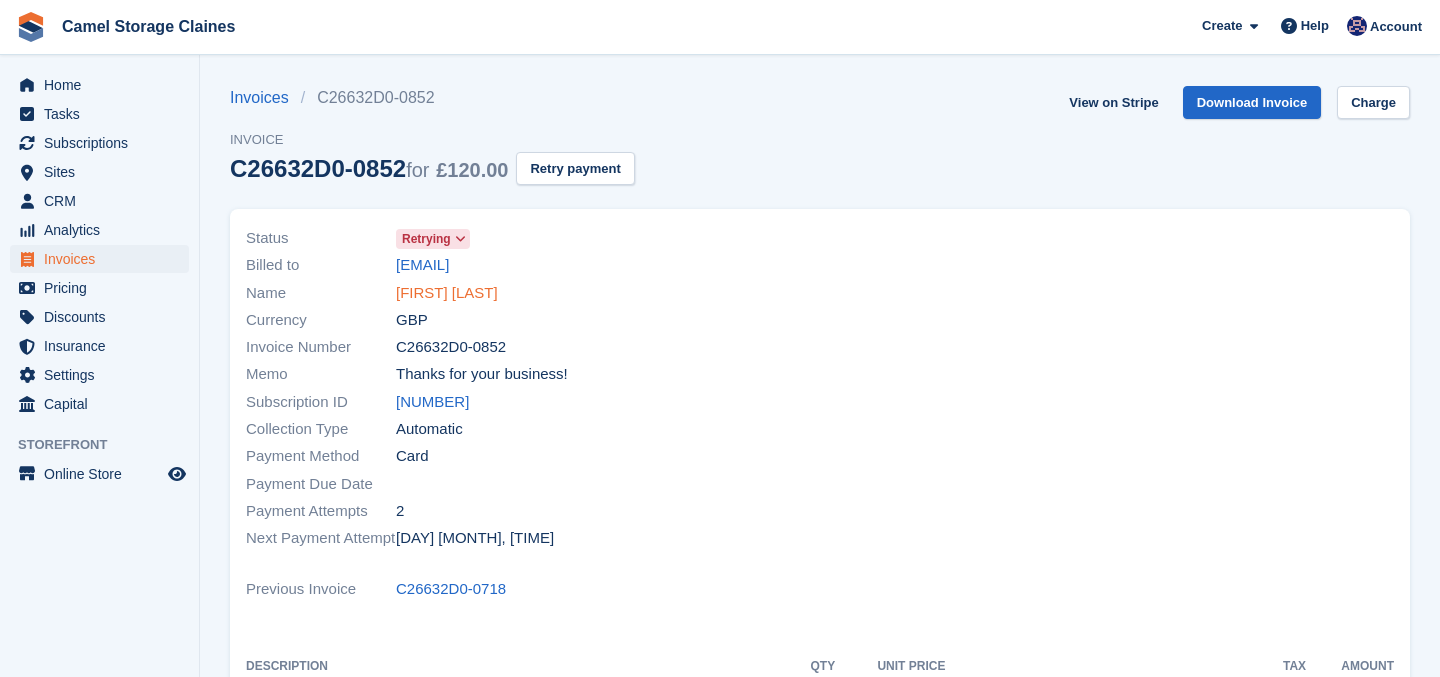 click on "[FIRST] [LAST]" at bounding box center [447, 293] 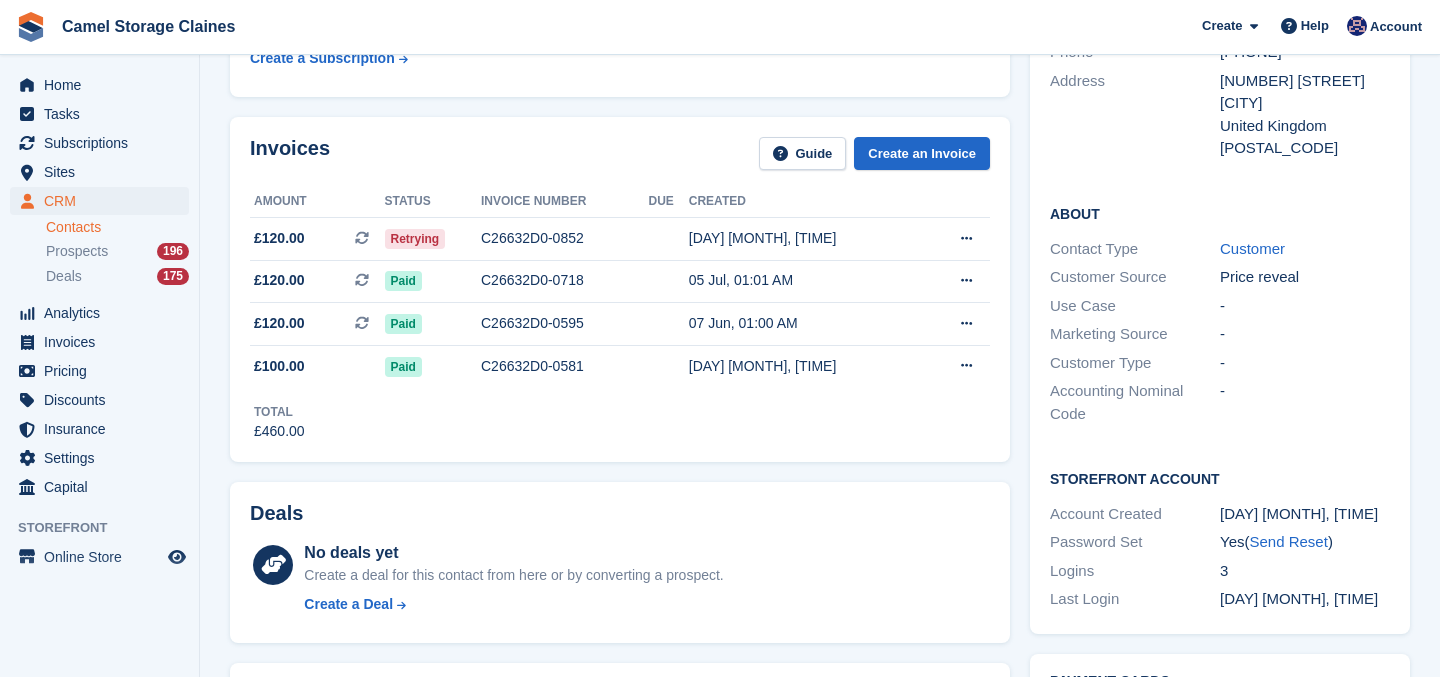 scroll, scrollTop: 362, scrollLeft: 0, axis: vertical 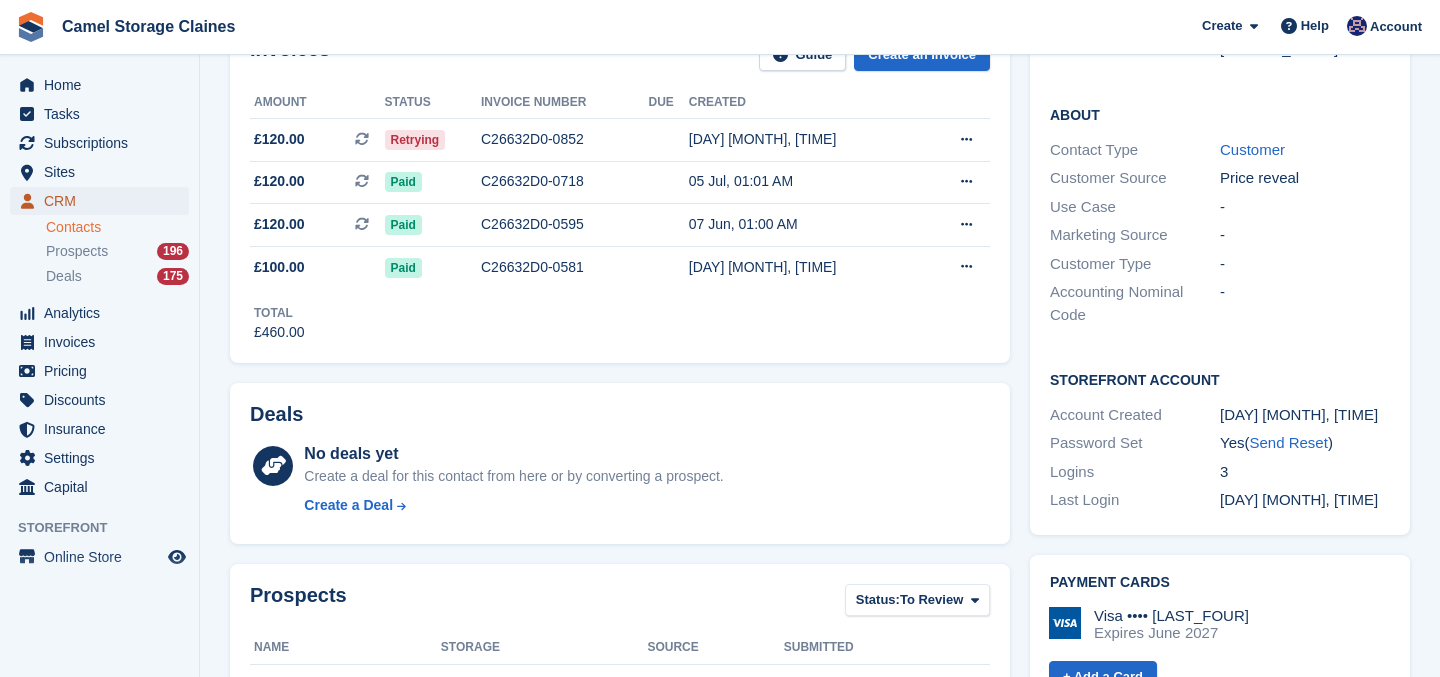 click on "CRM" at bounding box center (104, 201) 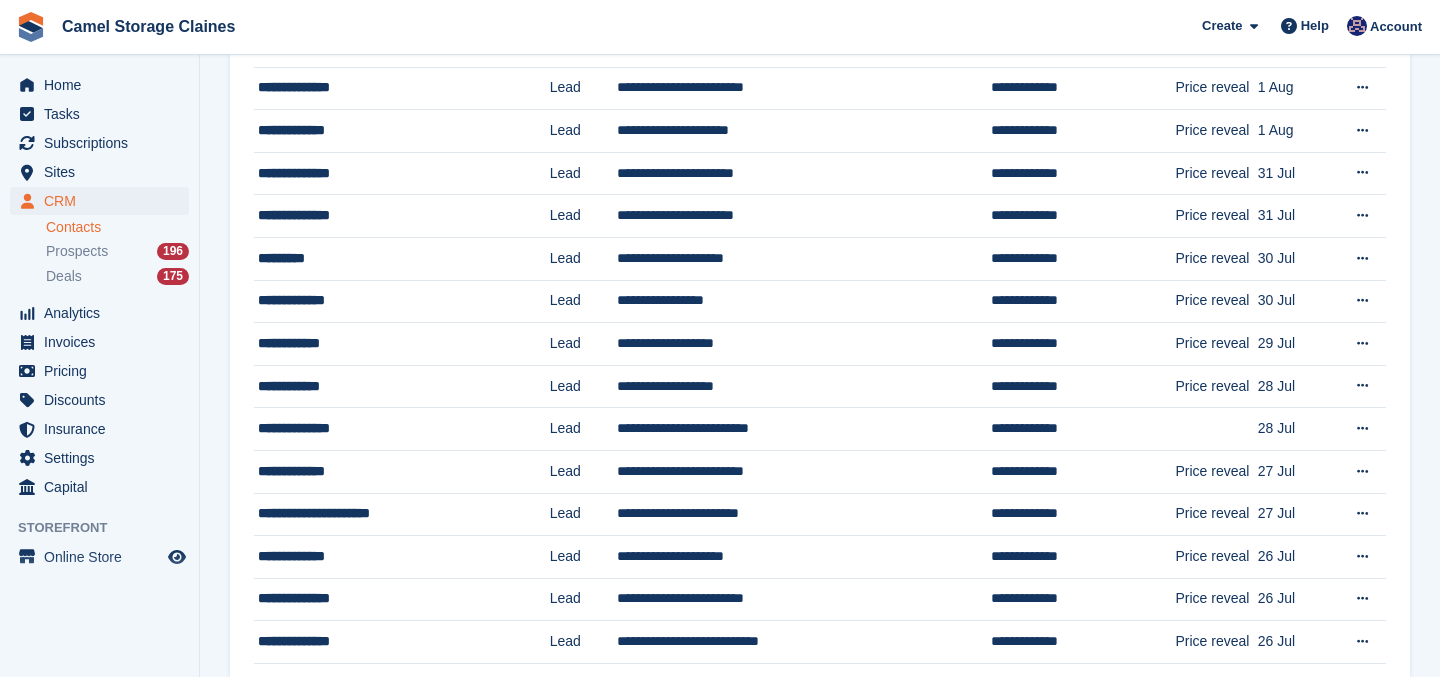 scroll, scrollTop: 0, scrollLeft: 0, axis: both 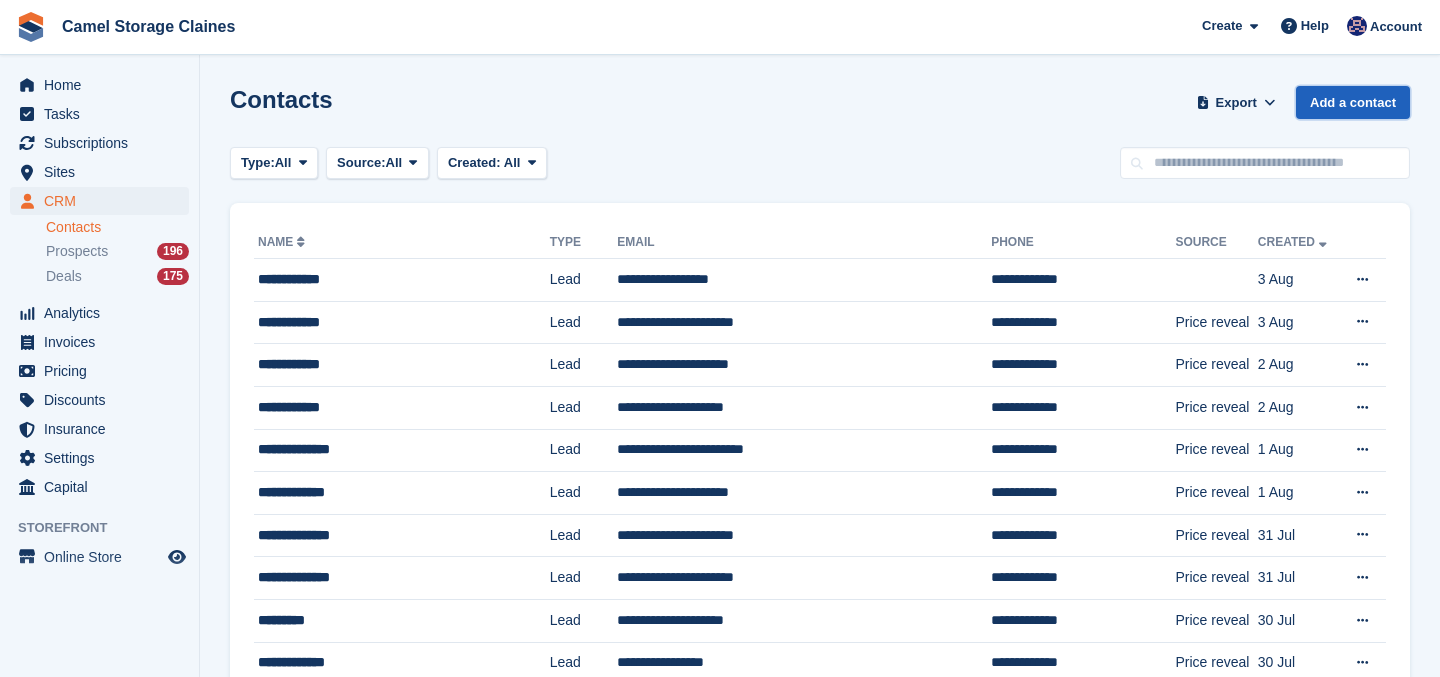 click on "Add a contact" at bounding box center [1353, 102] 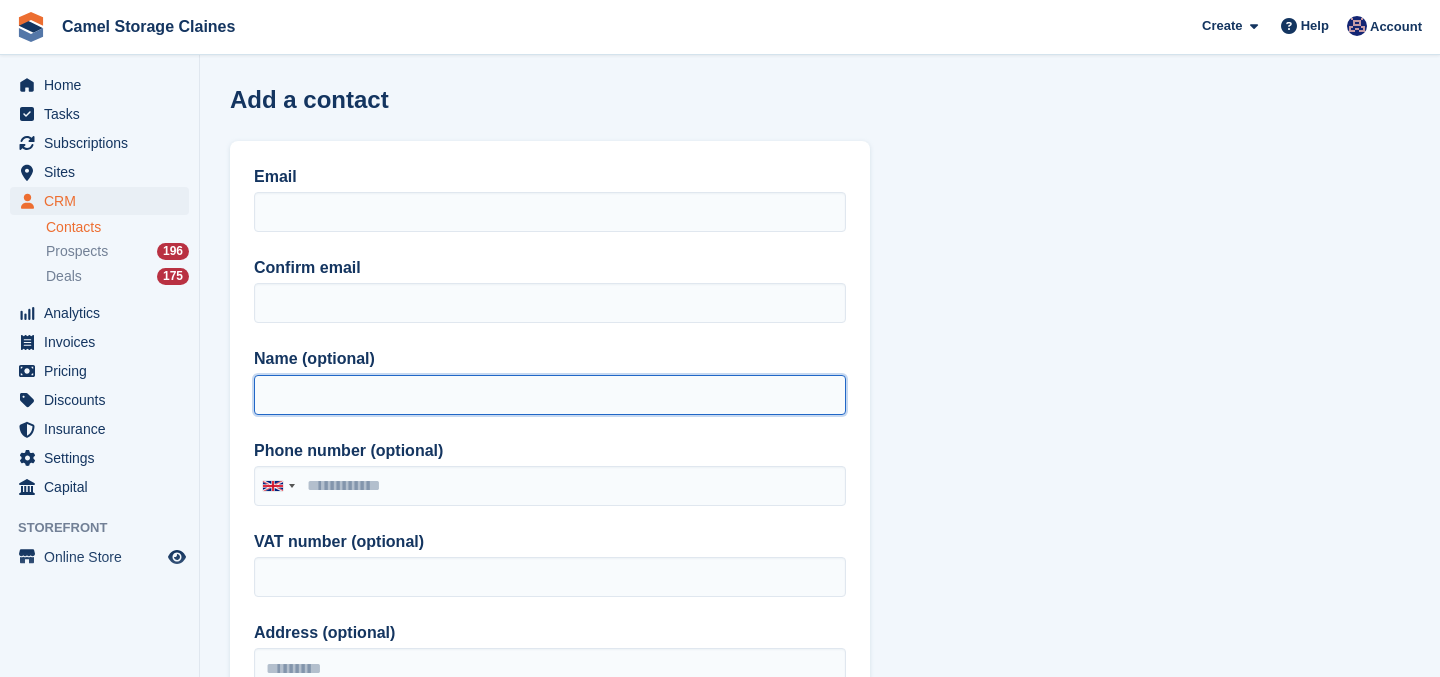 click on "Name (optional)" at bounding box center (550, 395) 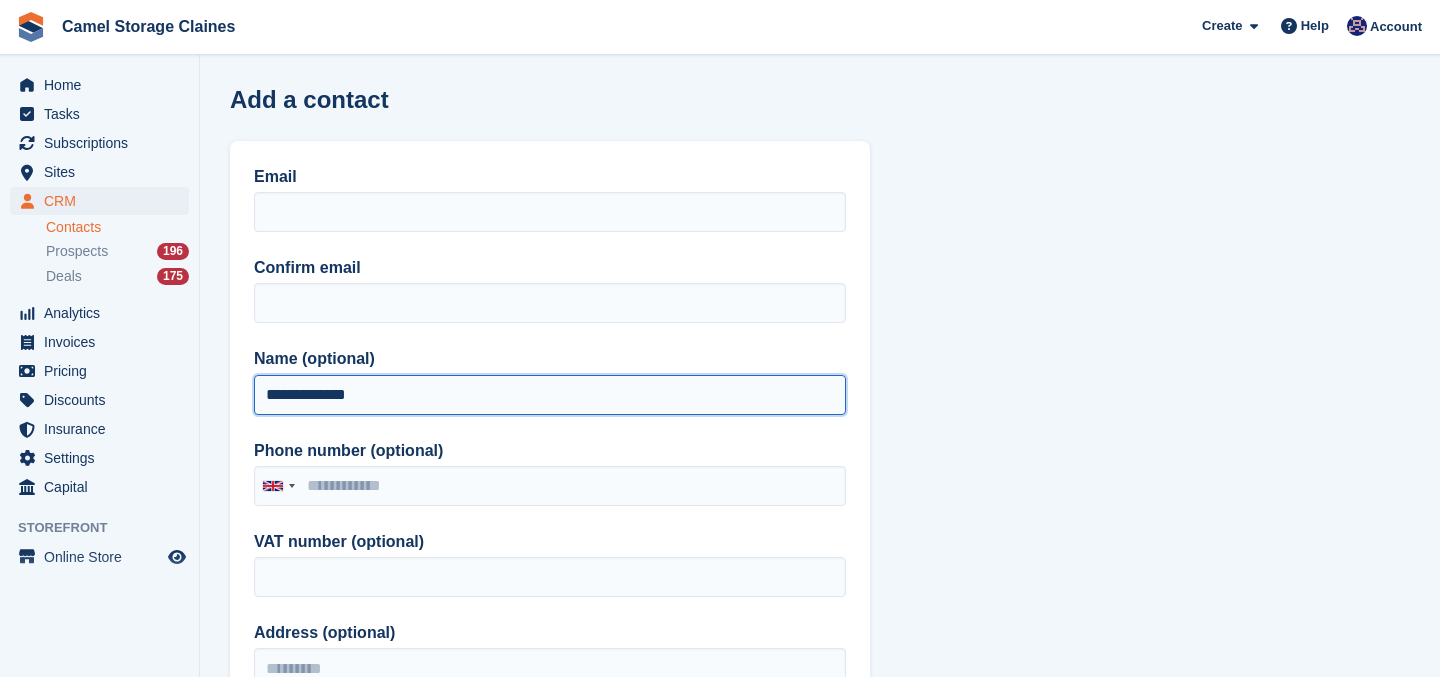 type on "**********" 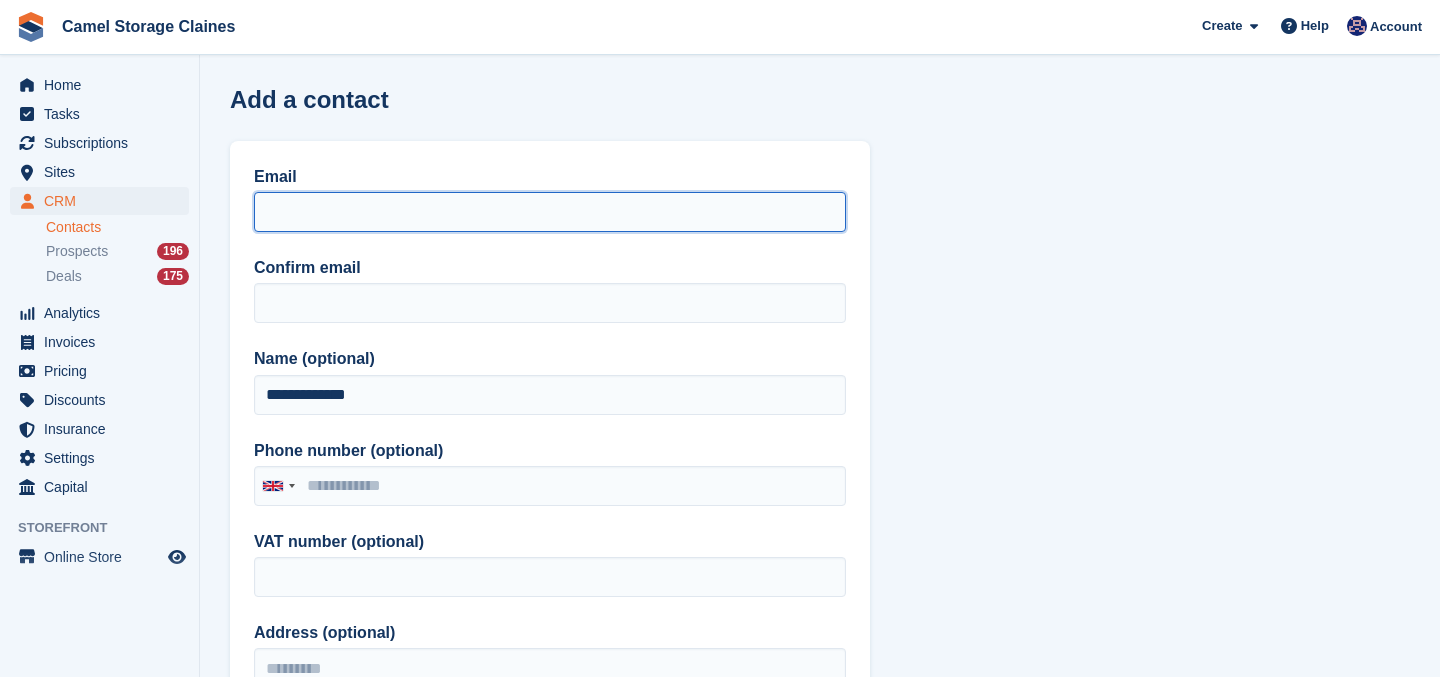click on "Email" at bounding box center [550, 212] 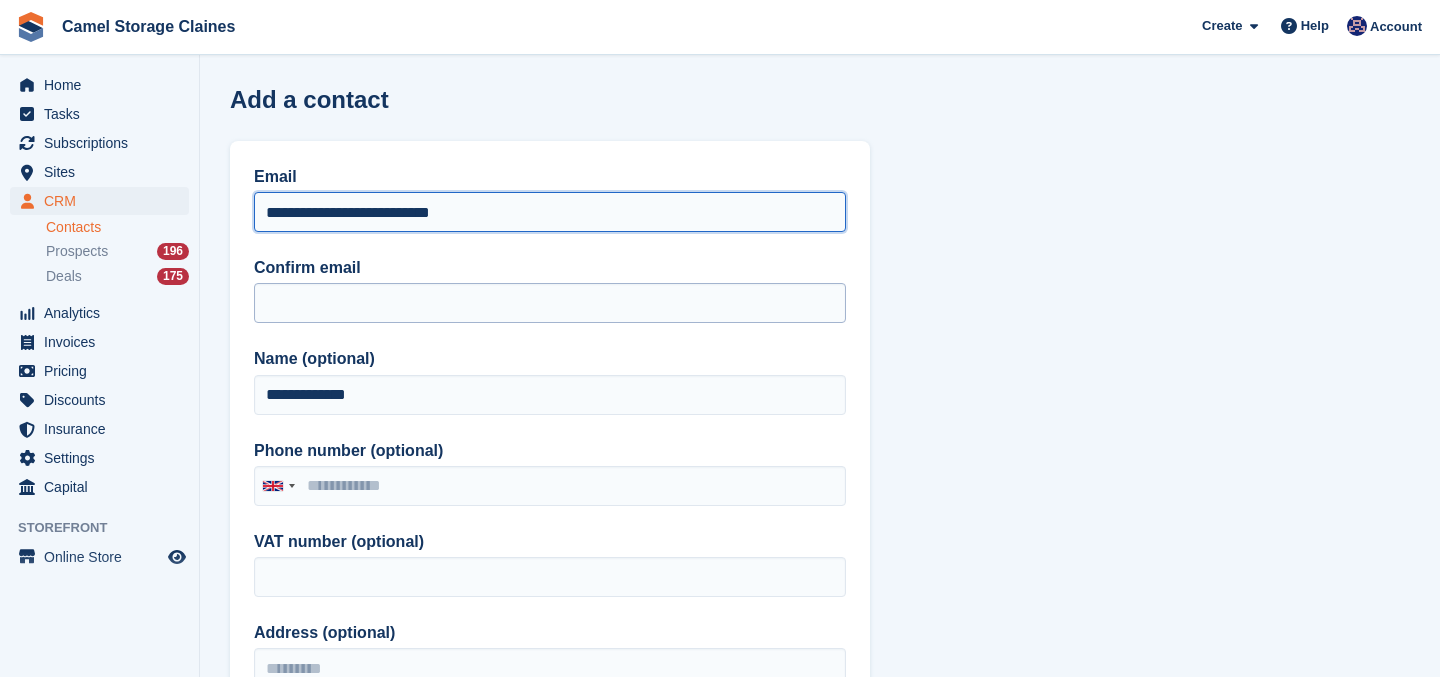 type on "**********" 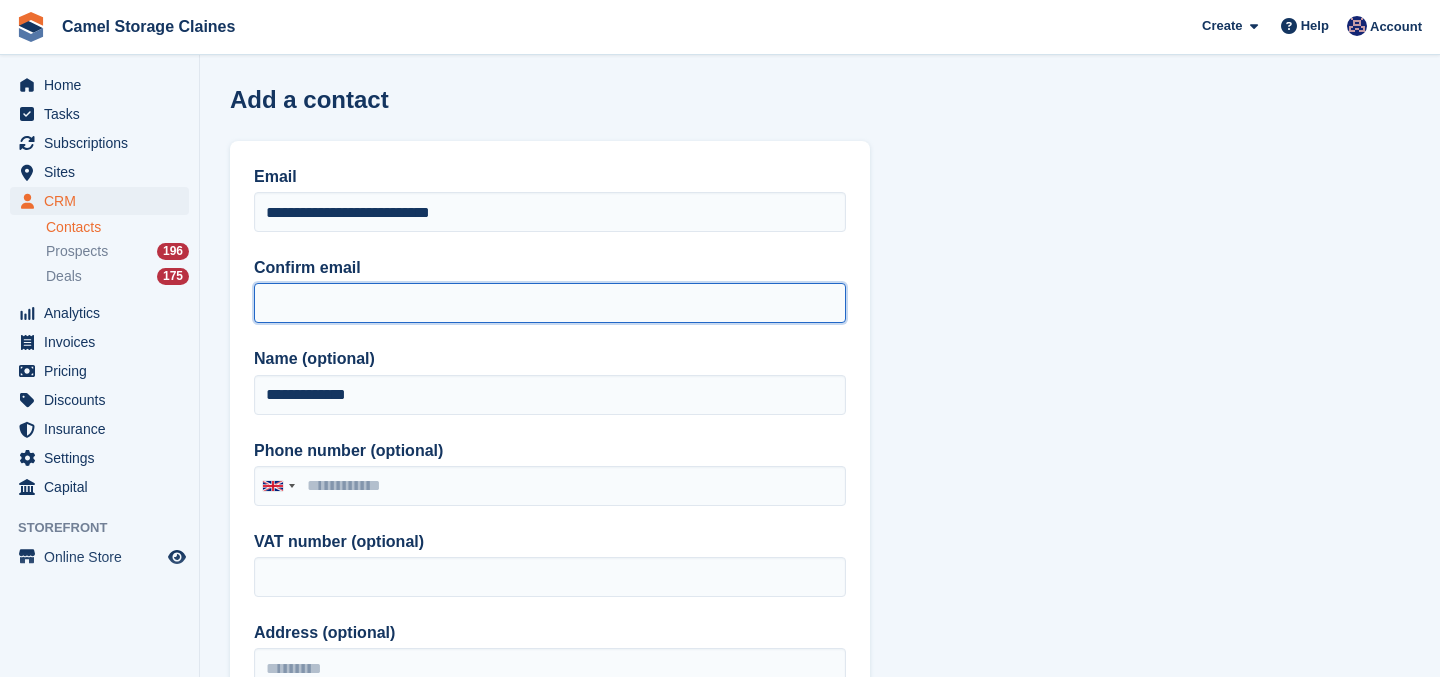 click on "Confirm email" at bounding box center (550, 303) 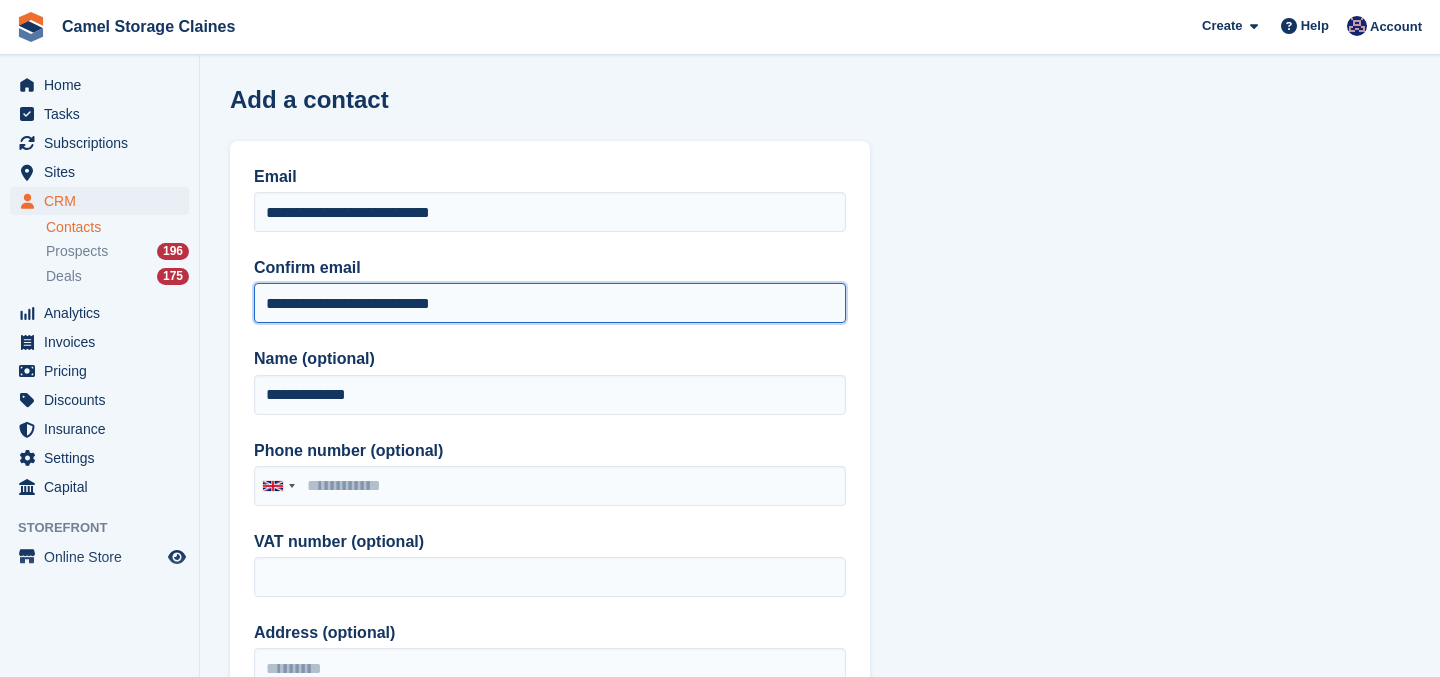 type on "**********" 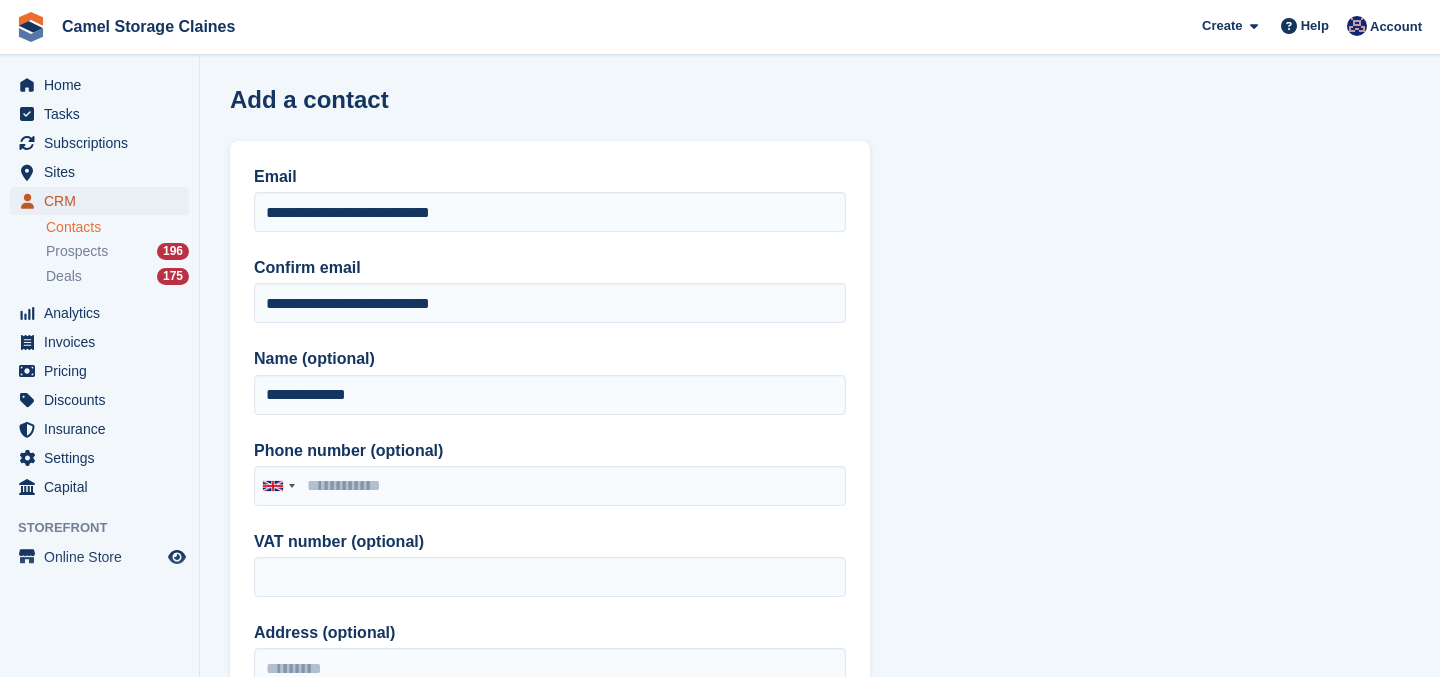 click on "CRM" at bounding box center [104, 201] 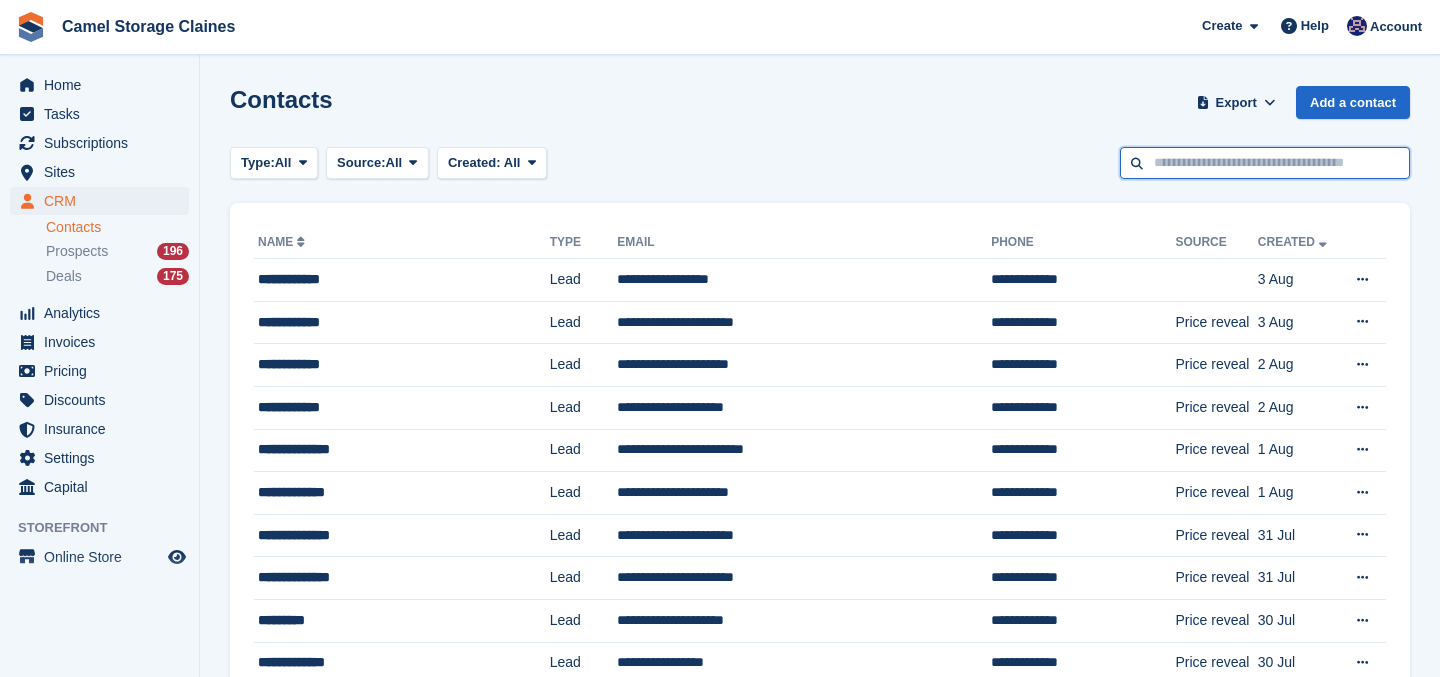 click at bounding box center [1265, 163] 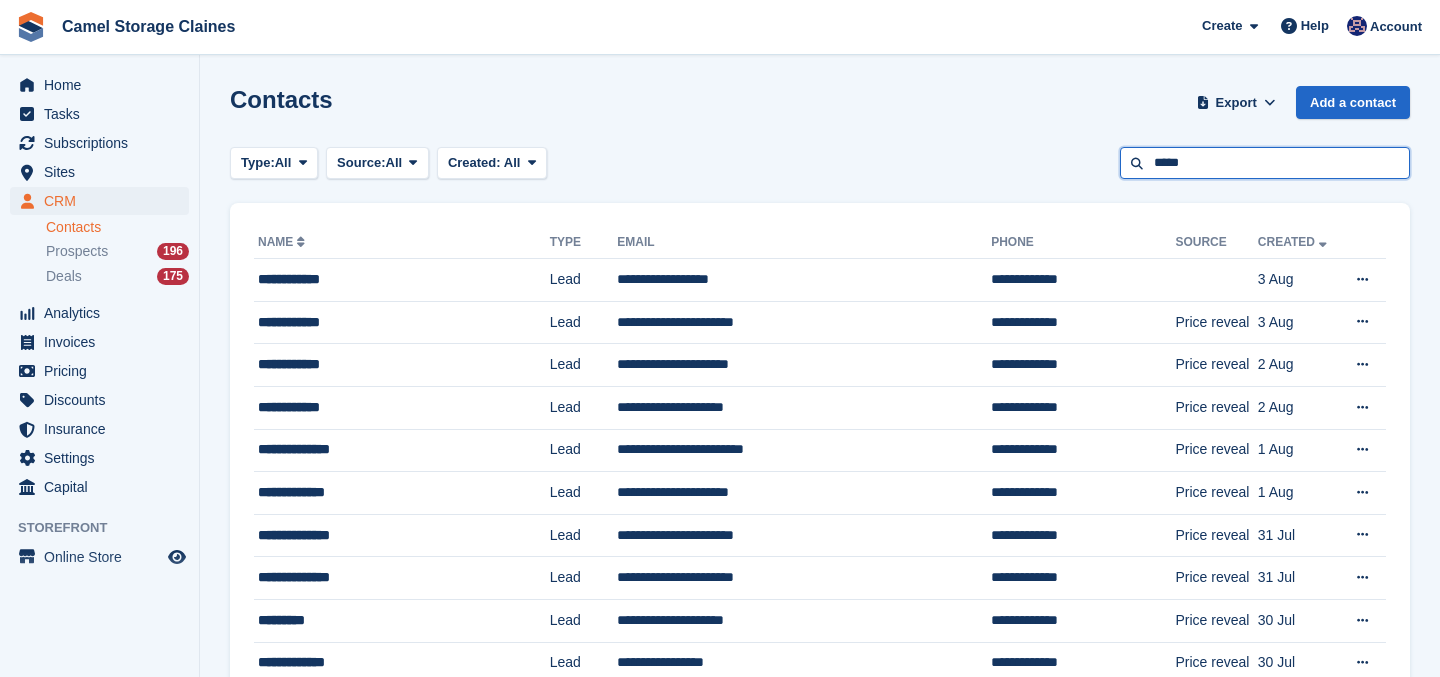 type on "*****" 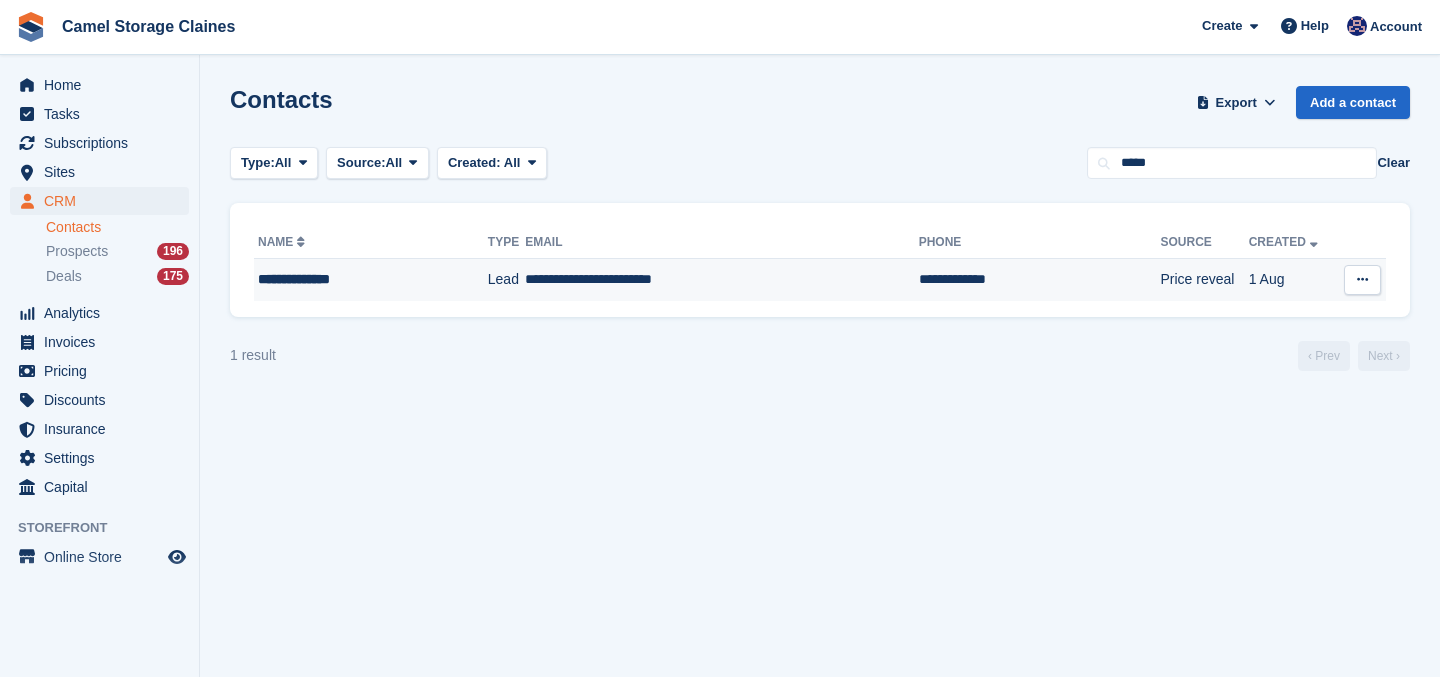 click on "**********" at bounding box center (721, 280) 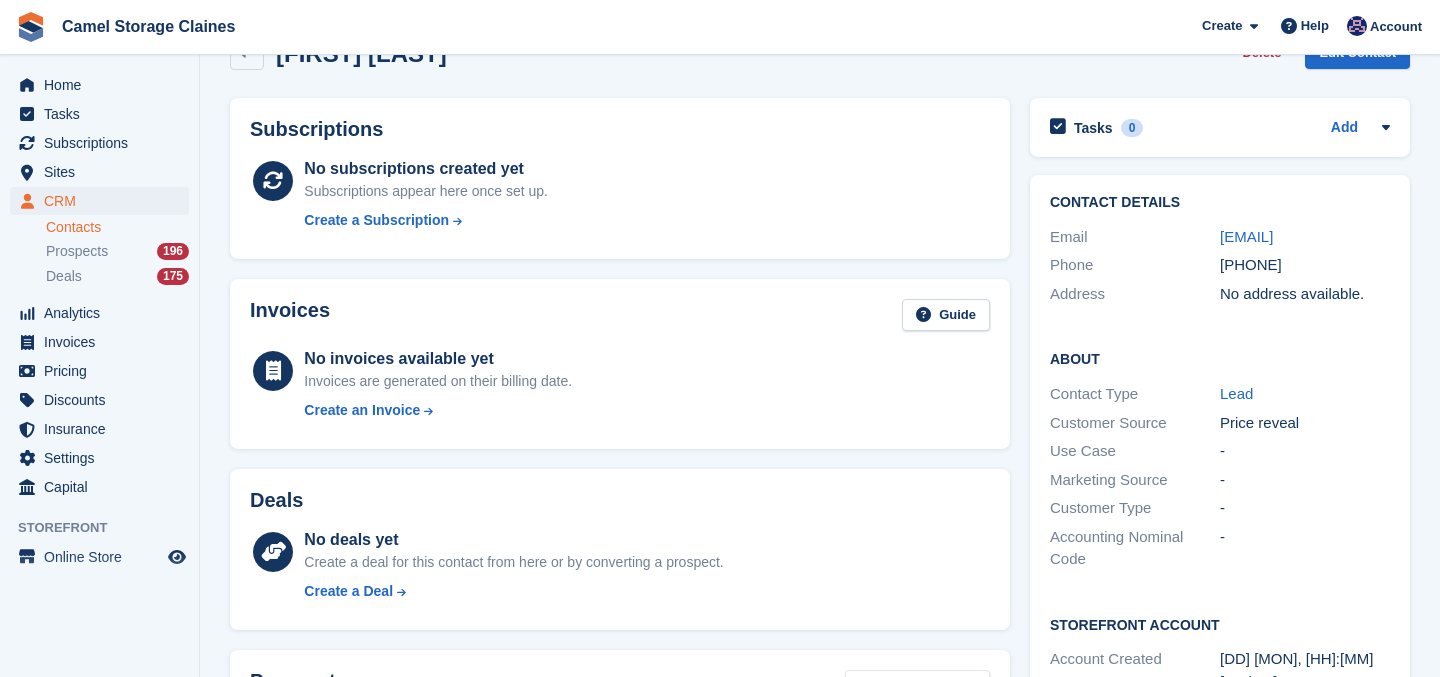 scroll, scrollTop: 0, scrollLeft: 0, axis: both 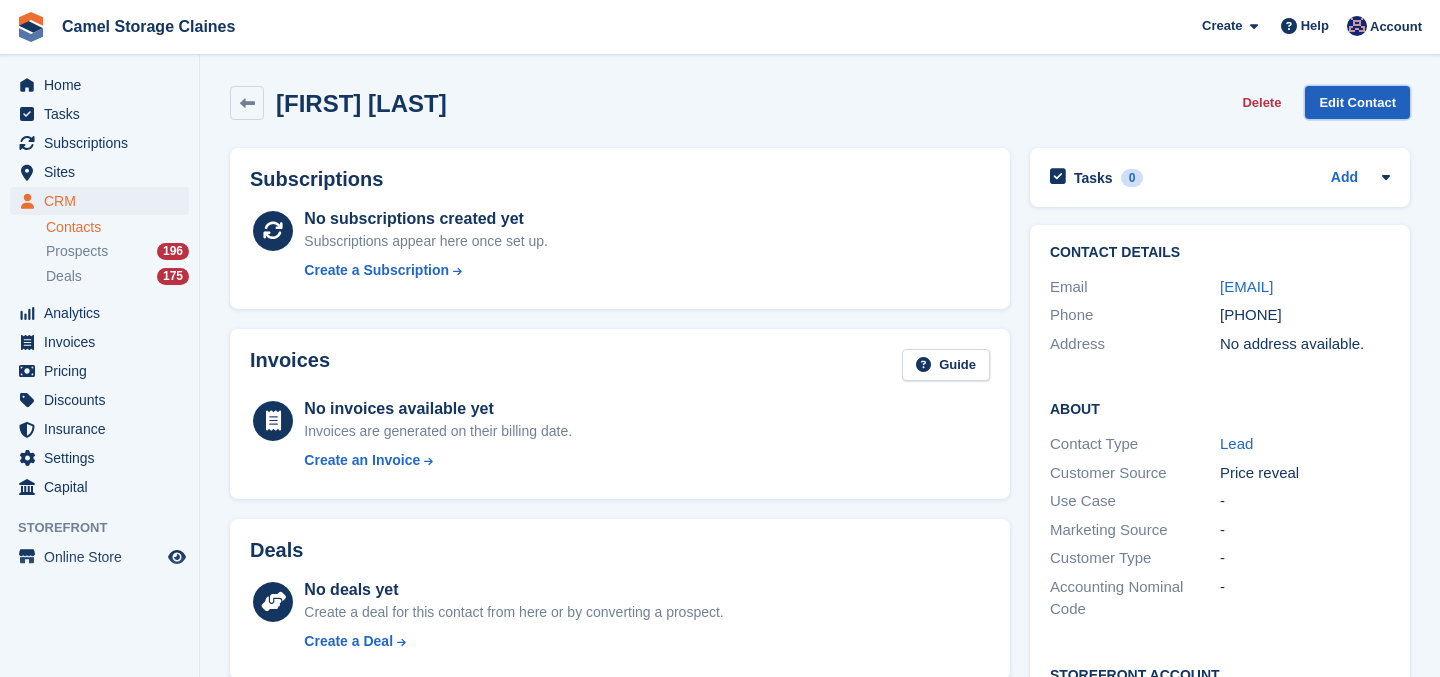 click on "Edit Contact" at bounding box center [1357, 102] 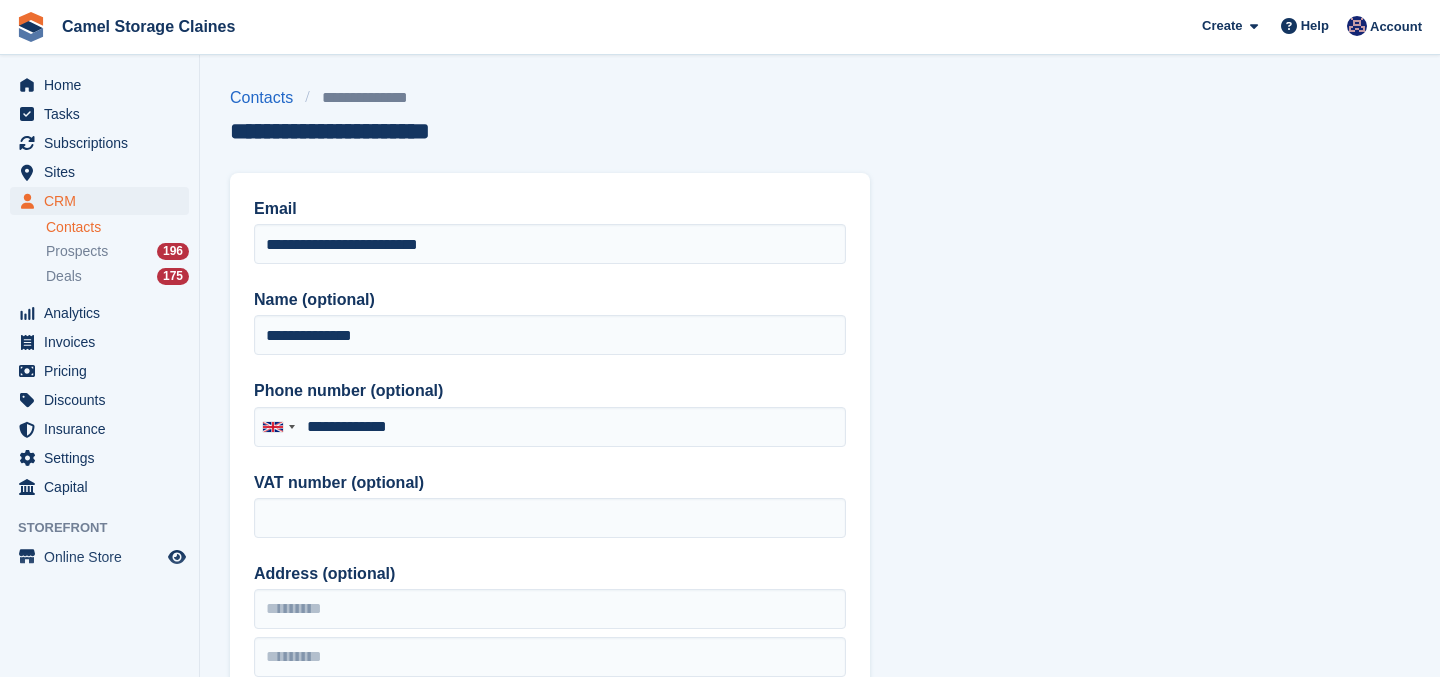 type on "**********" 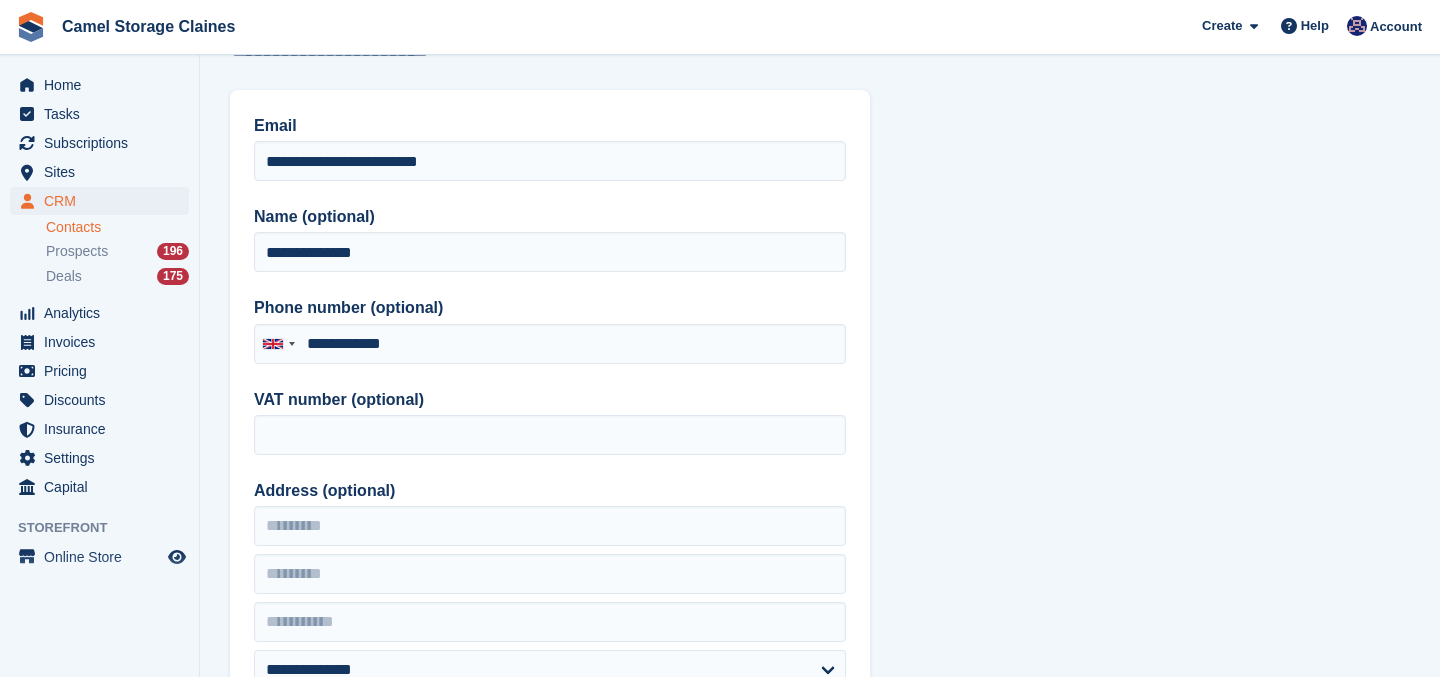 scroll, scrollTop: 118, scrollLeft: 0, axis: vertical 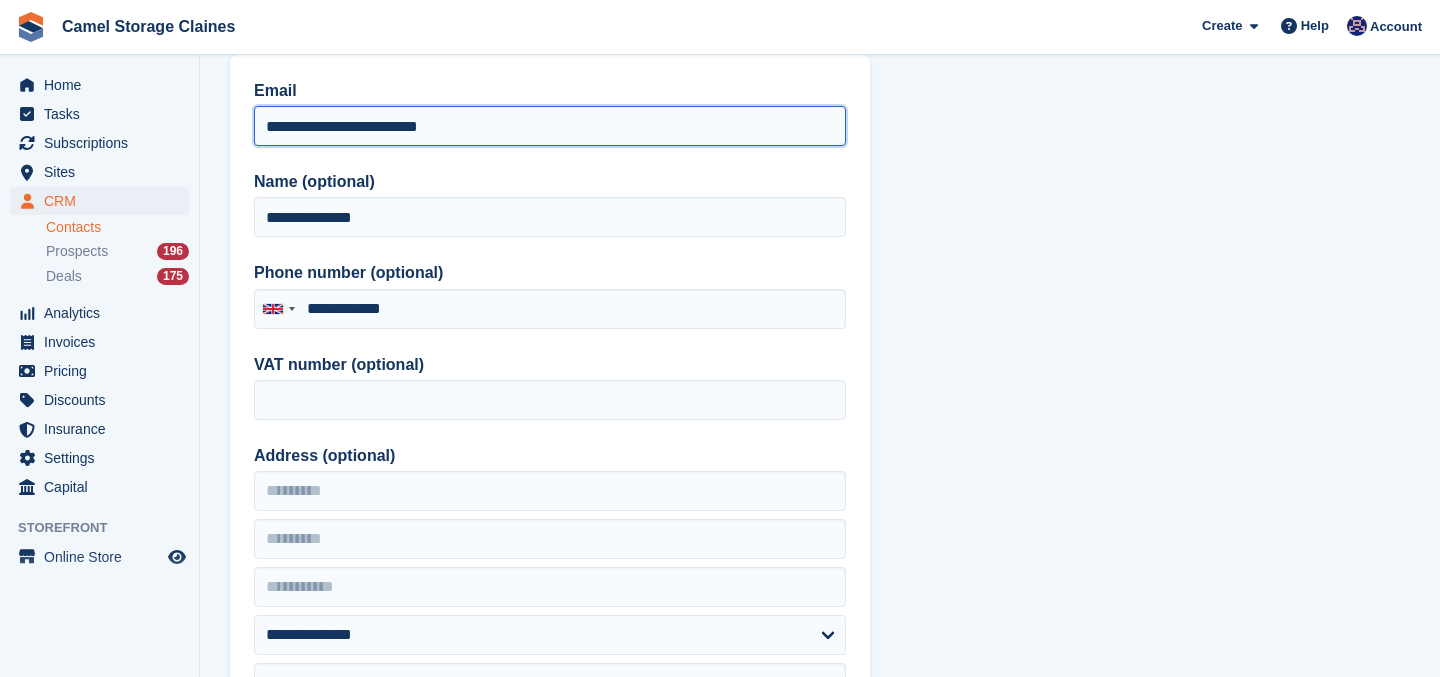 drag, startPoint x: 265, startPoint y: 124, endPoint x: 350, endPoint y: 129, distance: 85.146935 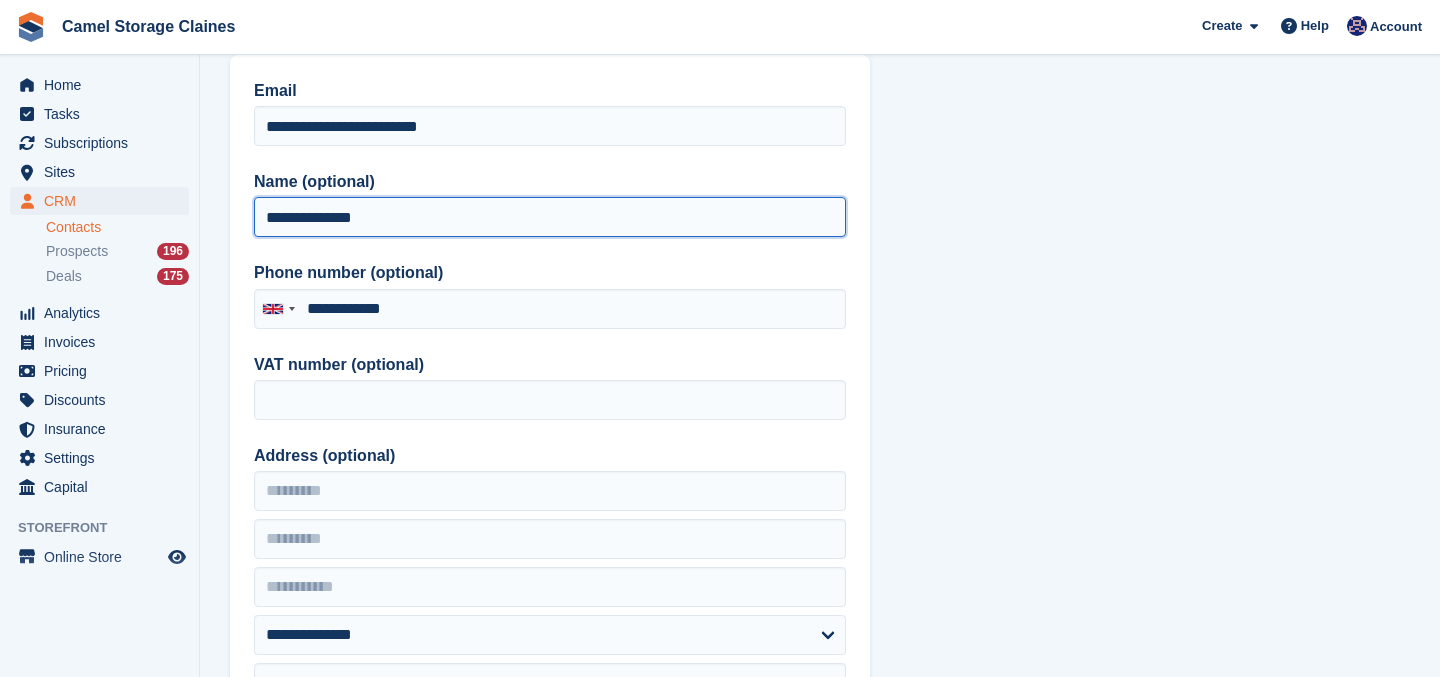 click on "**********" at bounding box center [550, 217] 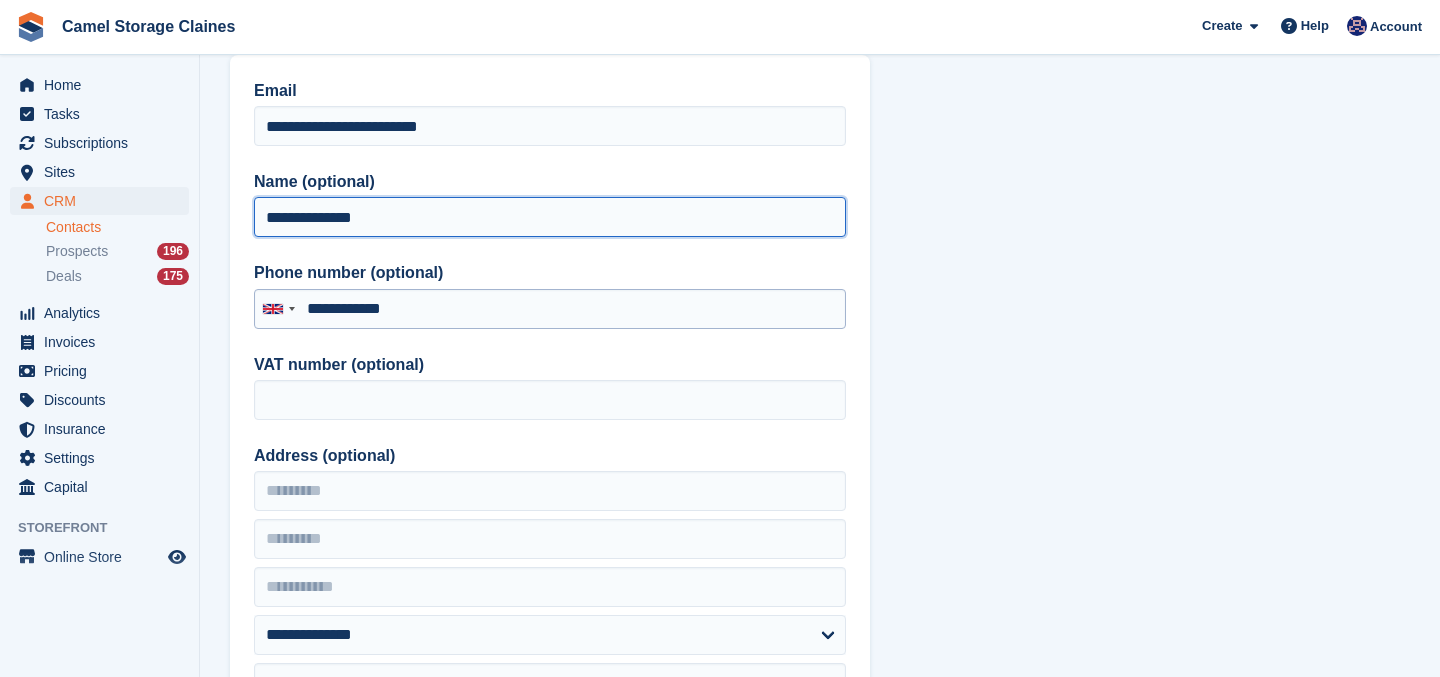 scroll, scrollTop: 170, scrollLeft: 0, axis: vertical 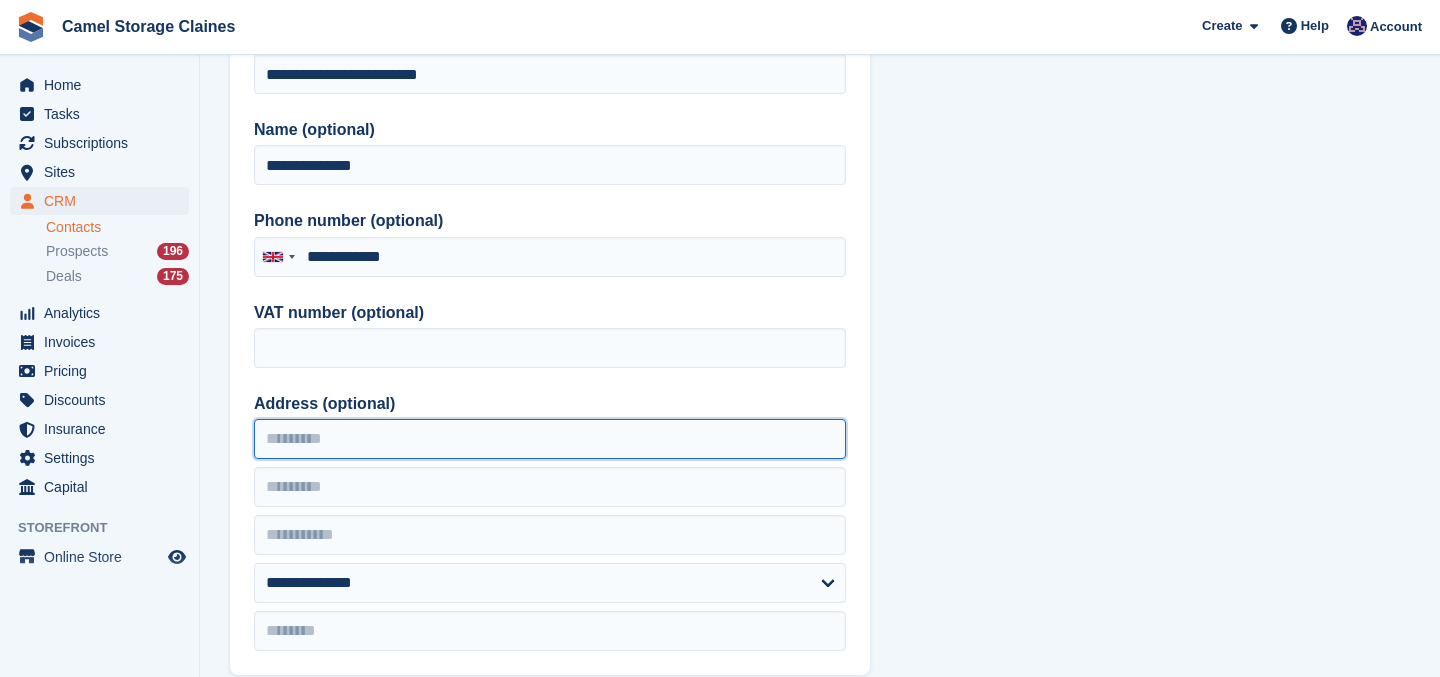 click on "Address (optional)" at bounding box center (550, 439) 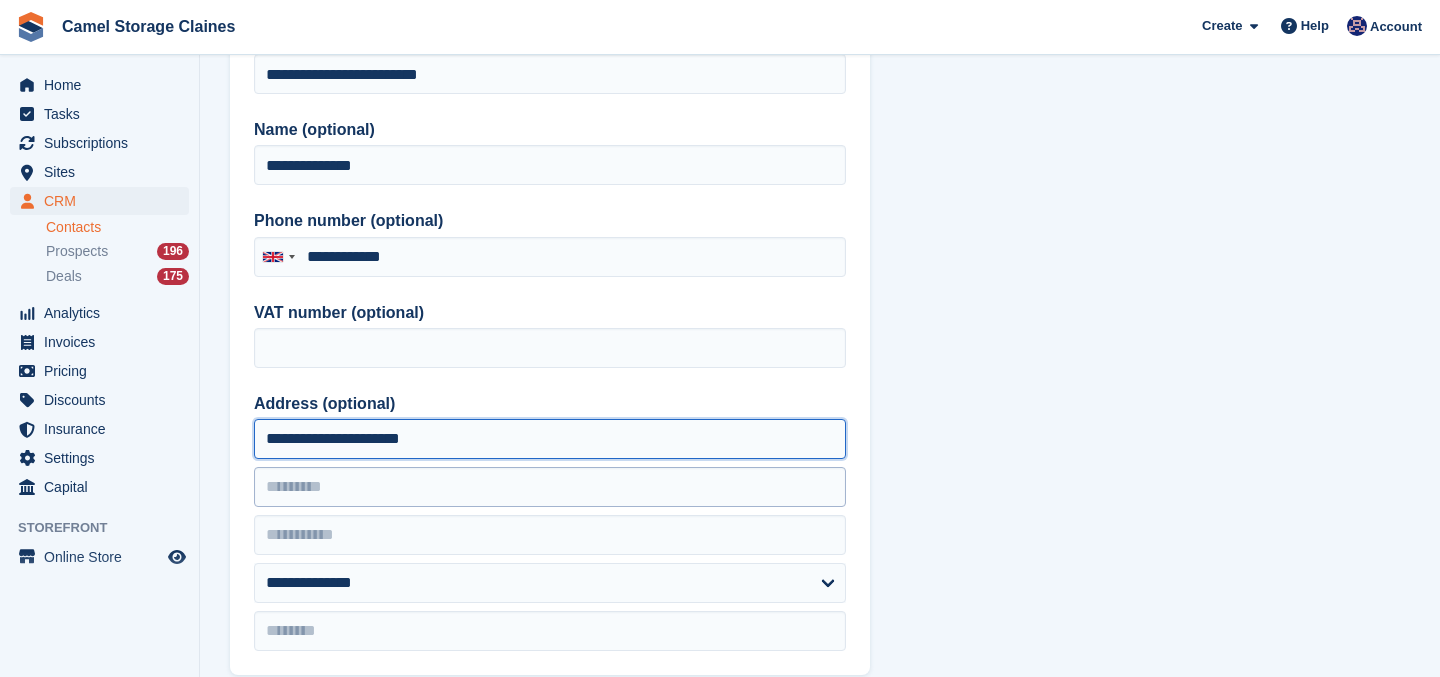type on "**********" 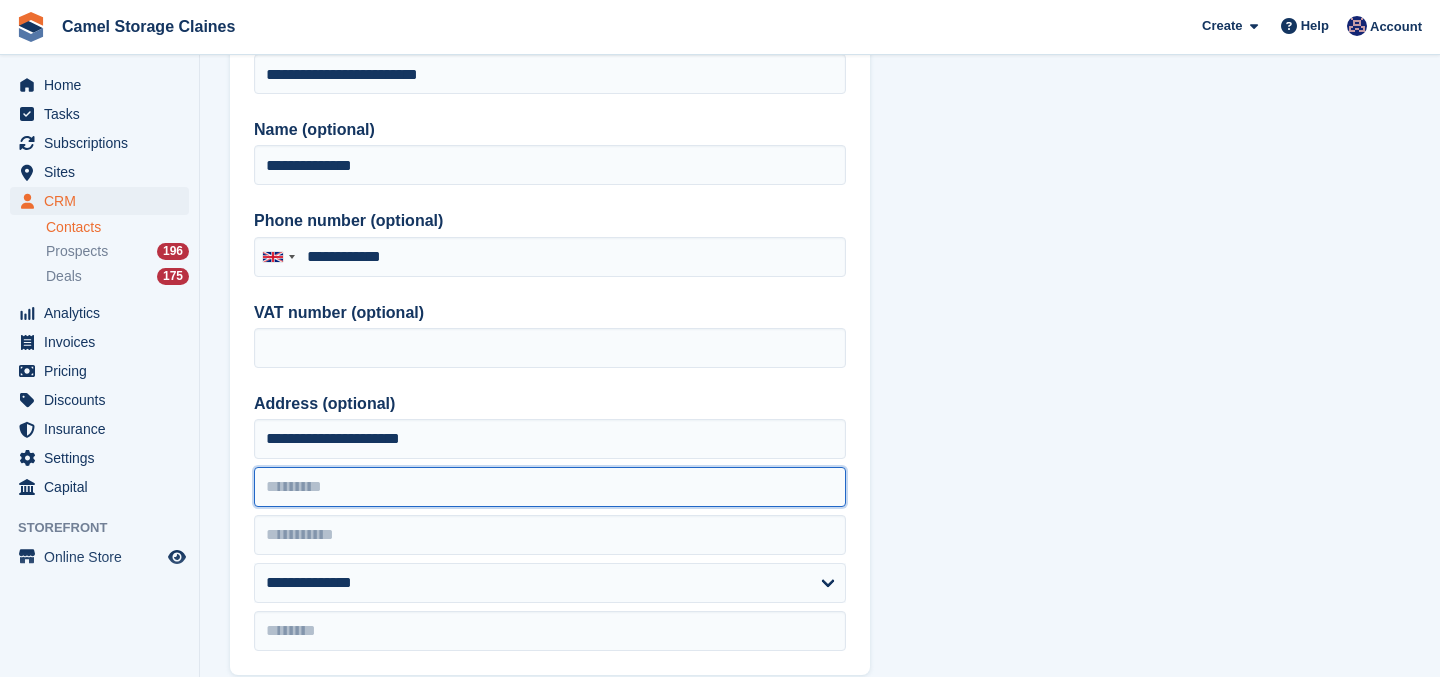 click at bounding box center (550, 487) 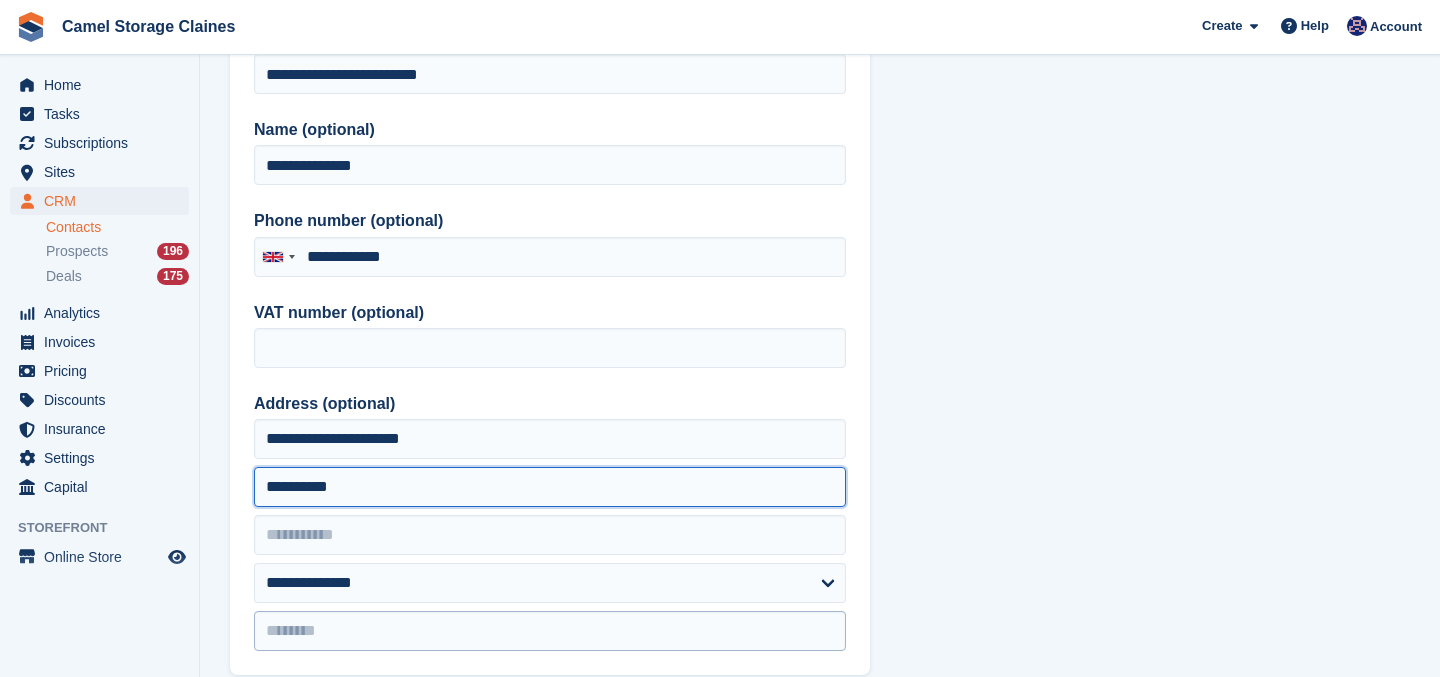 type on "*********" 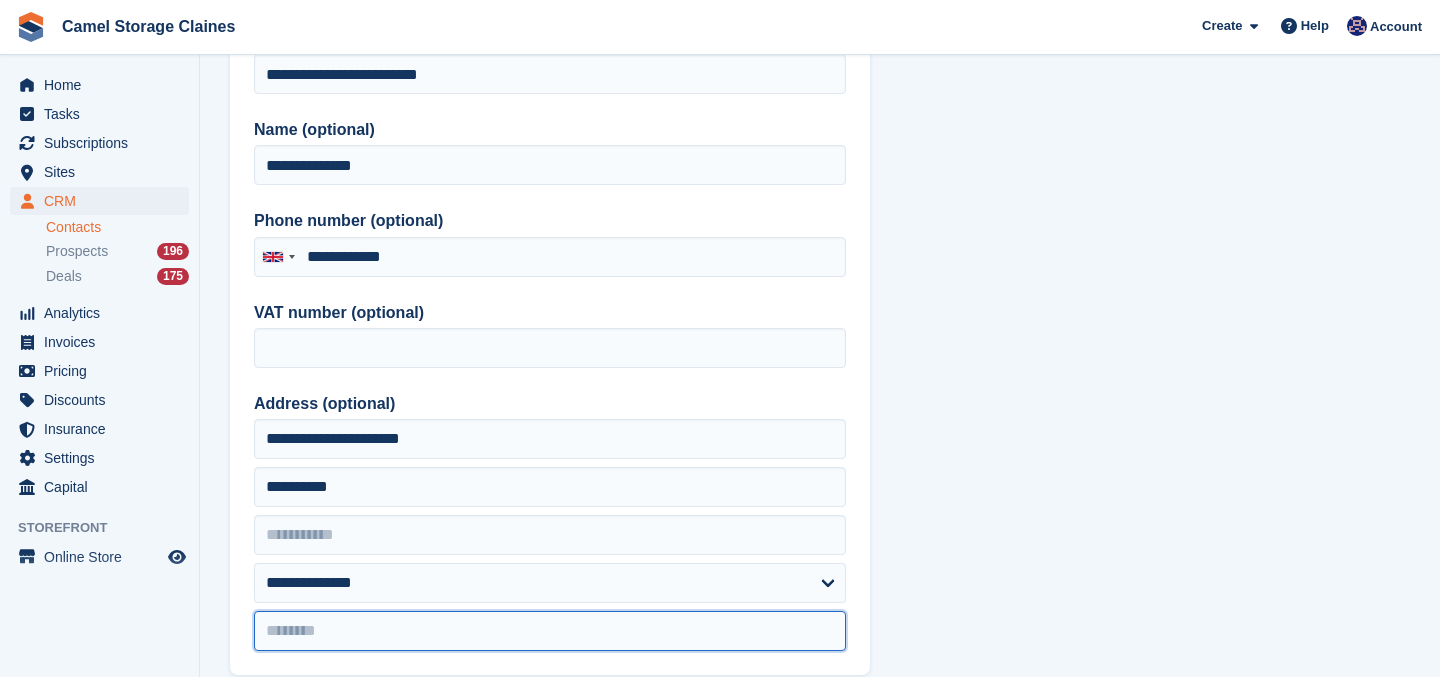 click at bounding box center (550, 631) 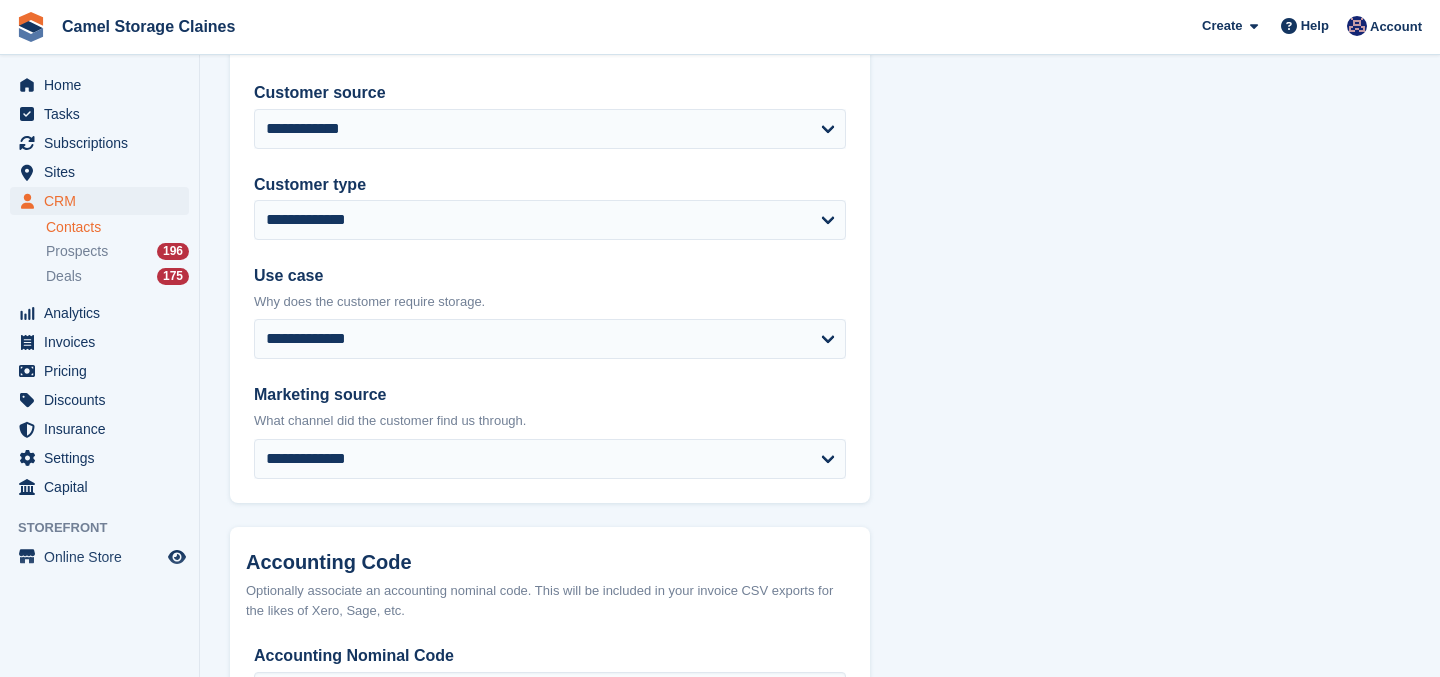 scroll, scrollTop: 1026, scrollLeft: 0, axis: vertical 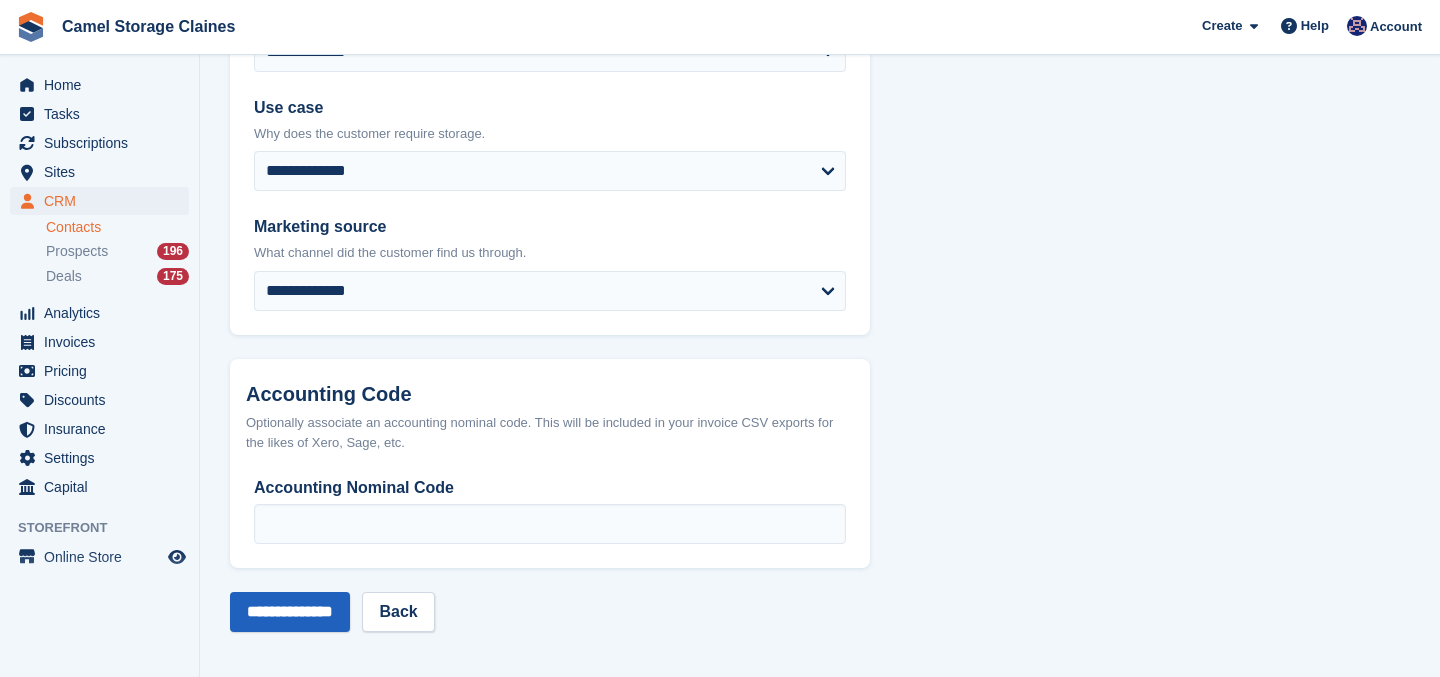 type on "******" 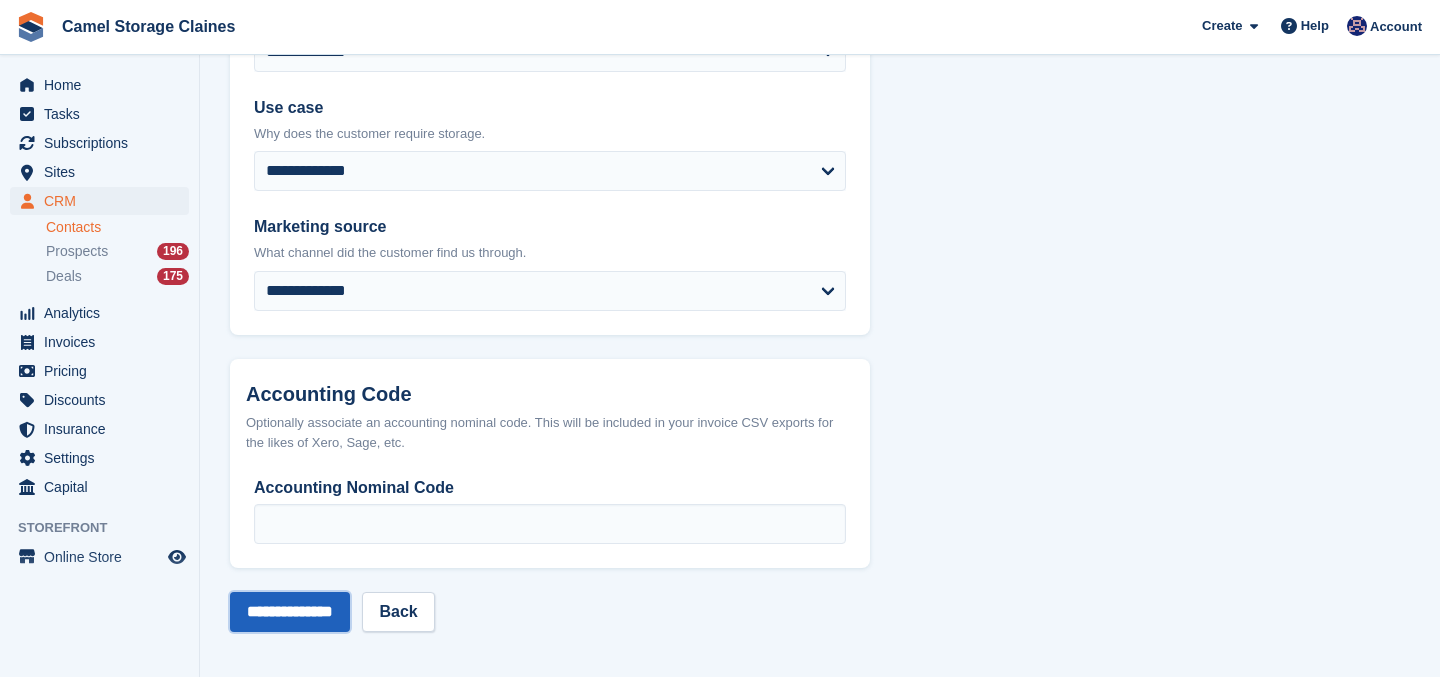 click on "**********" at bounding box center (290, 612) 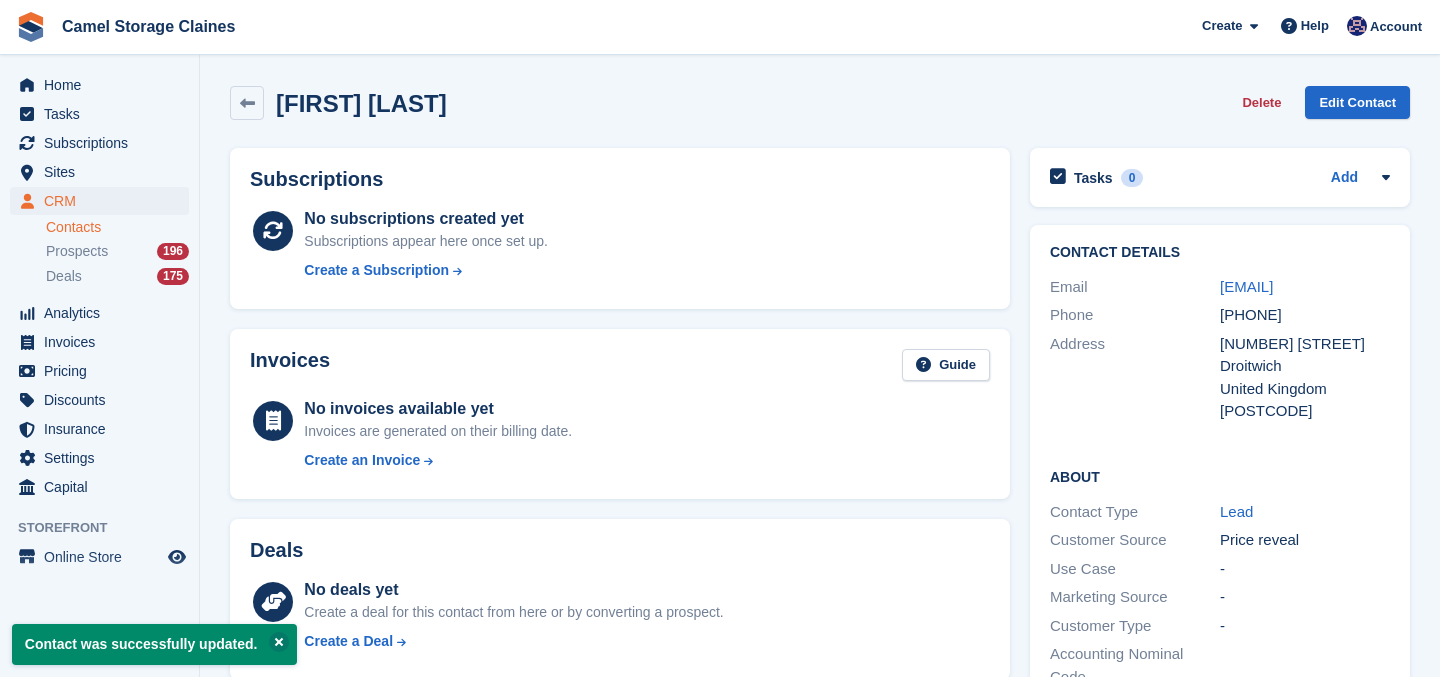scroll, scrollTop: 0, scrollLeft: 0, axis: both 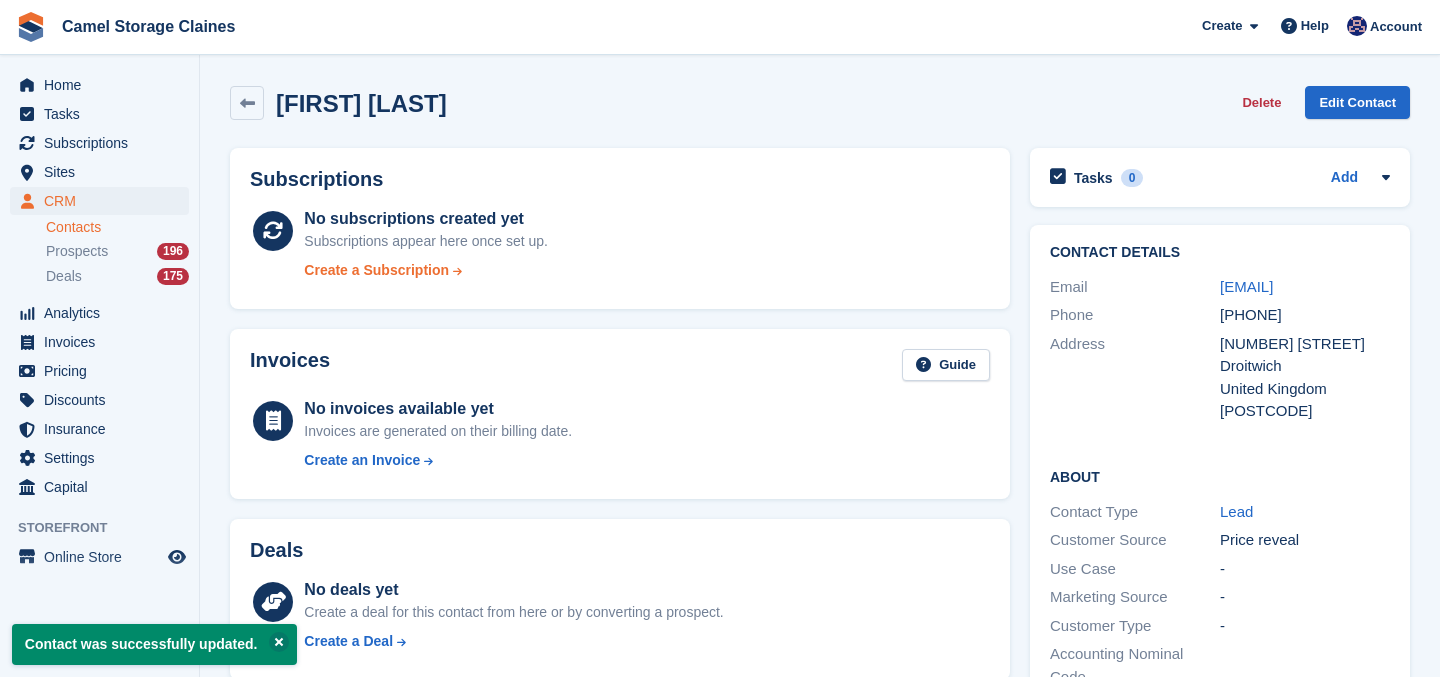 click on "Create a Subscription" at bounding box center (376, 270) 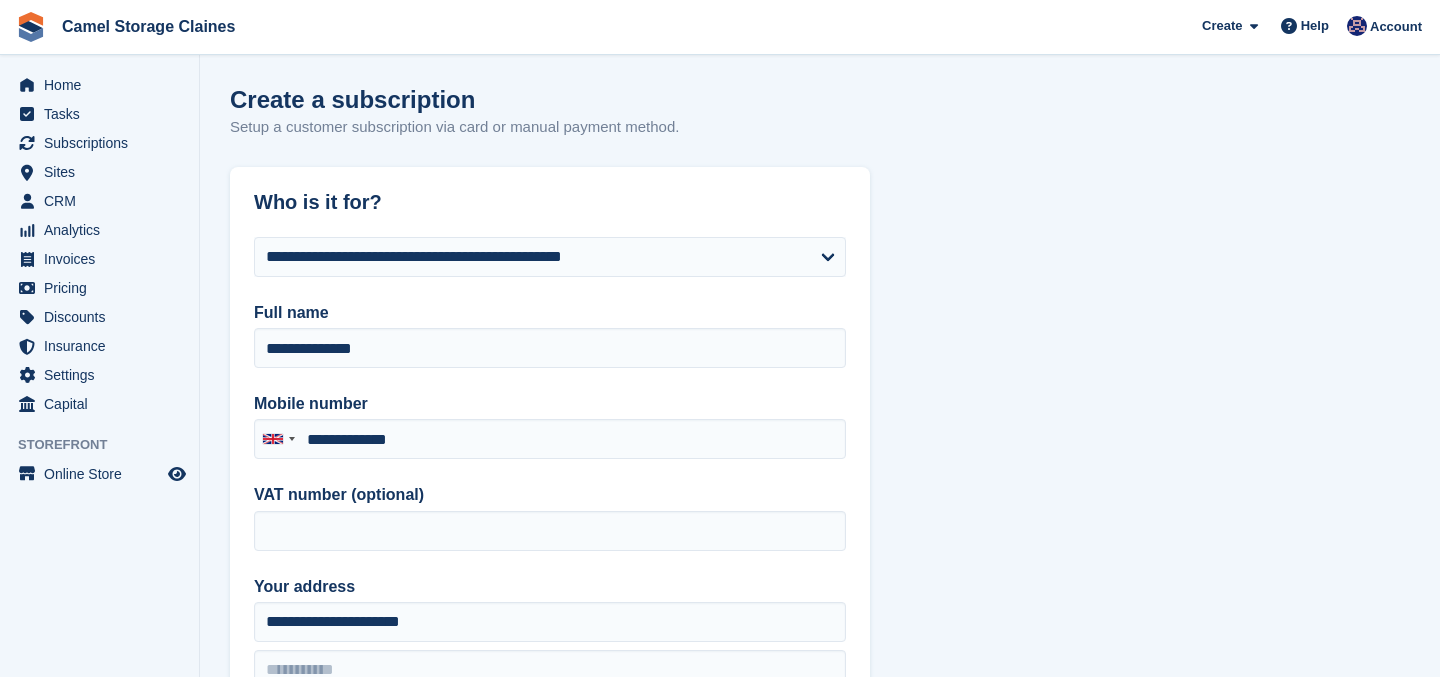 type on "**********" 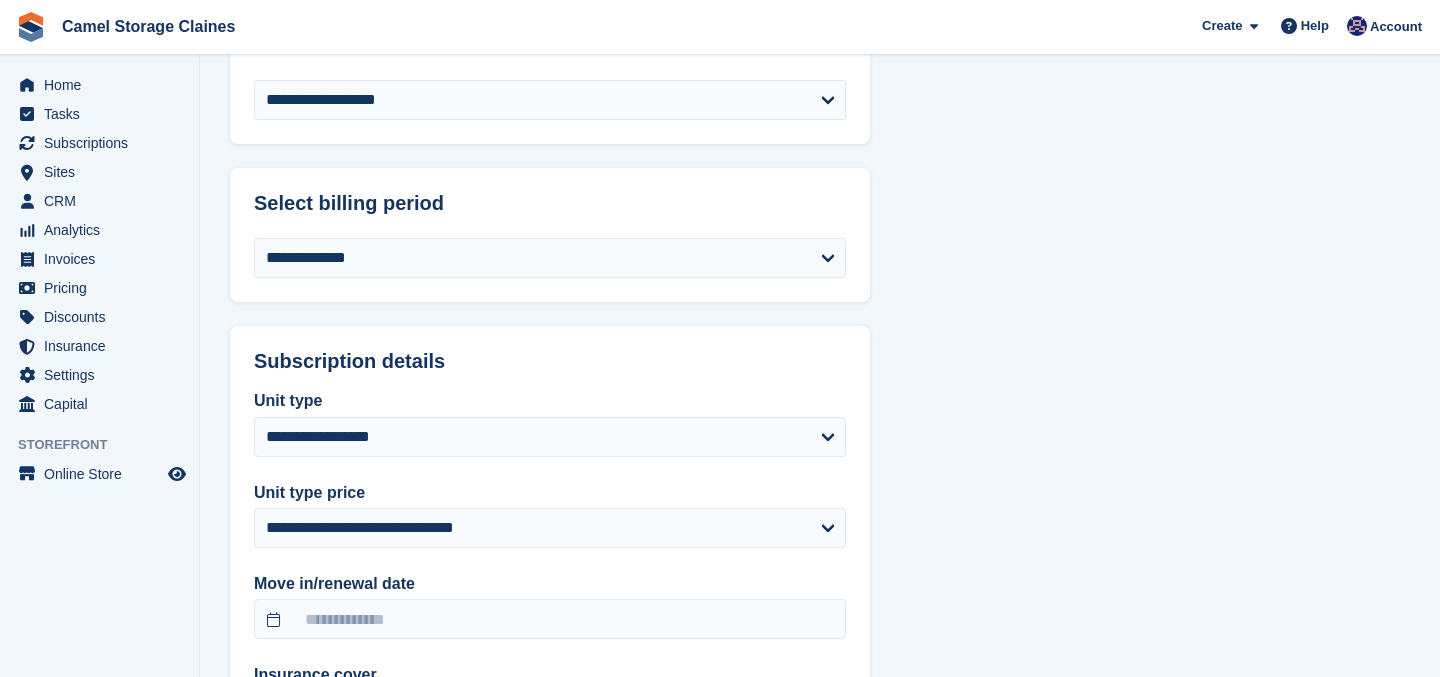 scroll, scrollTop: 1236, scrollLeft: 0, axis: vertical 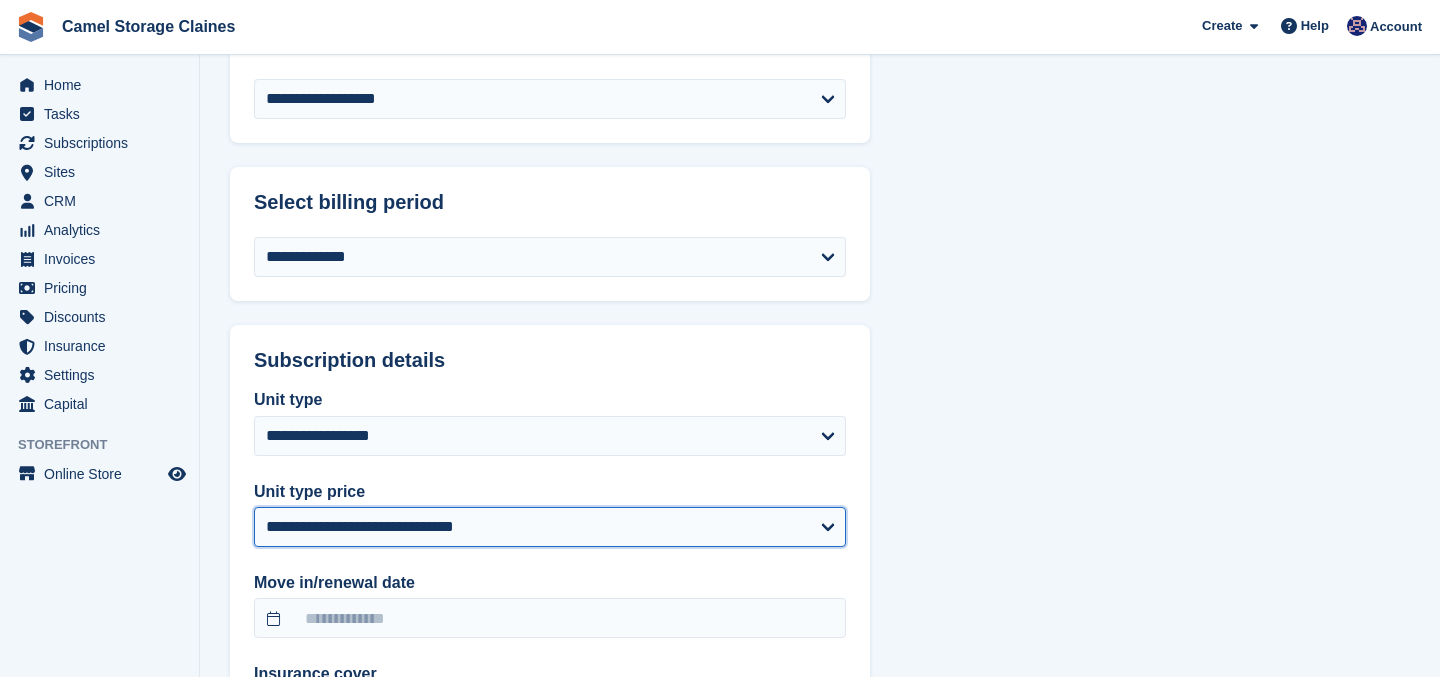 click on "**********" at bounding box center [550, 527] 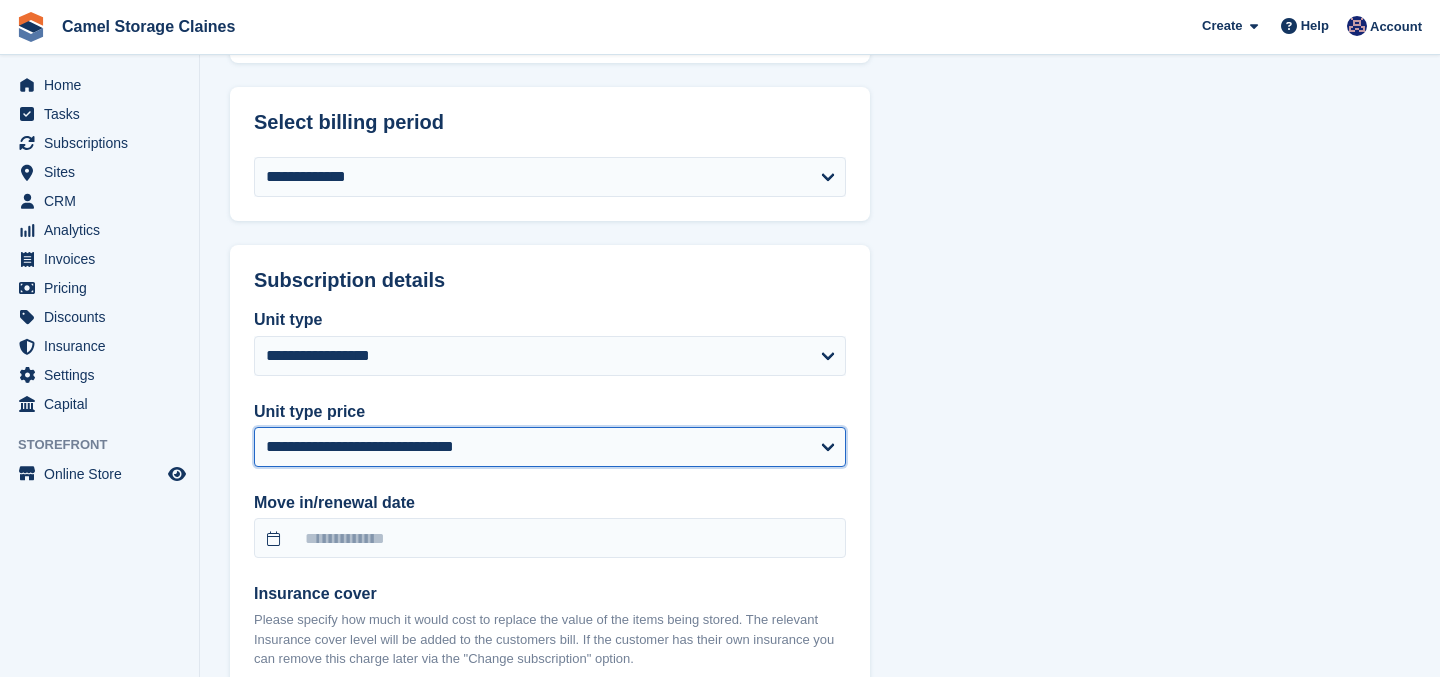 scroll, scrollTop: 1332, scrollLeft: 0, axis: vertical 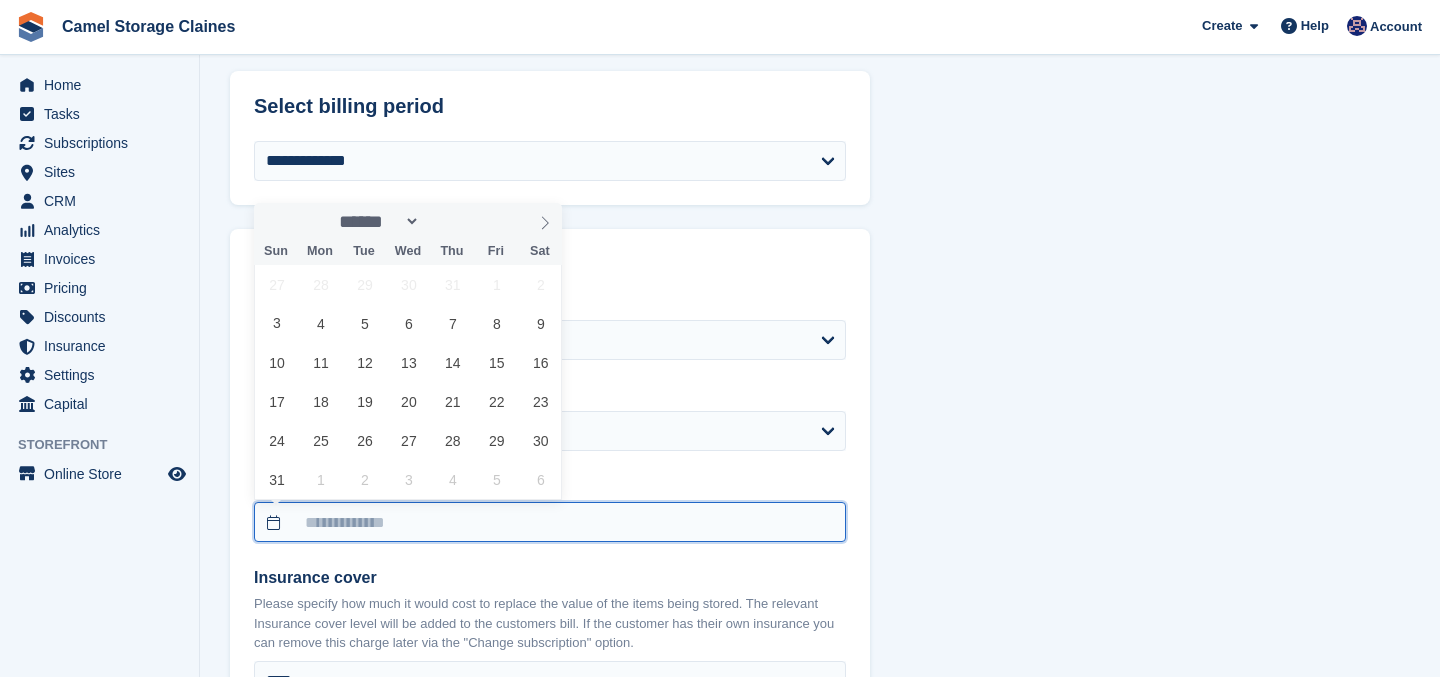 click at bounding box center (550, 522) 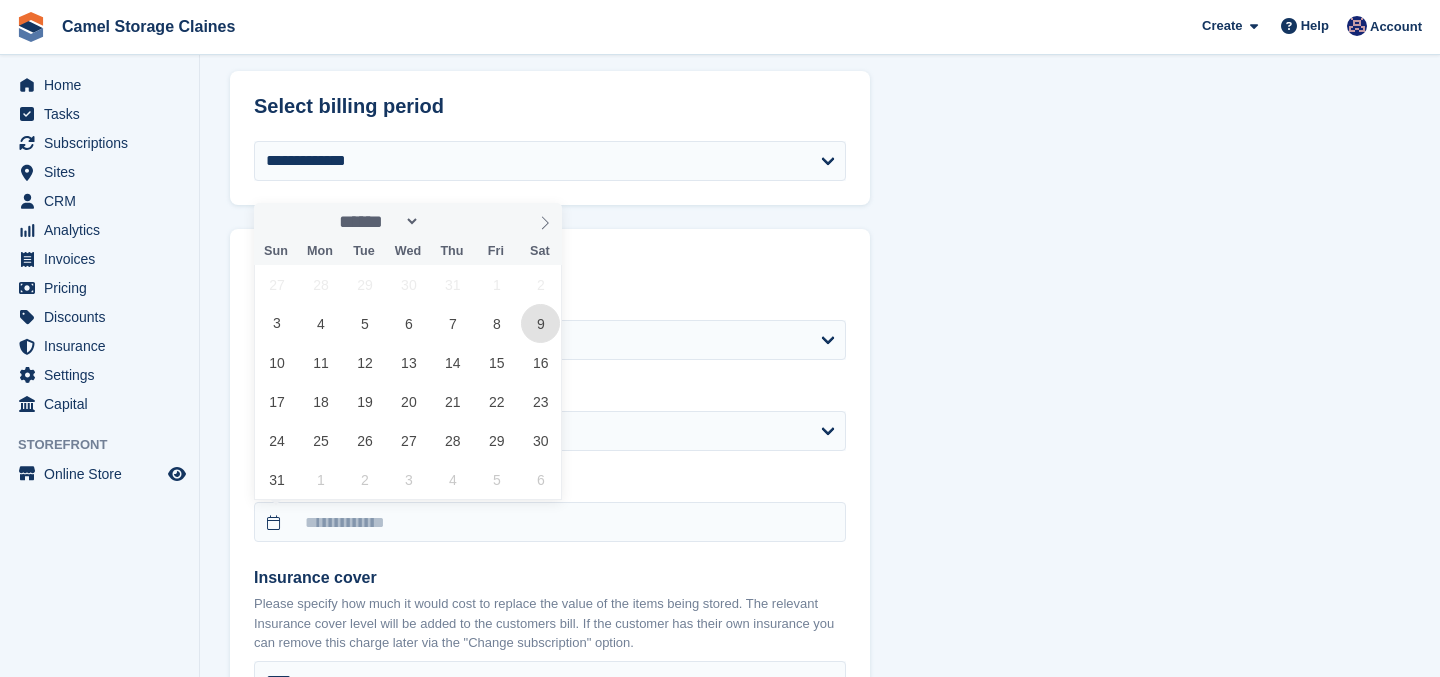 click on "9" at bounding box center [540, 323] 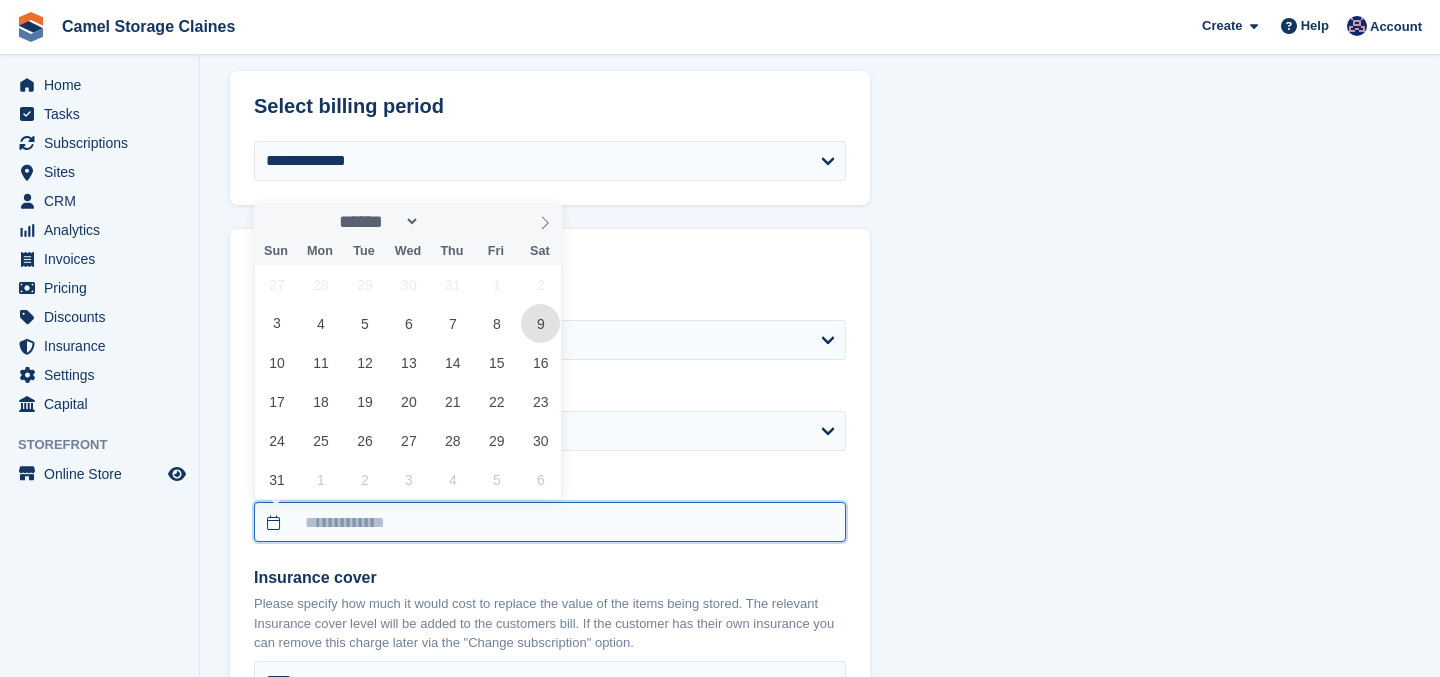 type on "**********" 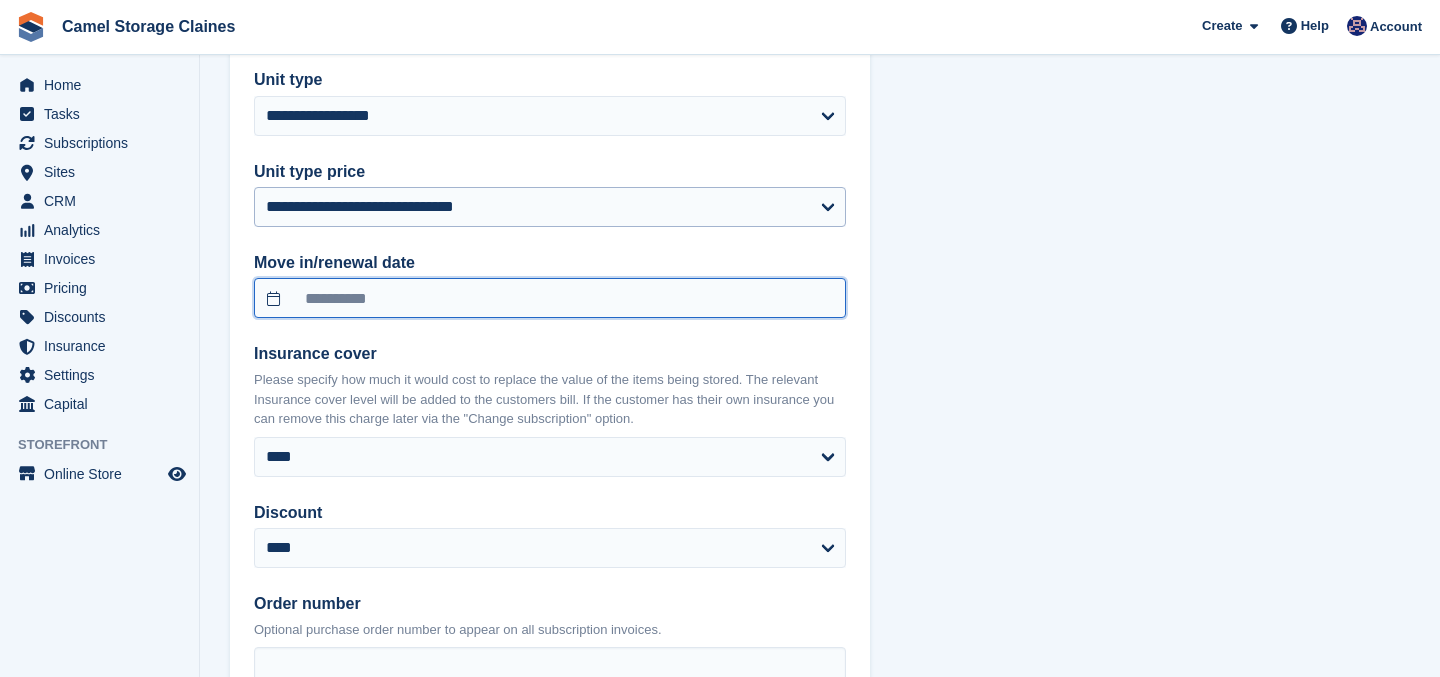 scroll, scrollTop: 1558, scrollLeft: 0, axis: vertical 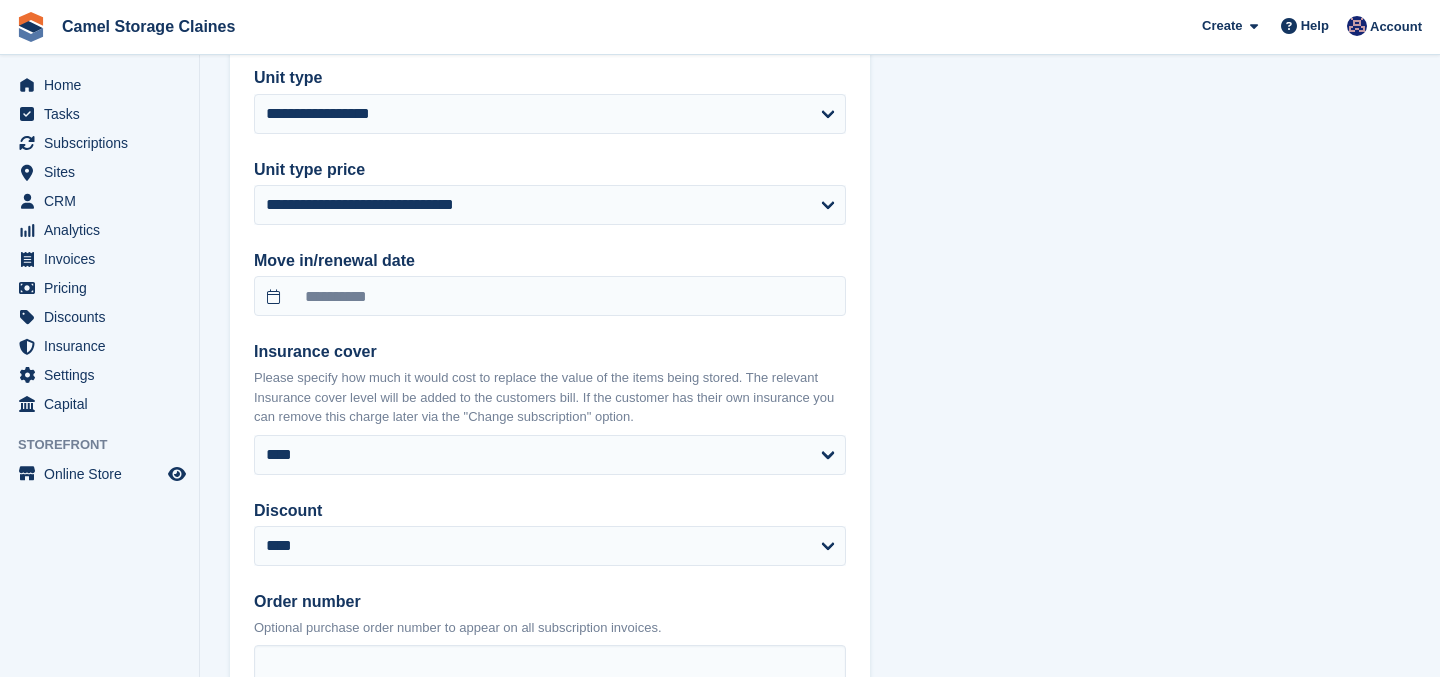 click on "Please specify how much it would cost to replace the value of the items being stored. The relevant Insurance cover level will be added to the customers bill. If the customer has their own insurance you can remove this charge later via the "Change subscription" option." at bounding box center [550, 397] 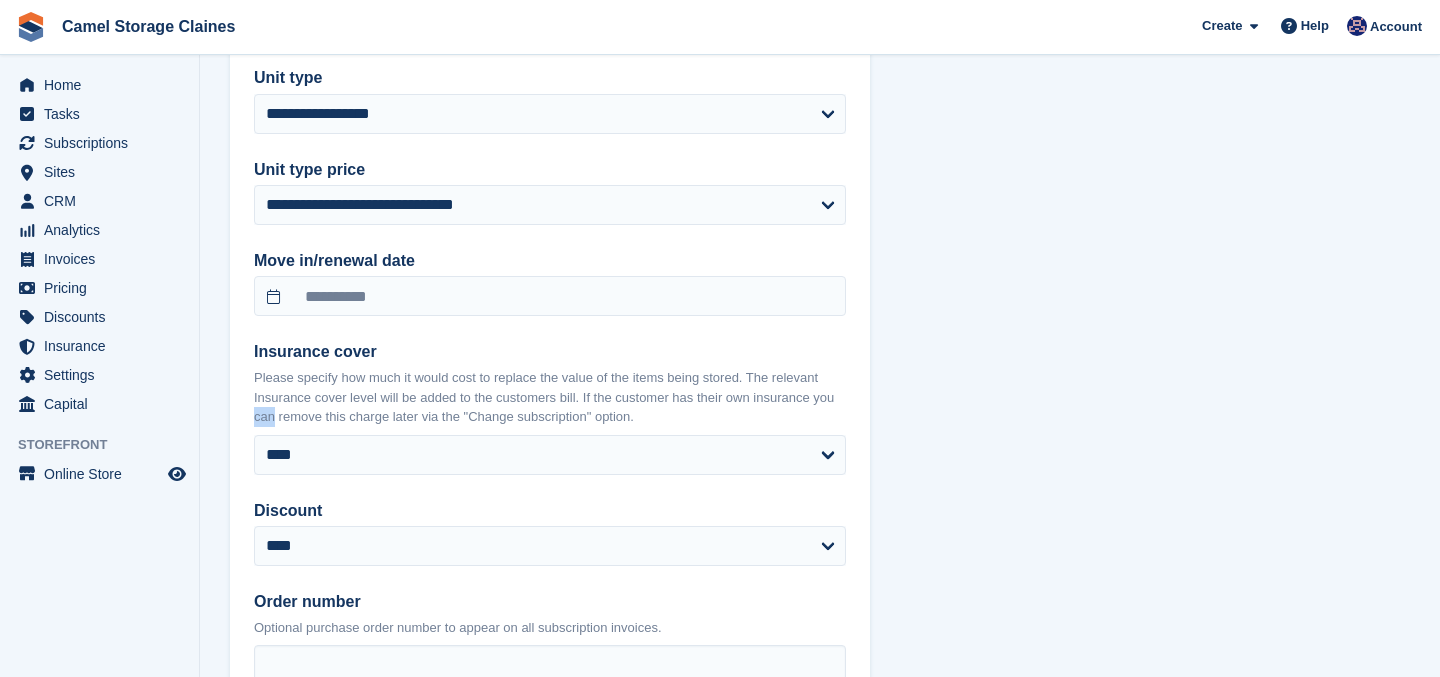 click on "Please specify how much it would cost to replace the value of the items being stored. The relevant Insurance cover level will be added to the customers bill. If the customer has their own insurance you can remove this charge later via the "Change subscription" option." at bounding box center [550, 397] 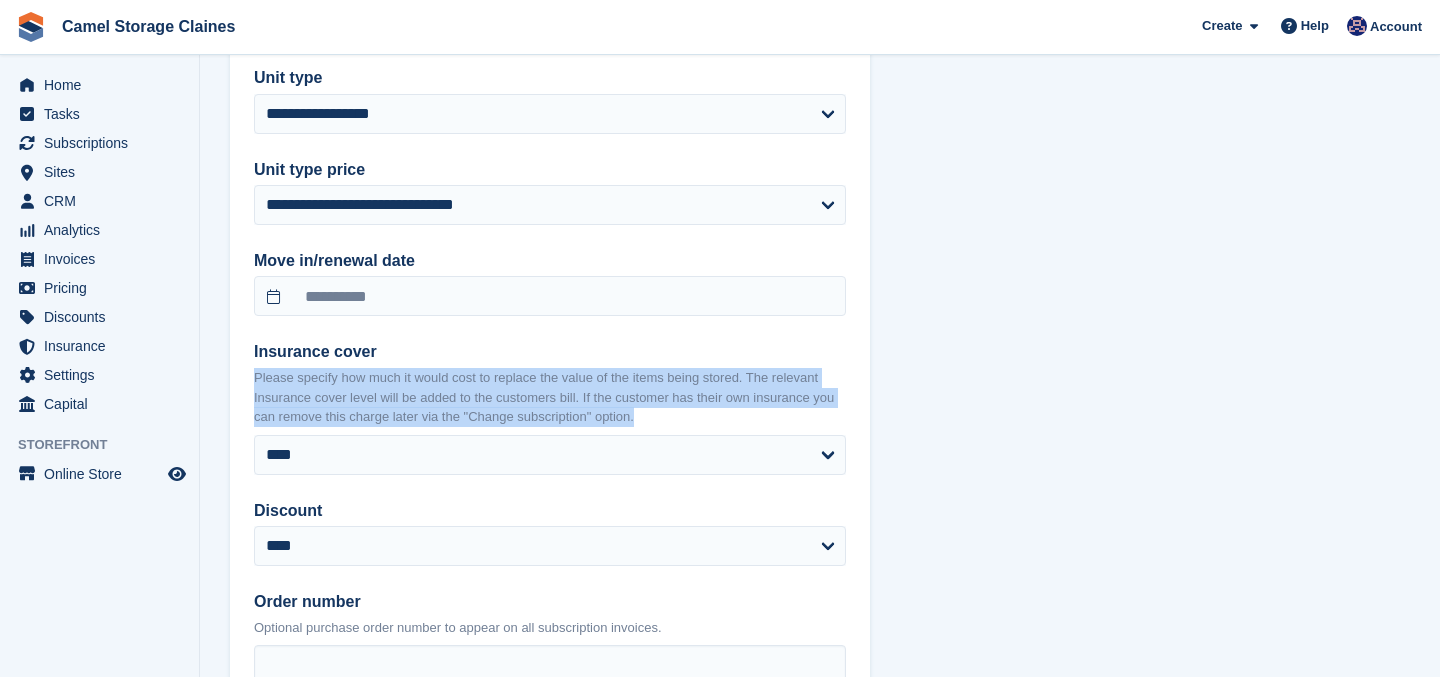 click on "Please specify how much it would cost to replace the value of the items being stored. The relevant Insurance cover level will be added to the customers bill. If the customer has their own insurance you can remove this charge later via the "Change subscription" option." at bounding box center [550, 397] 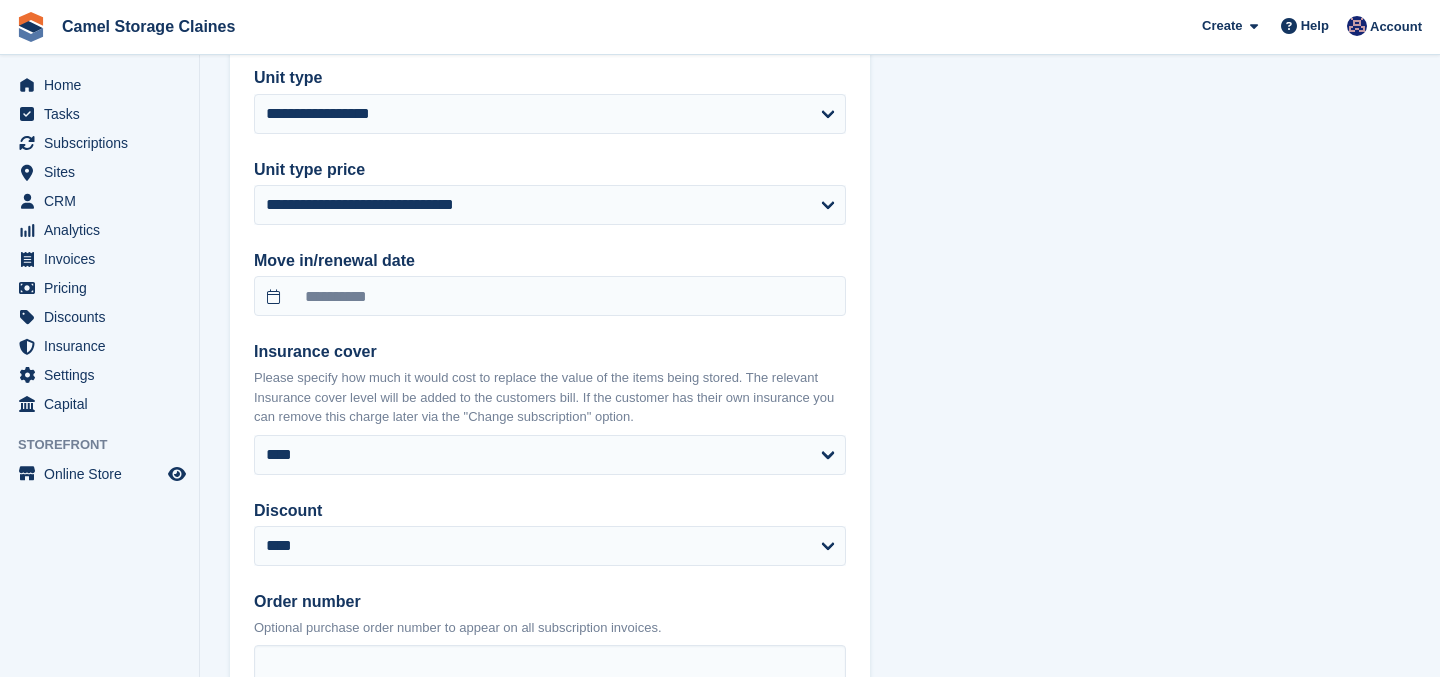 click on "Please specify how much it would cost to replace the value of the items being stored. The relevant Insurance cover level will be added to the customers bill. If the customer has their own insurance you can remove this charge later via the "Change subscription" option." at bounding box center [550, 397] 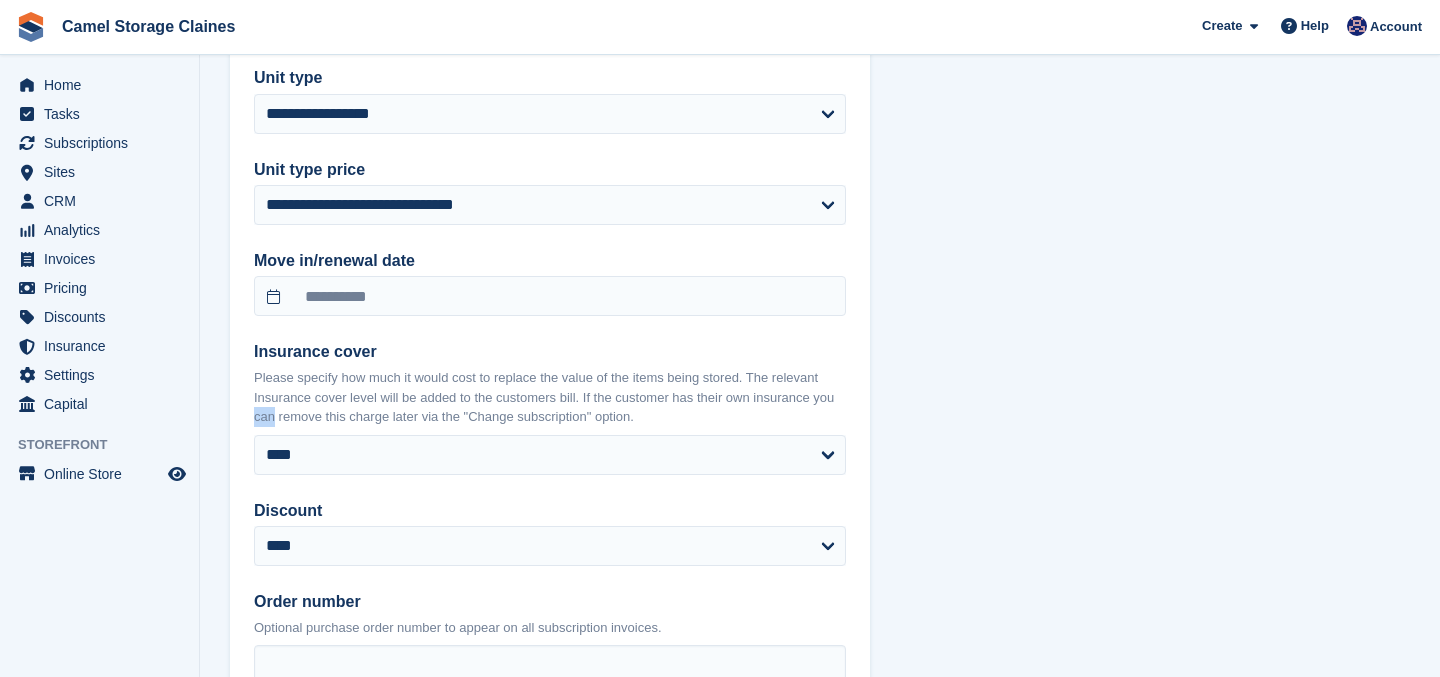 click on "Please specify how much it would cost to replace the value of the items being stored. The relevant Insurance cover level will be added to the customers bill. If the customer has their own insurance you can remove this charge later via the "Change subscription" option." at bounding box center [550, 397] 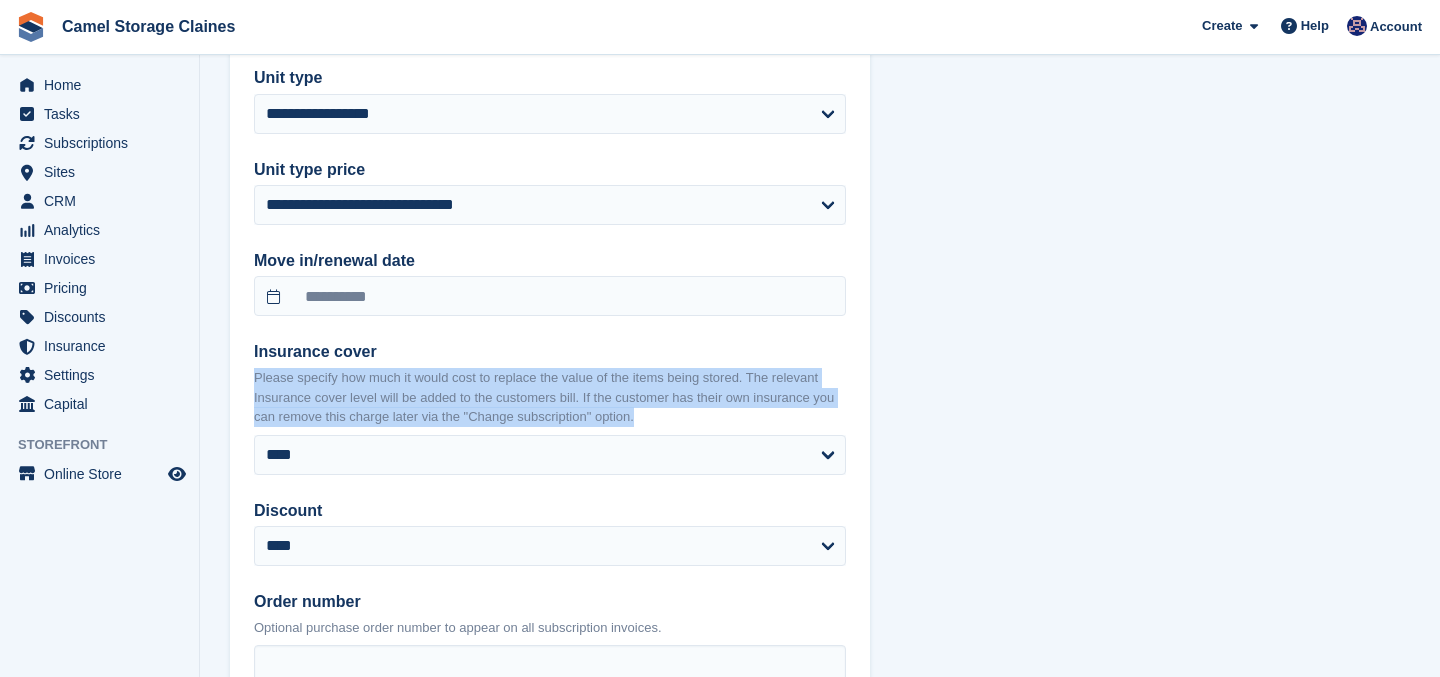 click on "Please specify how much it would cost to replace the value of the items being stored. The relevant Insurance cover level will be added to the customers bill. If the customer has their own insurance you can remove this charge later via the "Change subscription" option." at bounding box center (550, 397) 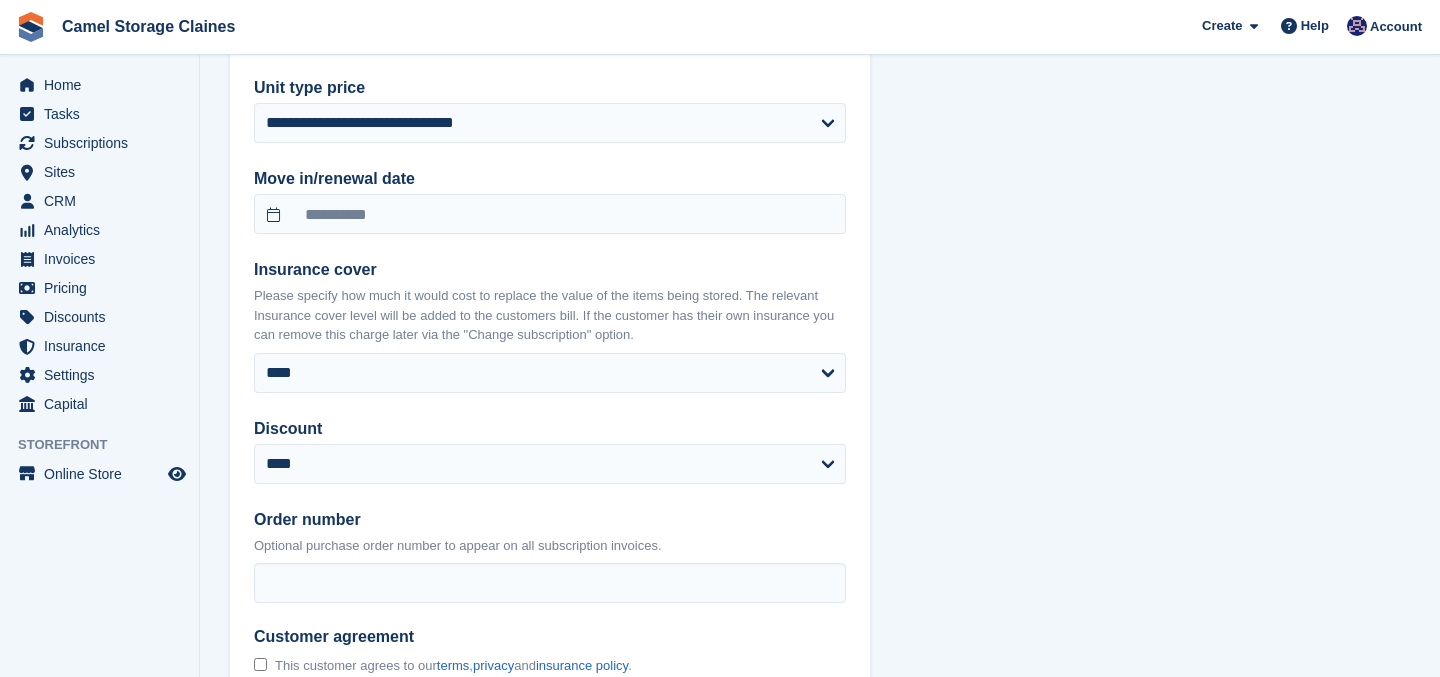 scroll, scrollTop: 1666, scrollLeft: 0, axis: vertical 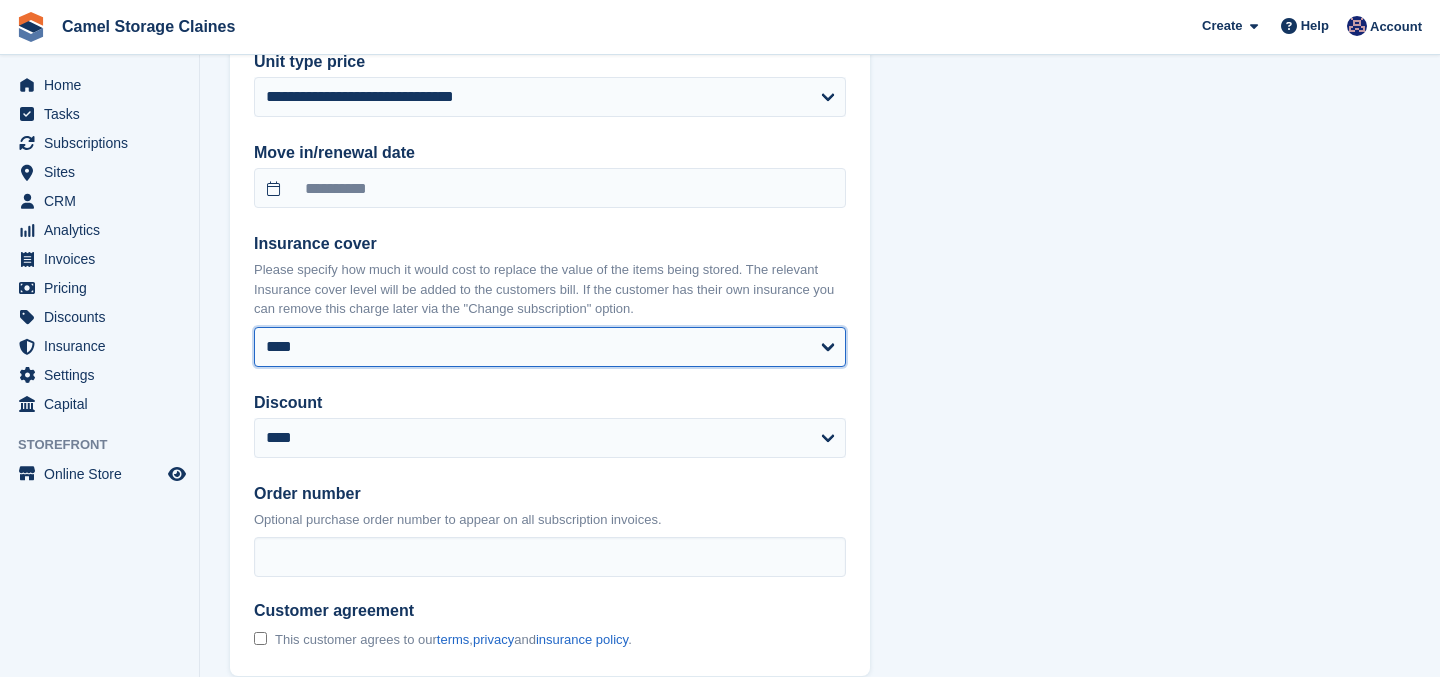 click on "****
******
******
******
******
******
******
******
*******
*******
*******
*******
*******
*******" at bounding box center (550, 347) 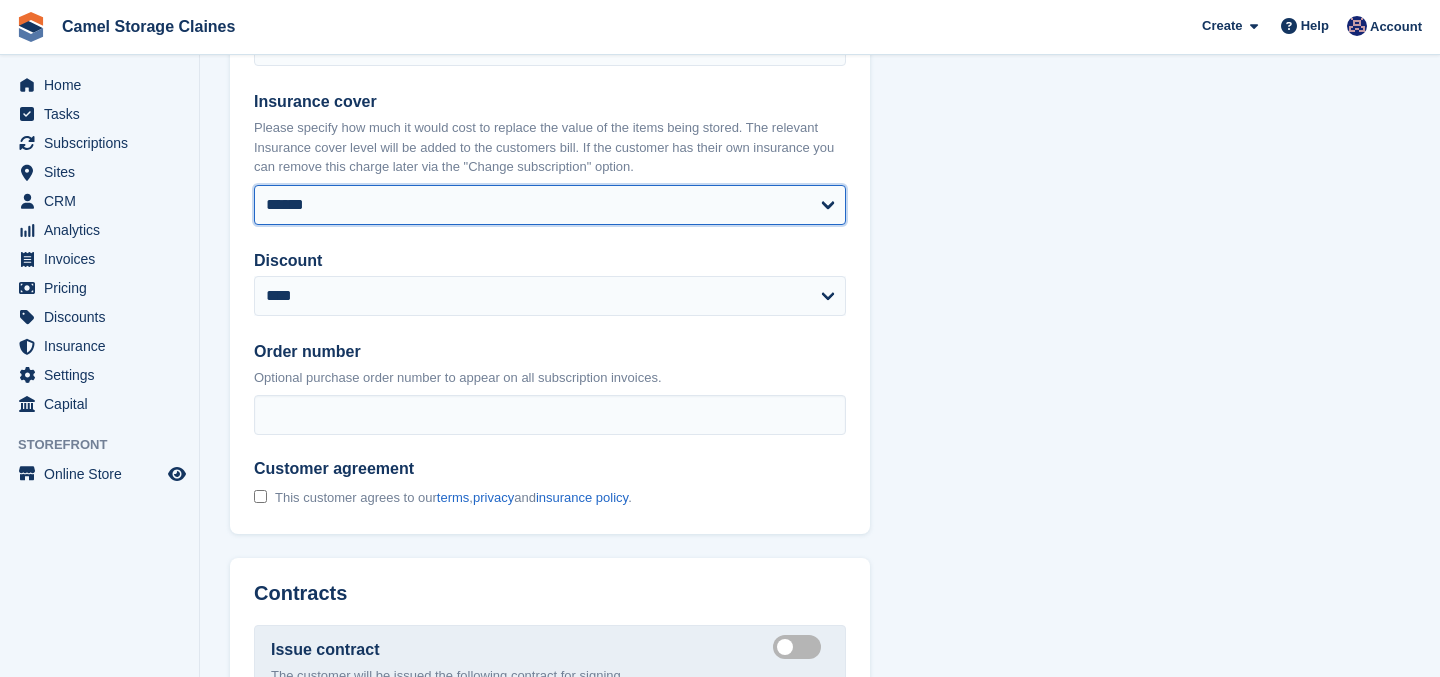 select on "******" 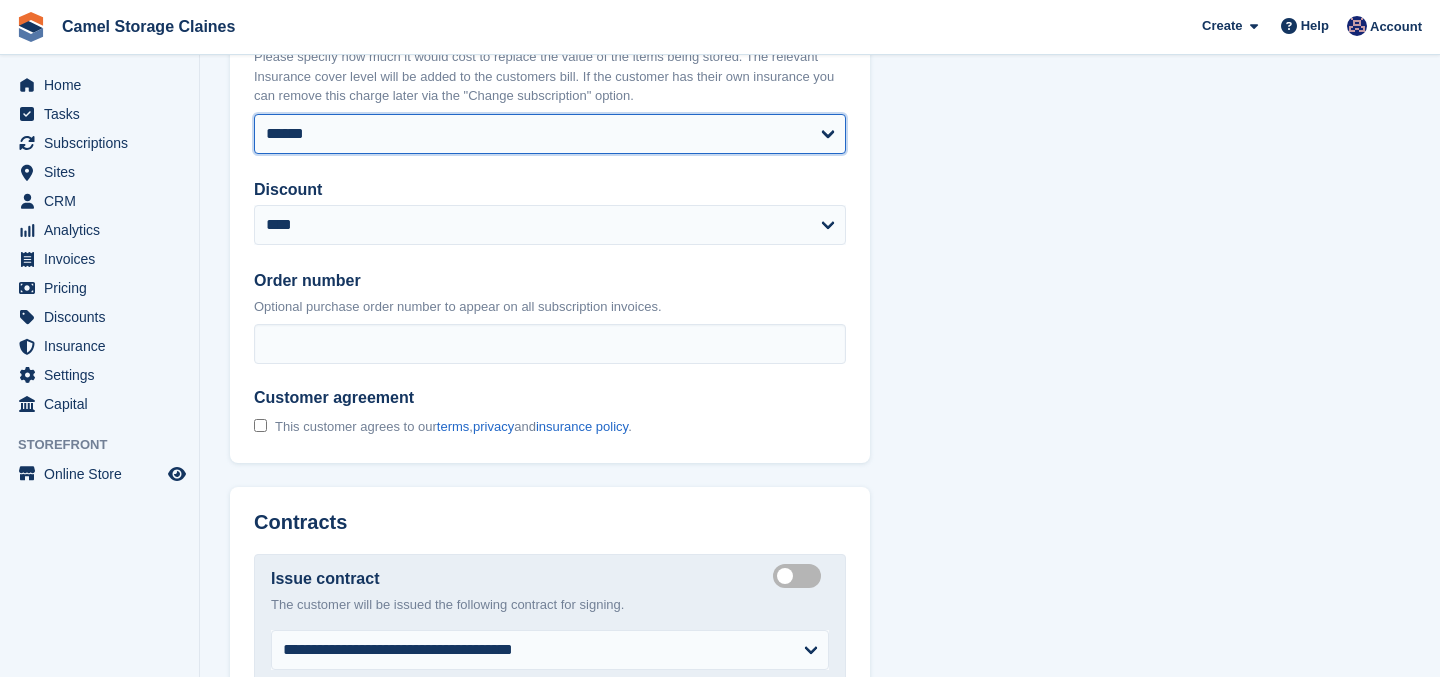 scroll, scrollTop: 1880, scrollLeft: 0, axis: vertical 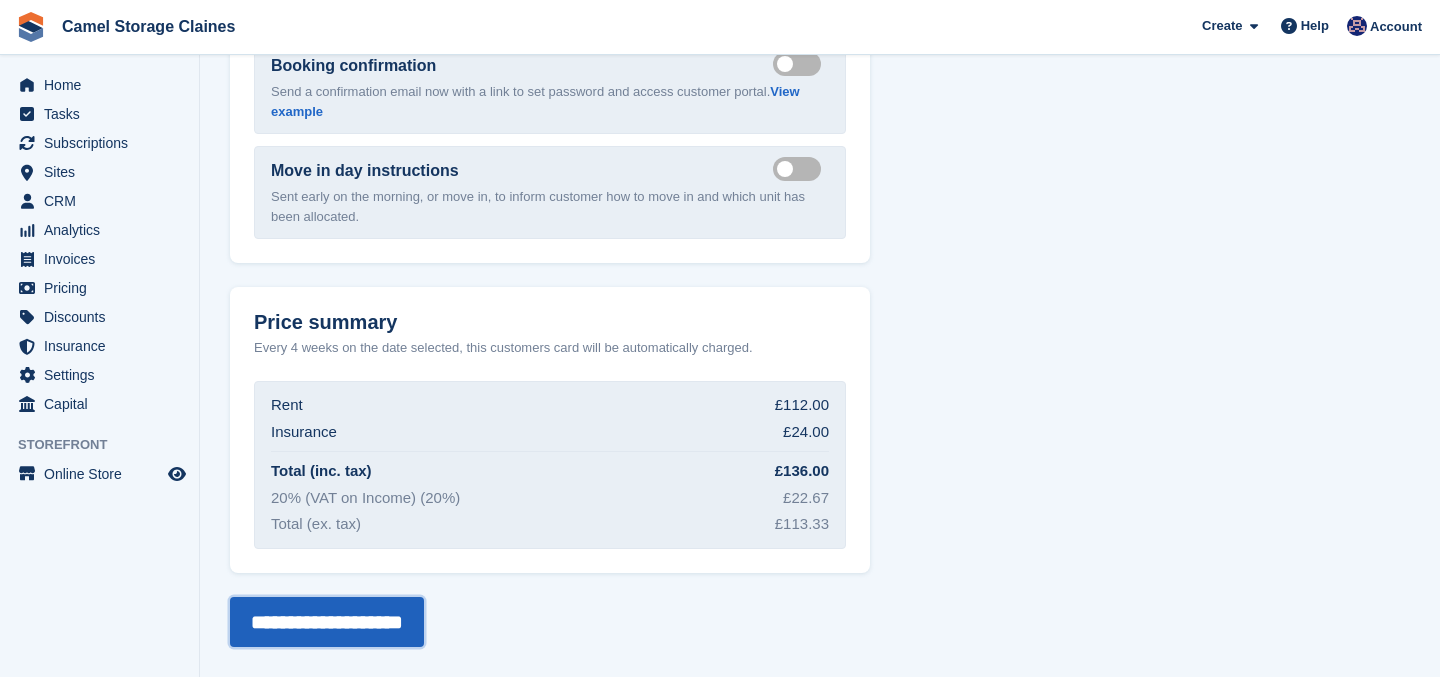 click on "**********" at bounding box center [327, 622] 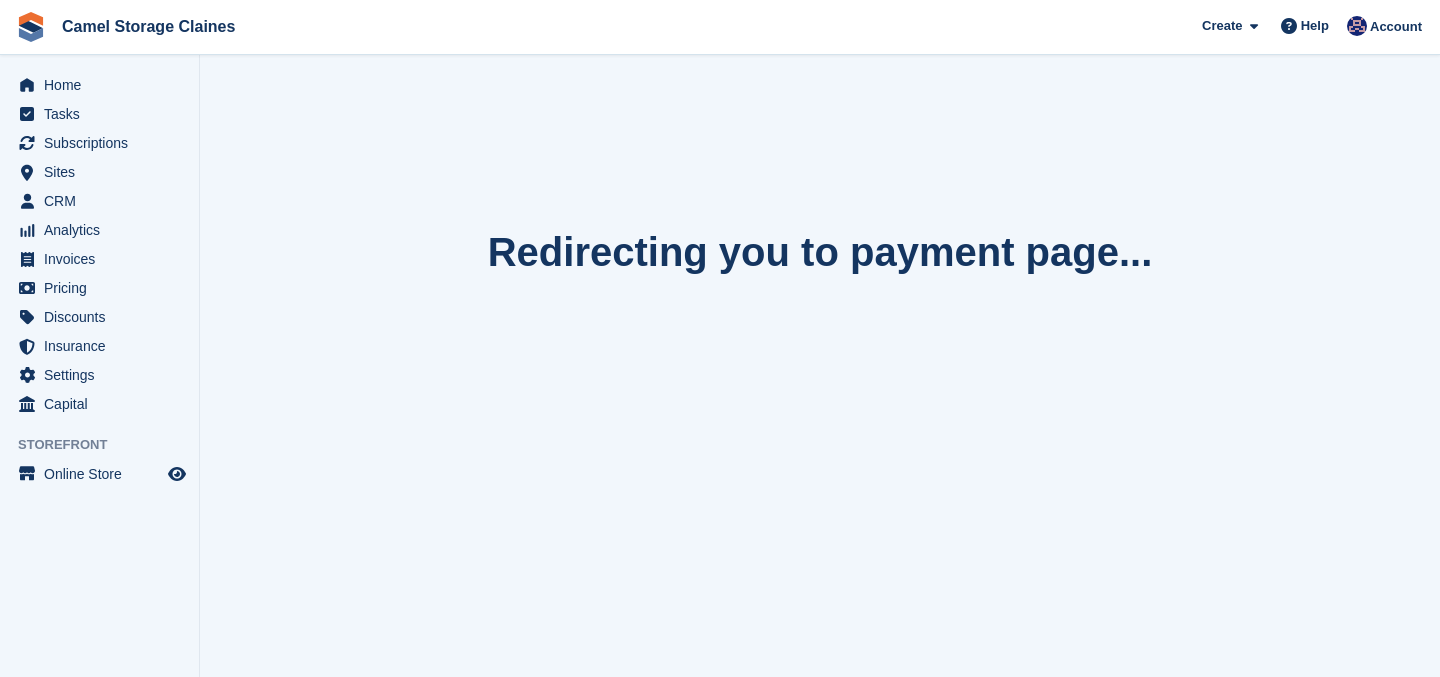 scroll, scrollTop: 0, scrollLeft: 0, axis: both 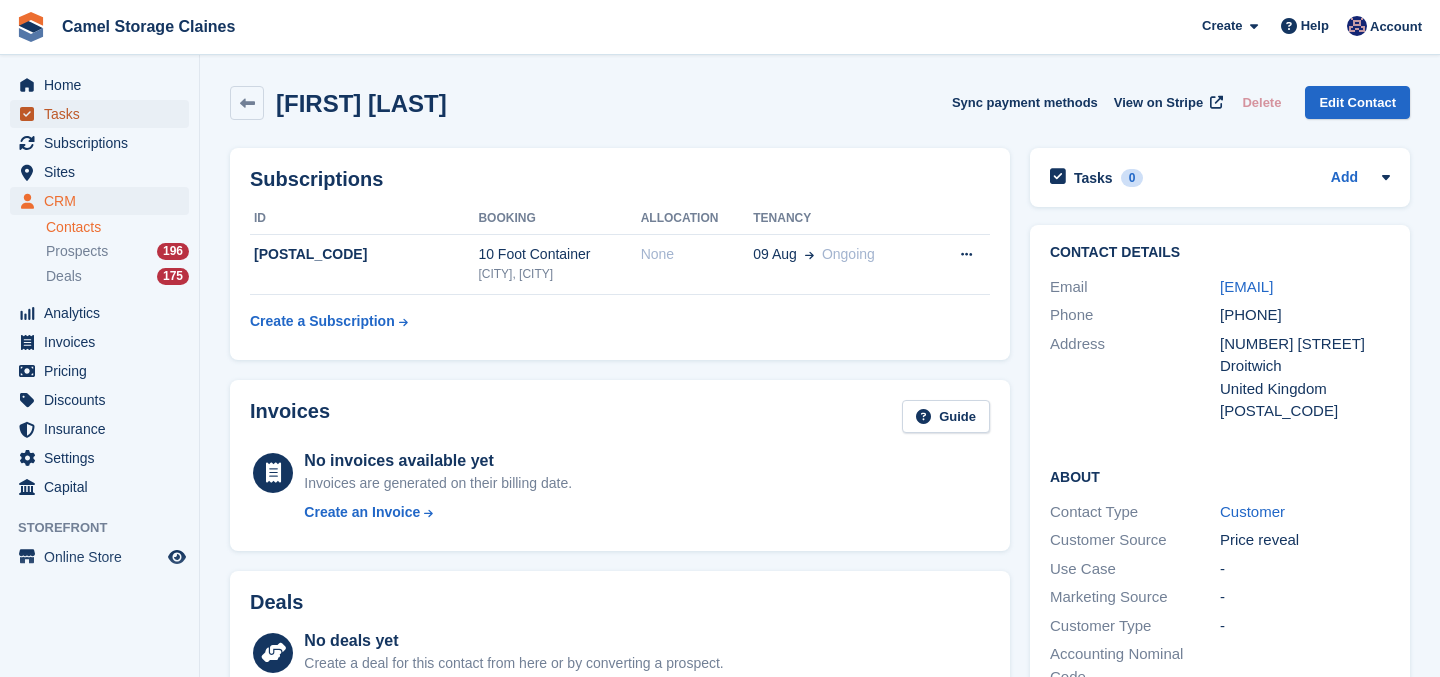 click on "Tasks" at bounding box center (104, 114) 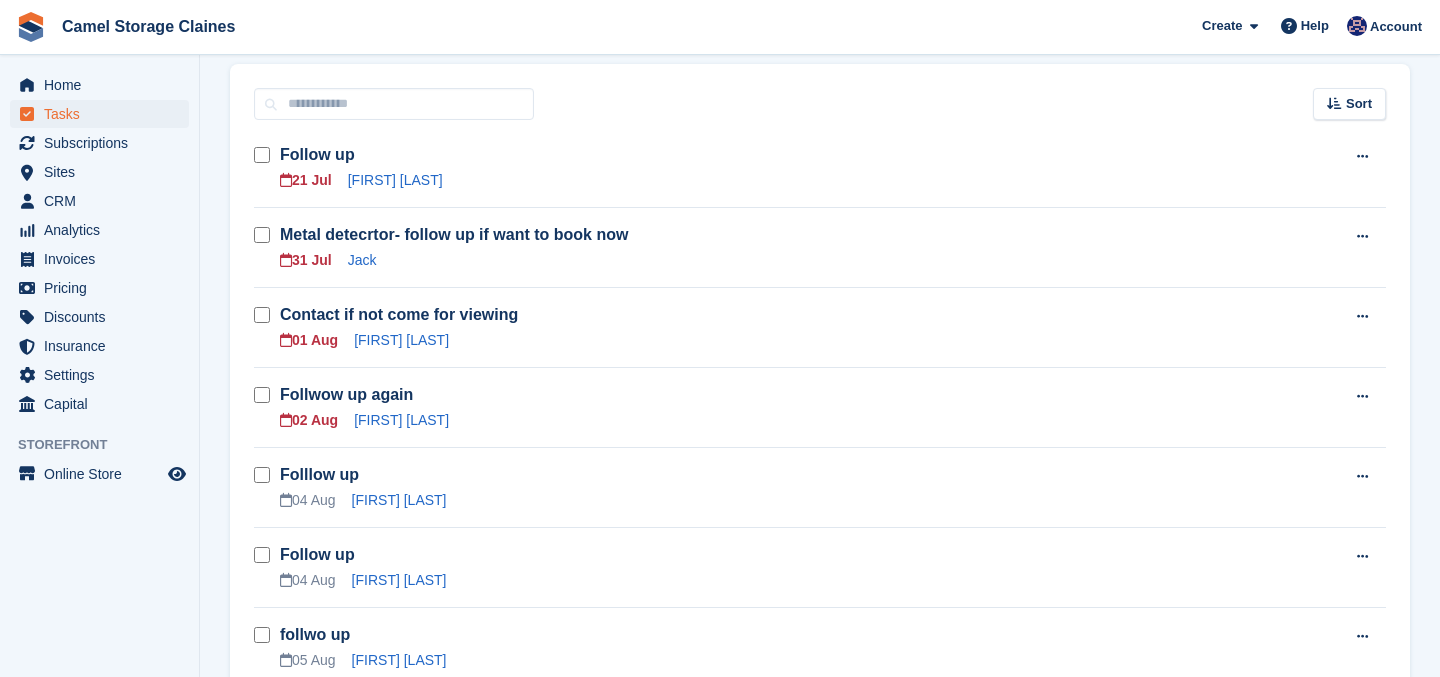 scroll, scrollTop: 296, scrollLeft: 0, axis: vertical 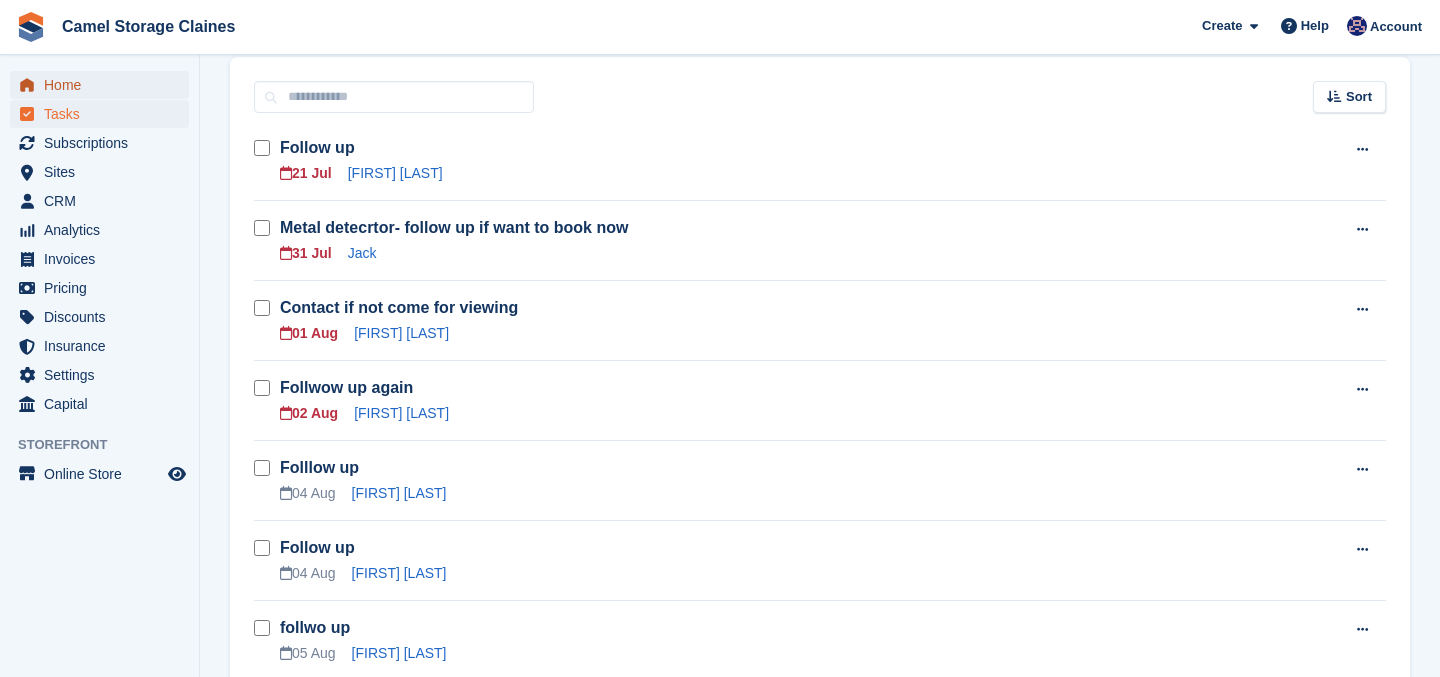 click on "Home" at bounding box center [104, 85] 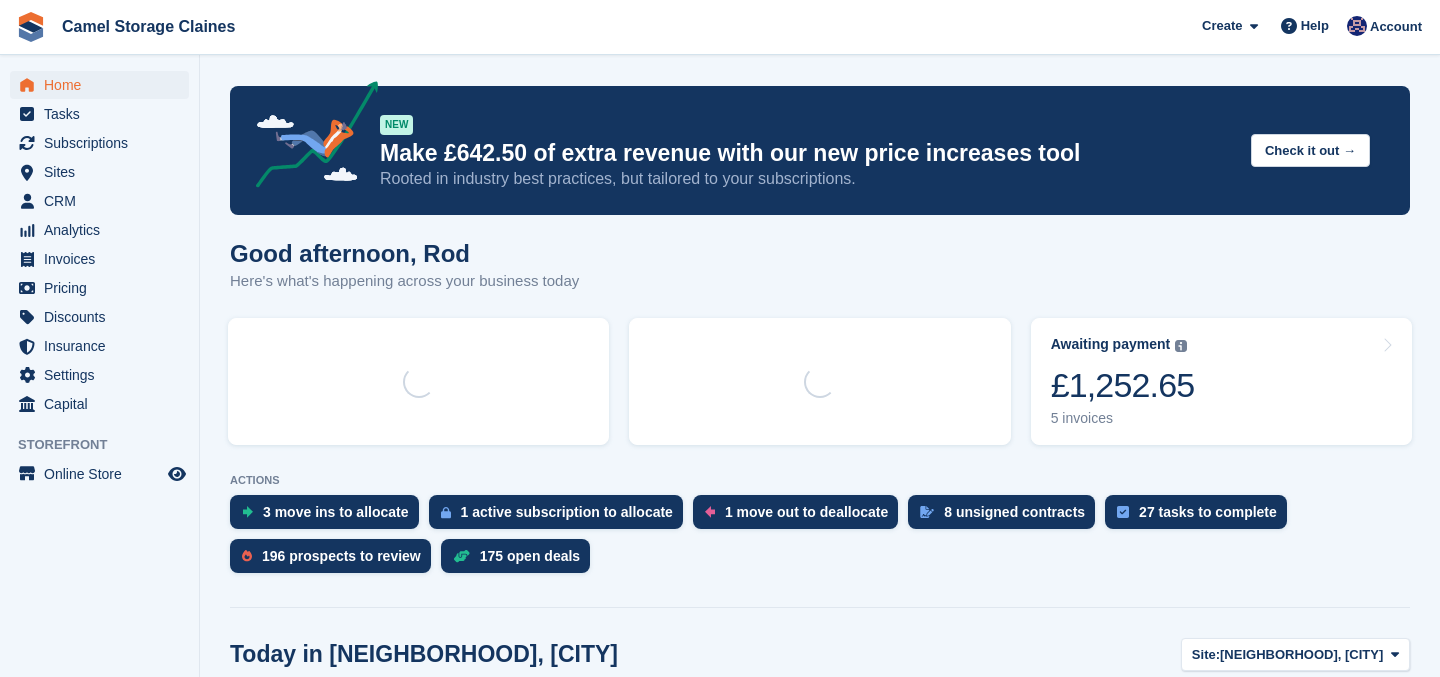 scroll, scrollTop: 0, scrollLeft: 0, axis: both 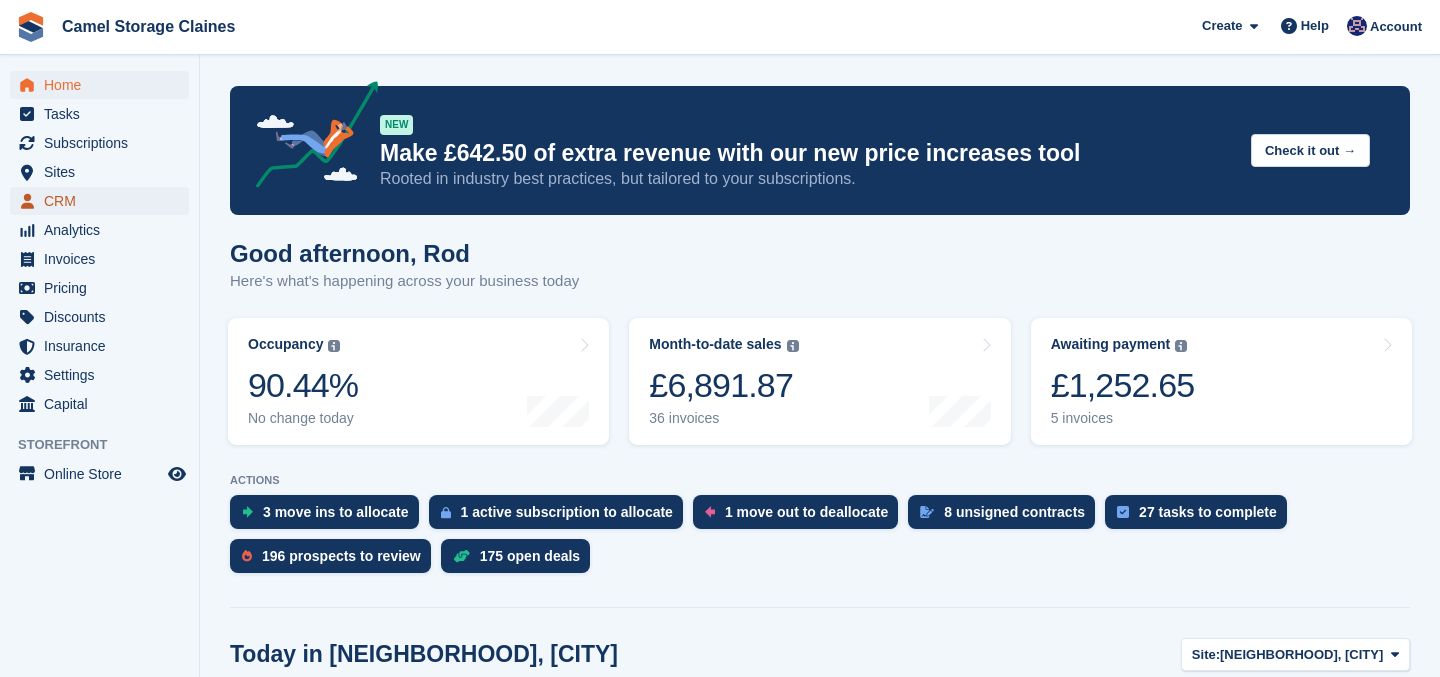 click on "CRM" at bounding box center [104, 201] 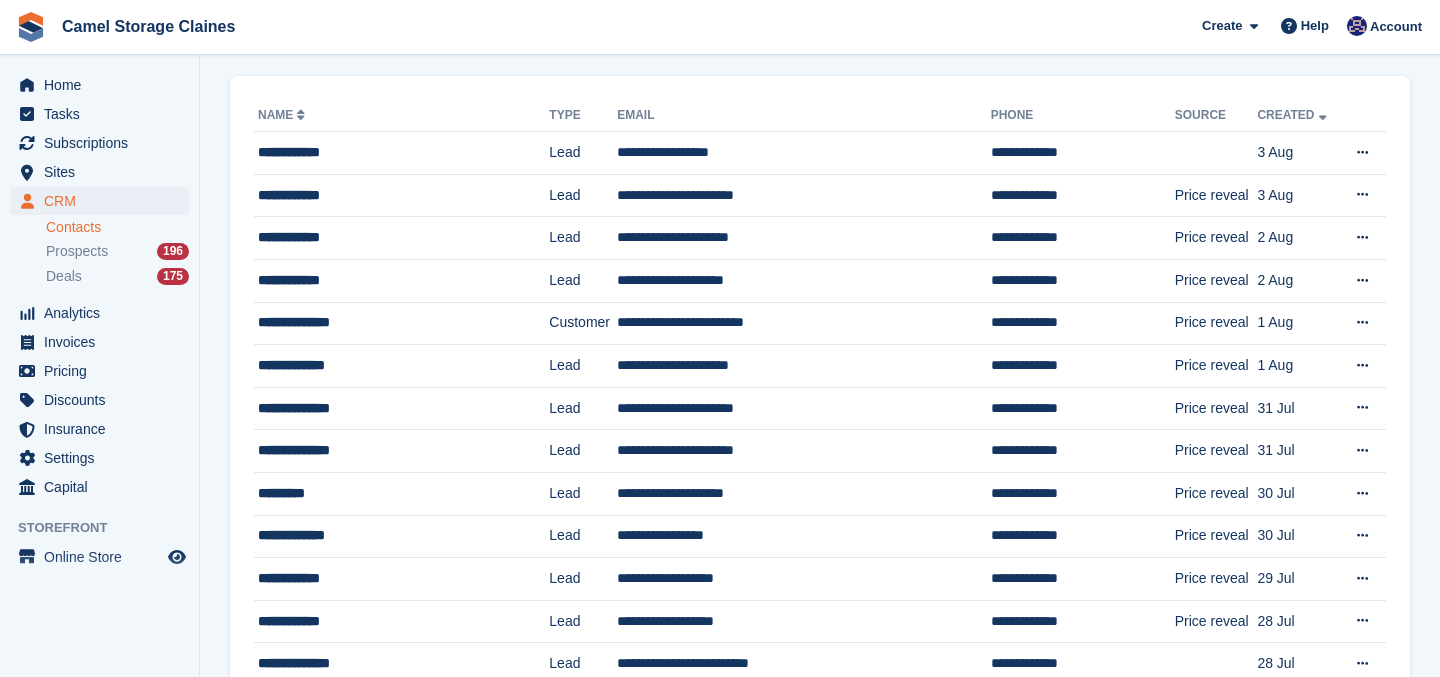 scroll, scrollTop: 0, scrollLeft: 0, axis: both 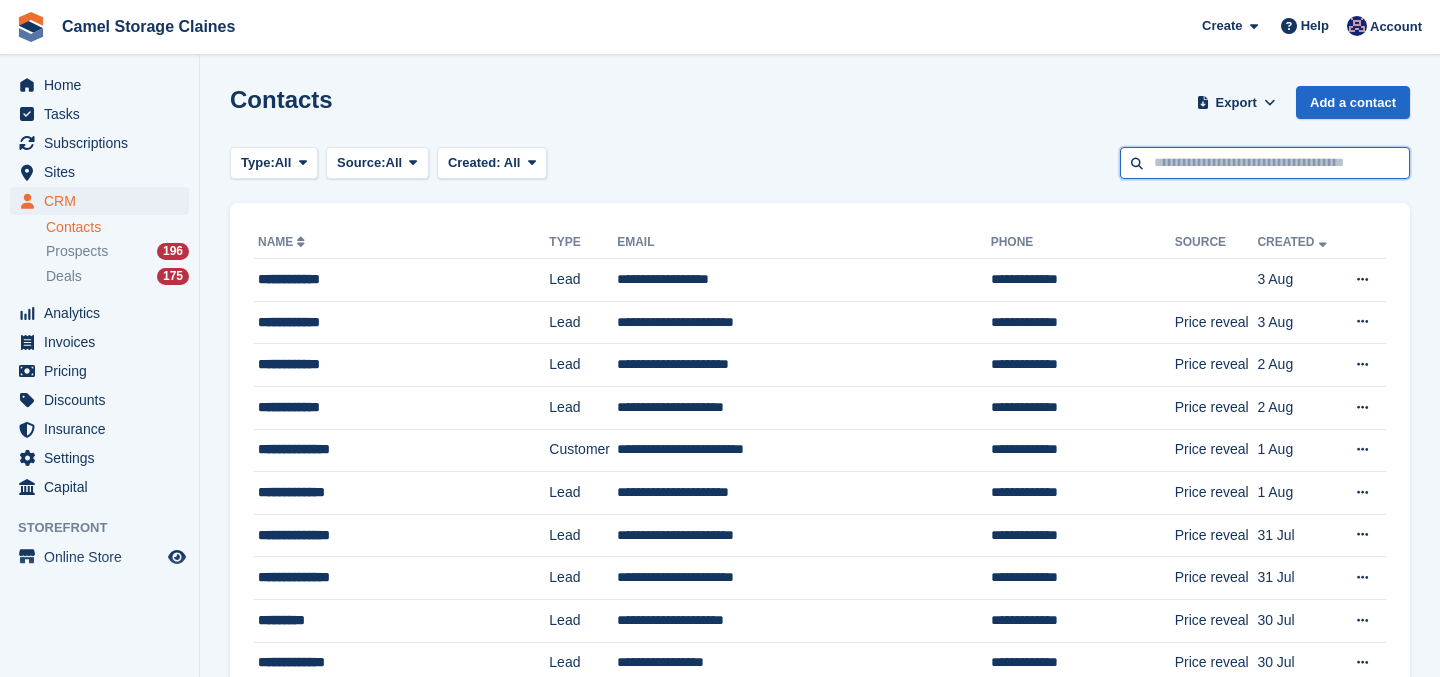 click at bounding box center [1265, 163] 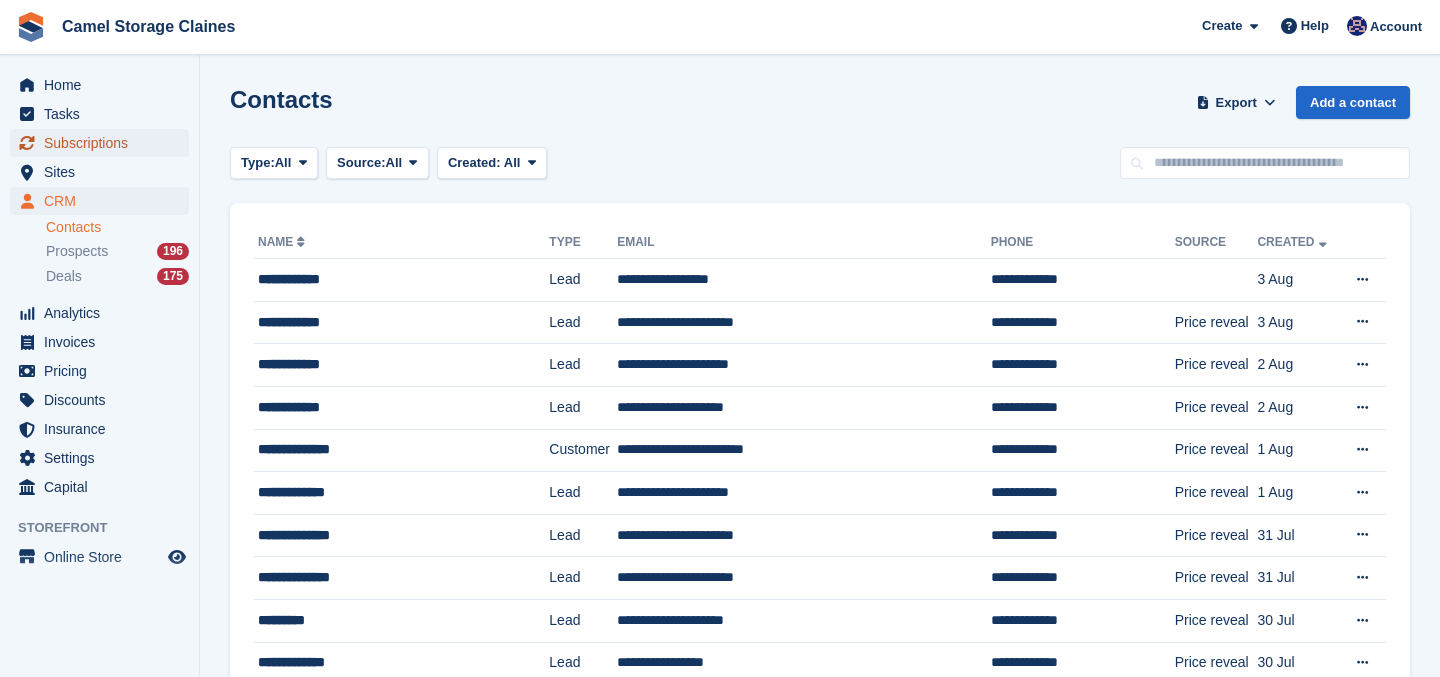 click on "Subscriptions" at bounding box center [104, 143] 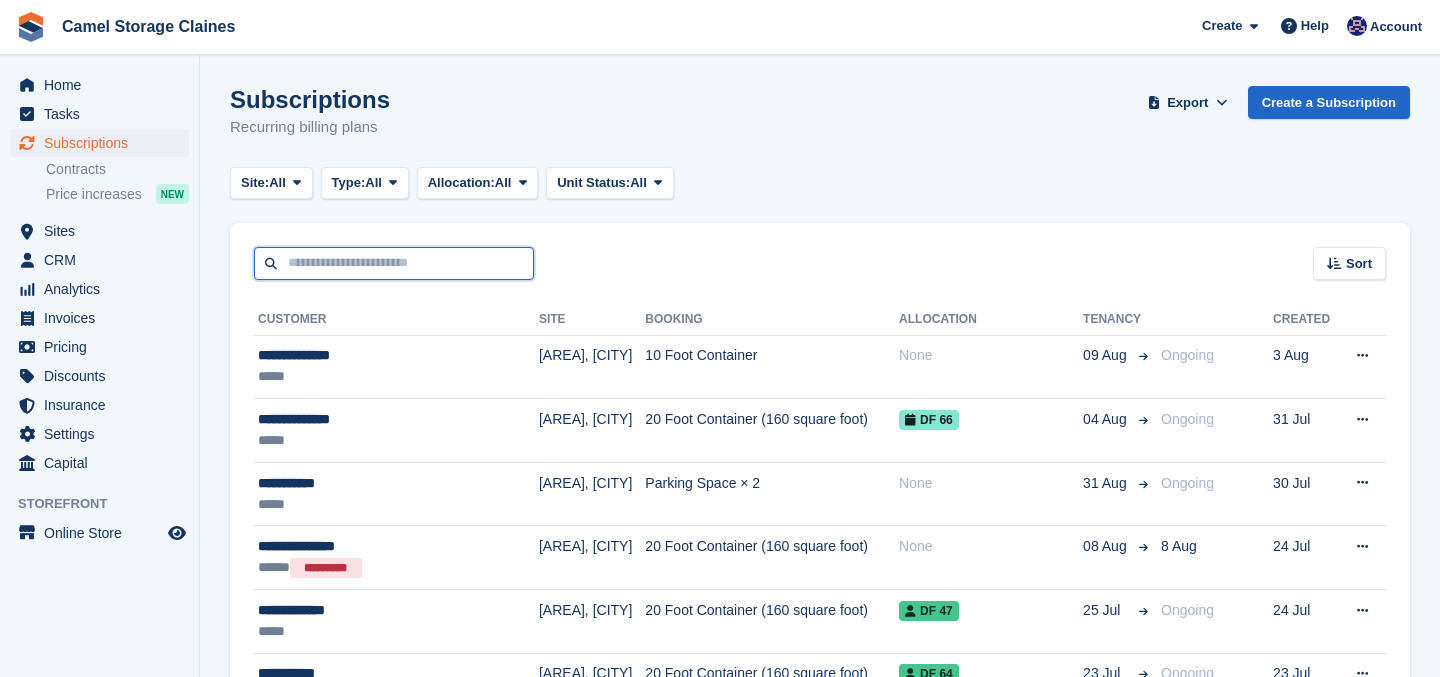 click at bounding box center [394, 263] 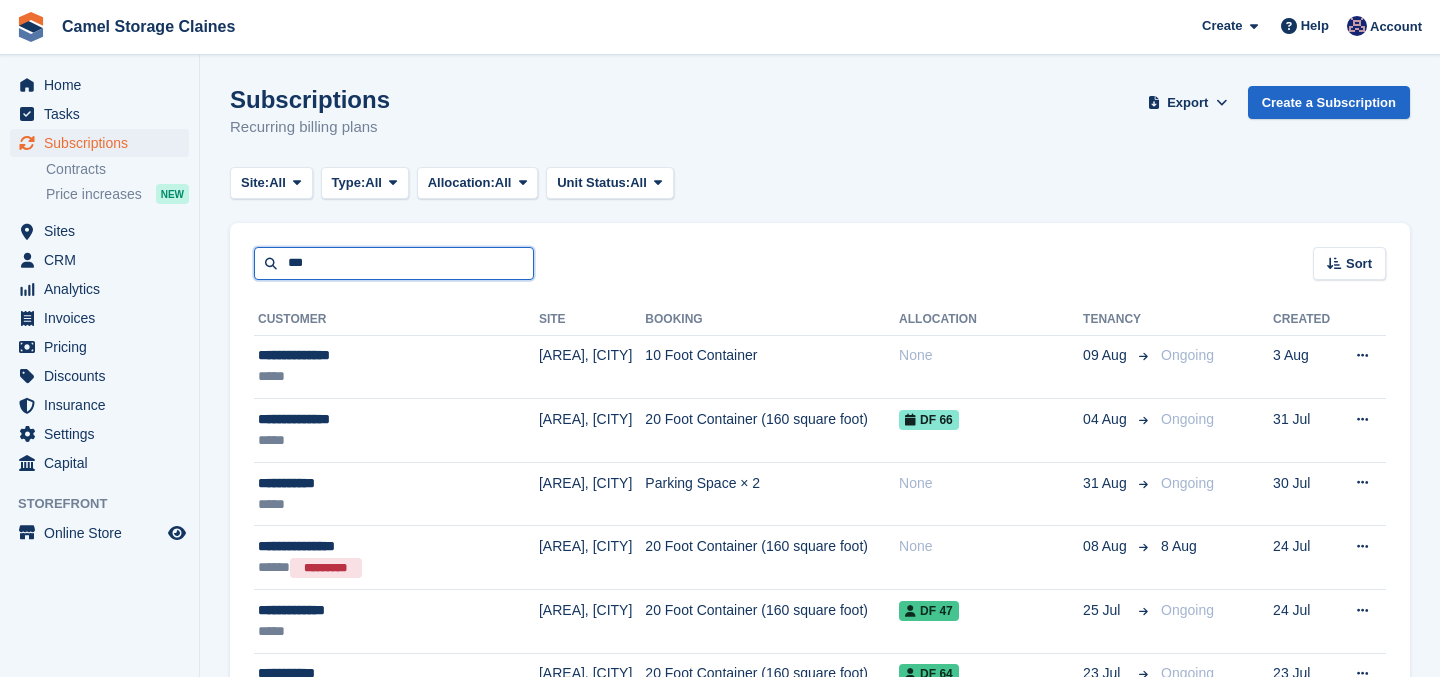 type on "***" 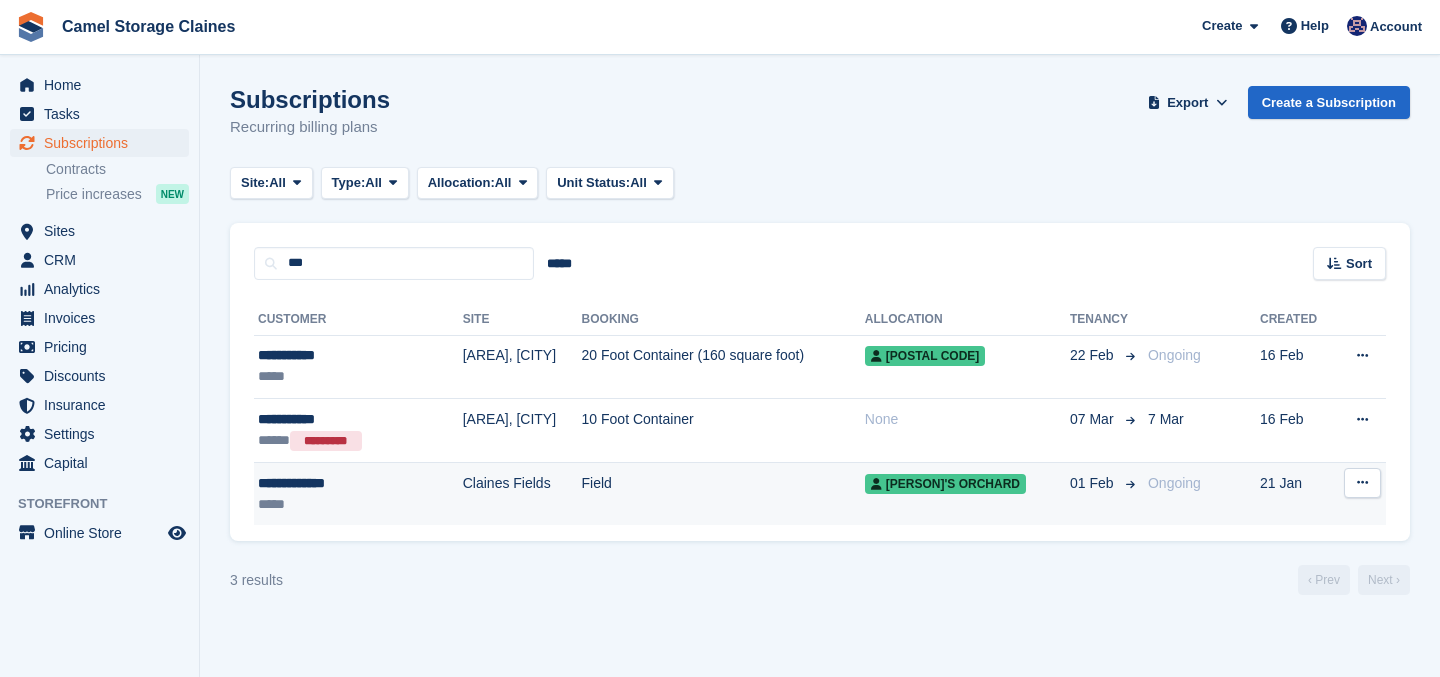 click on "Claines Fields" at bounding box center (522, 493) 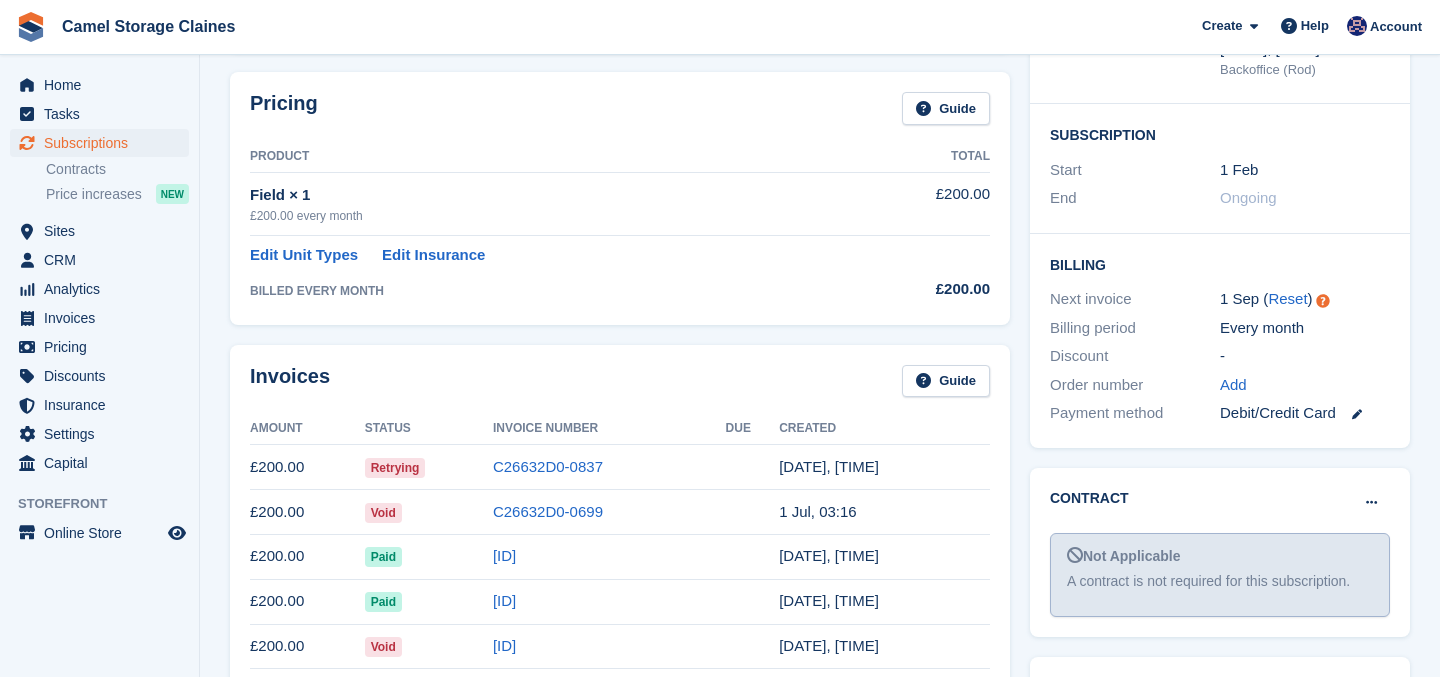 scroll, scrollTop: 300, scrollLeft: 0, axis: vertical 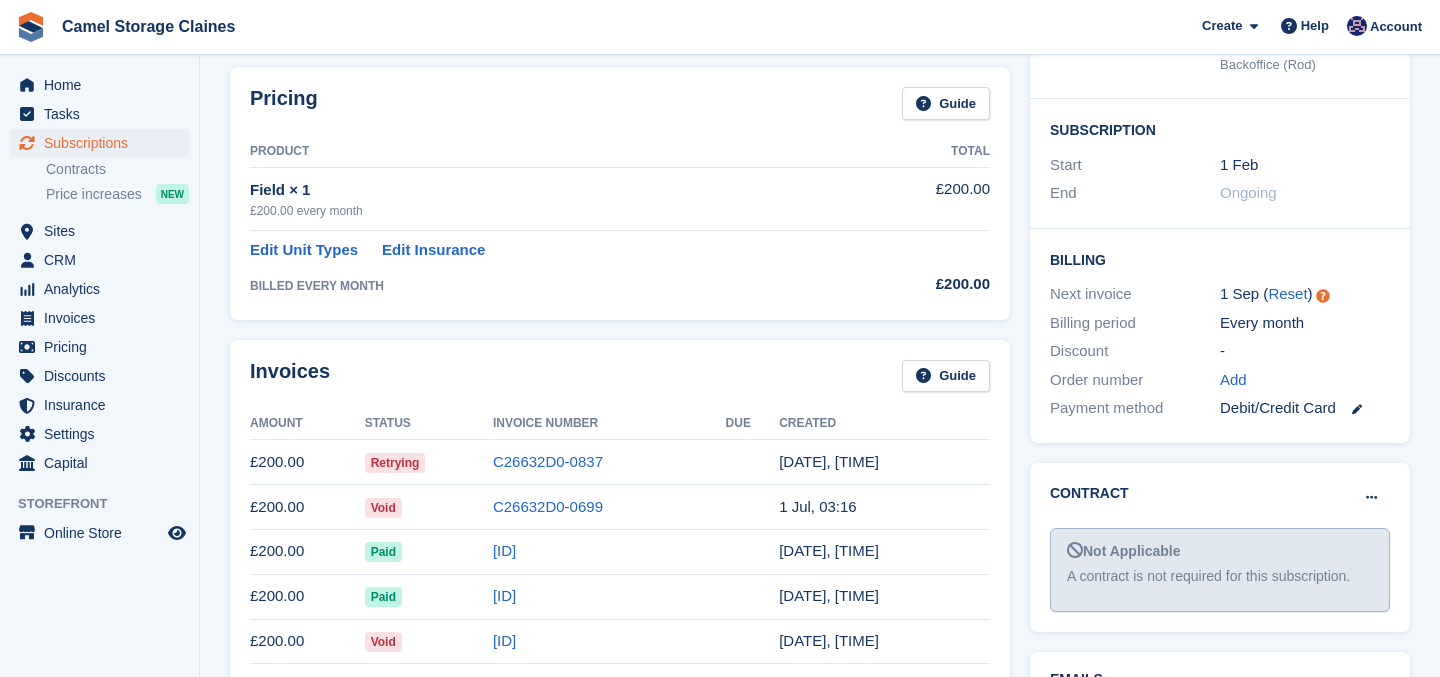 click on "Product" at bounding box center [550, 152] 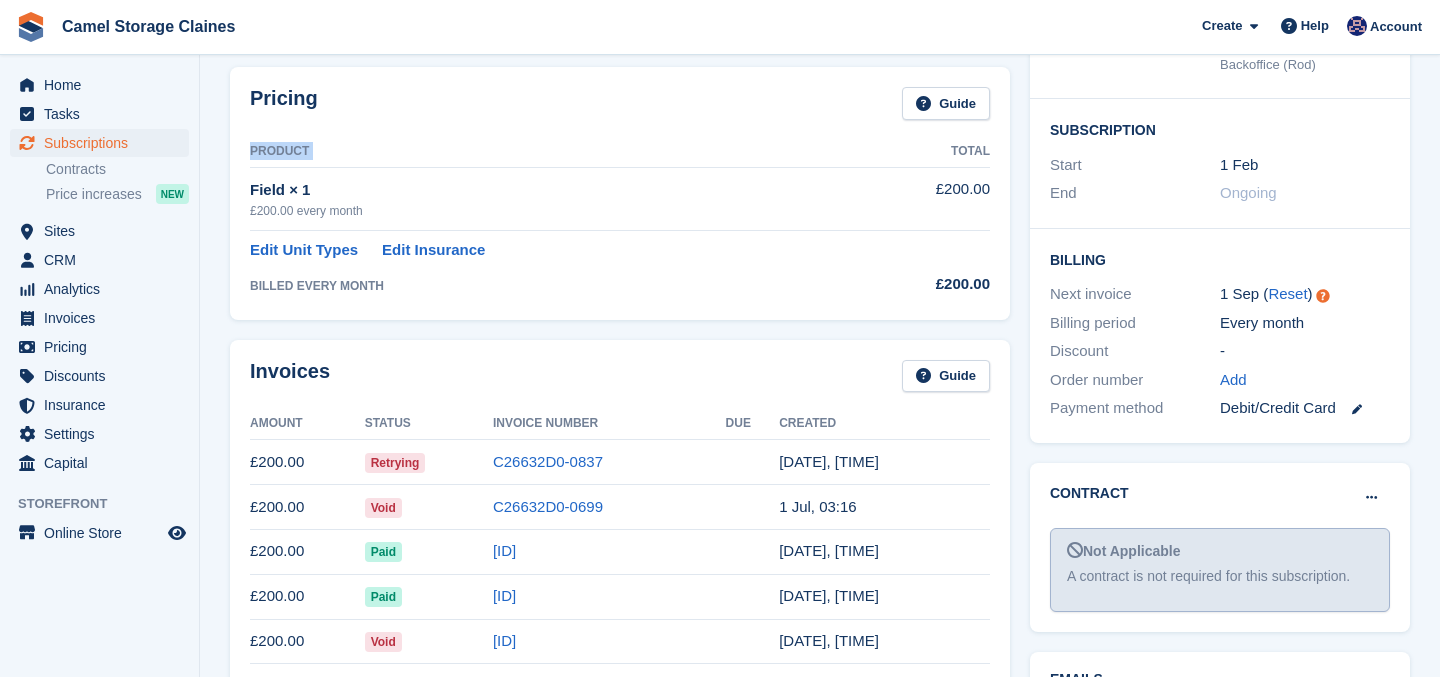 click on "Product" at bounding box center [550, 152] 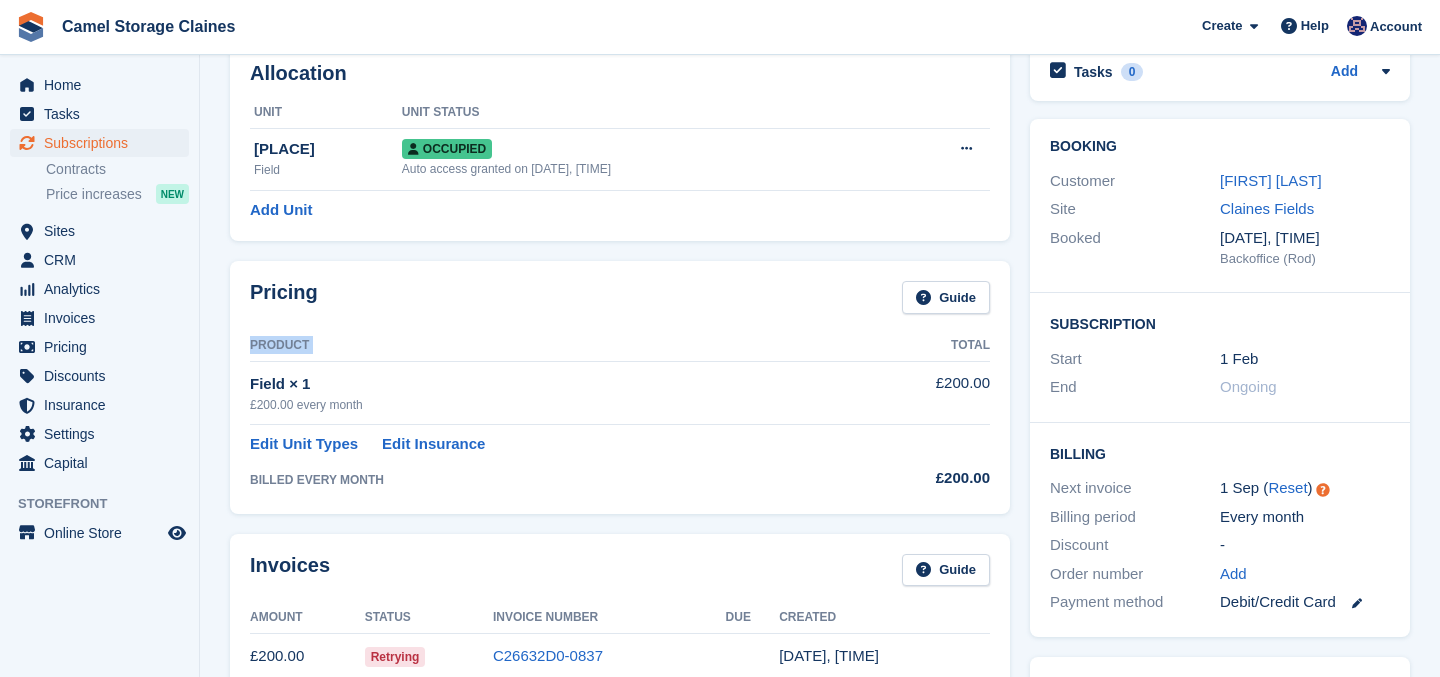 scroll, scrollTop: 0, scrollLeft: 0, axis: both 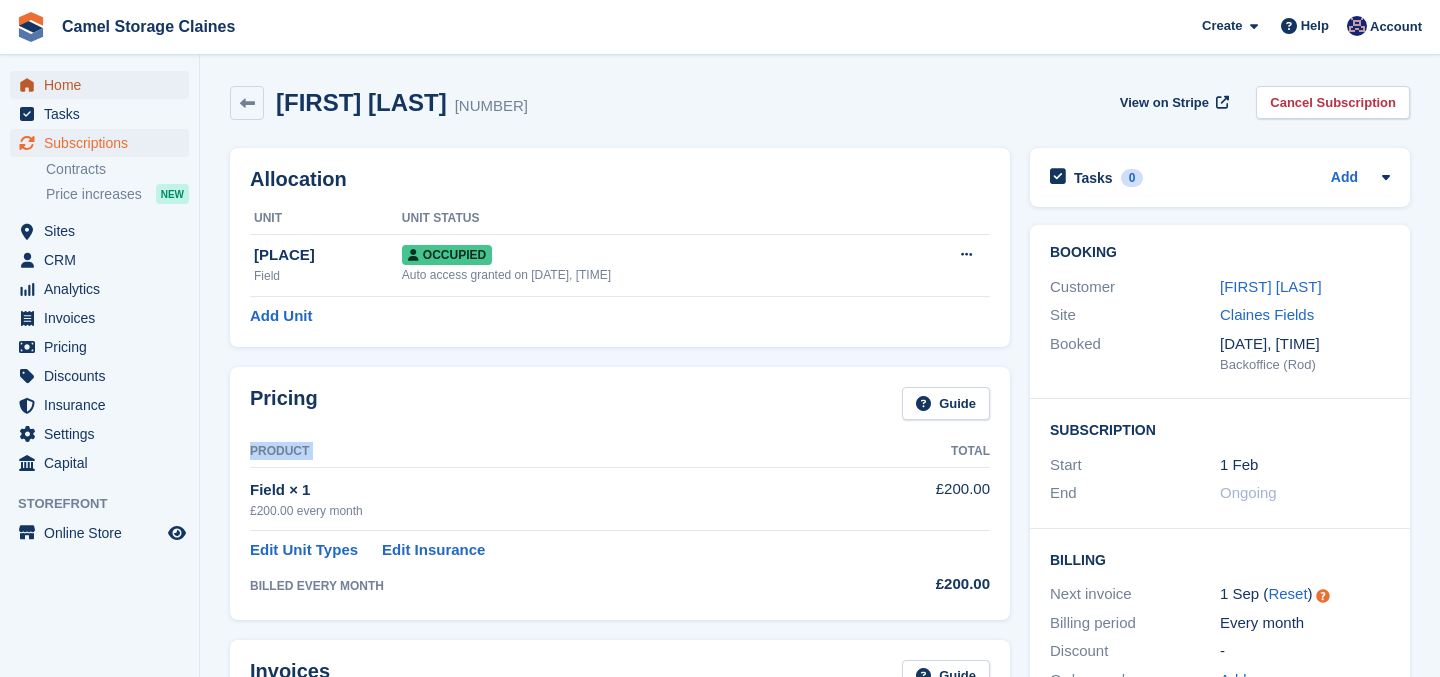 click on "Home" at bounding box center (99, 85) 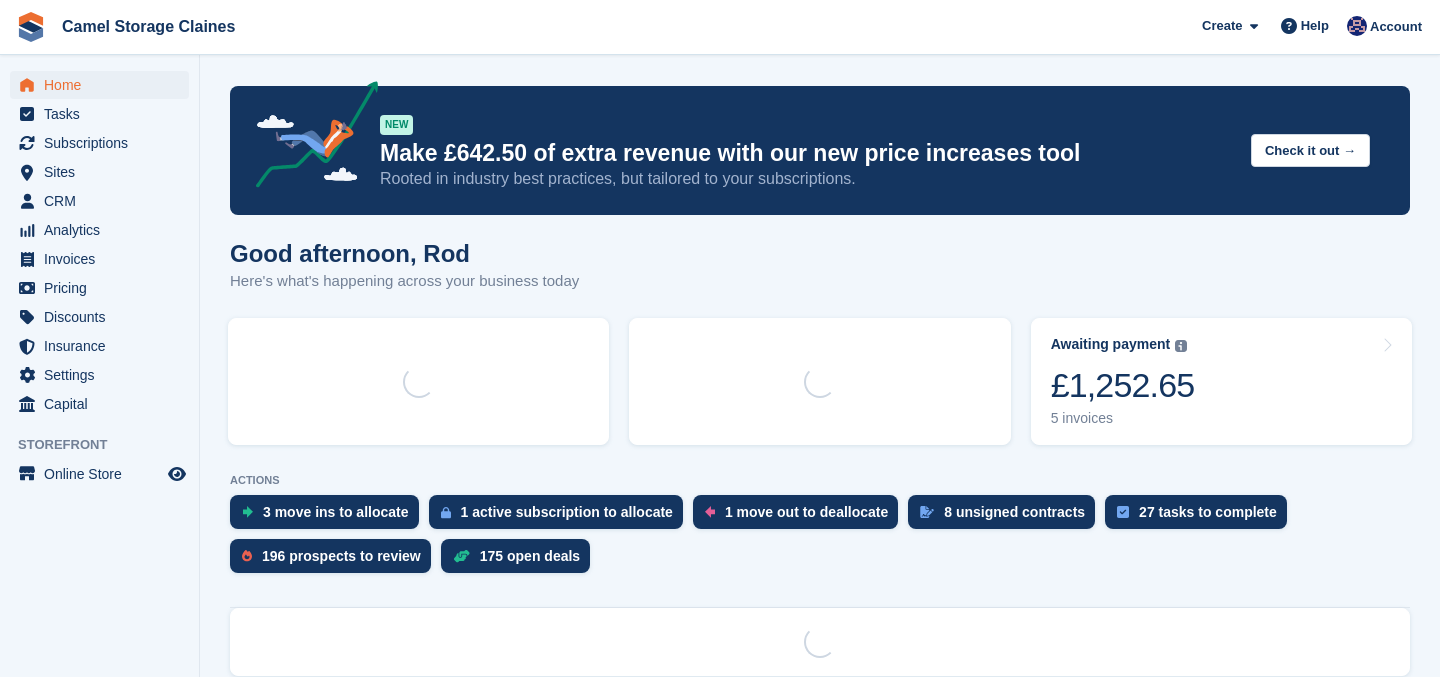scroll, scrollTop: 0, scrollLeft: 0, axis: both 